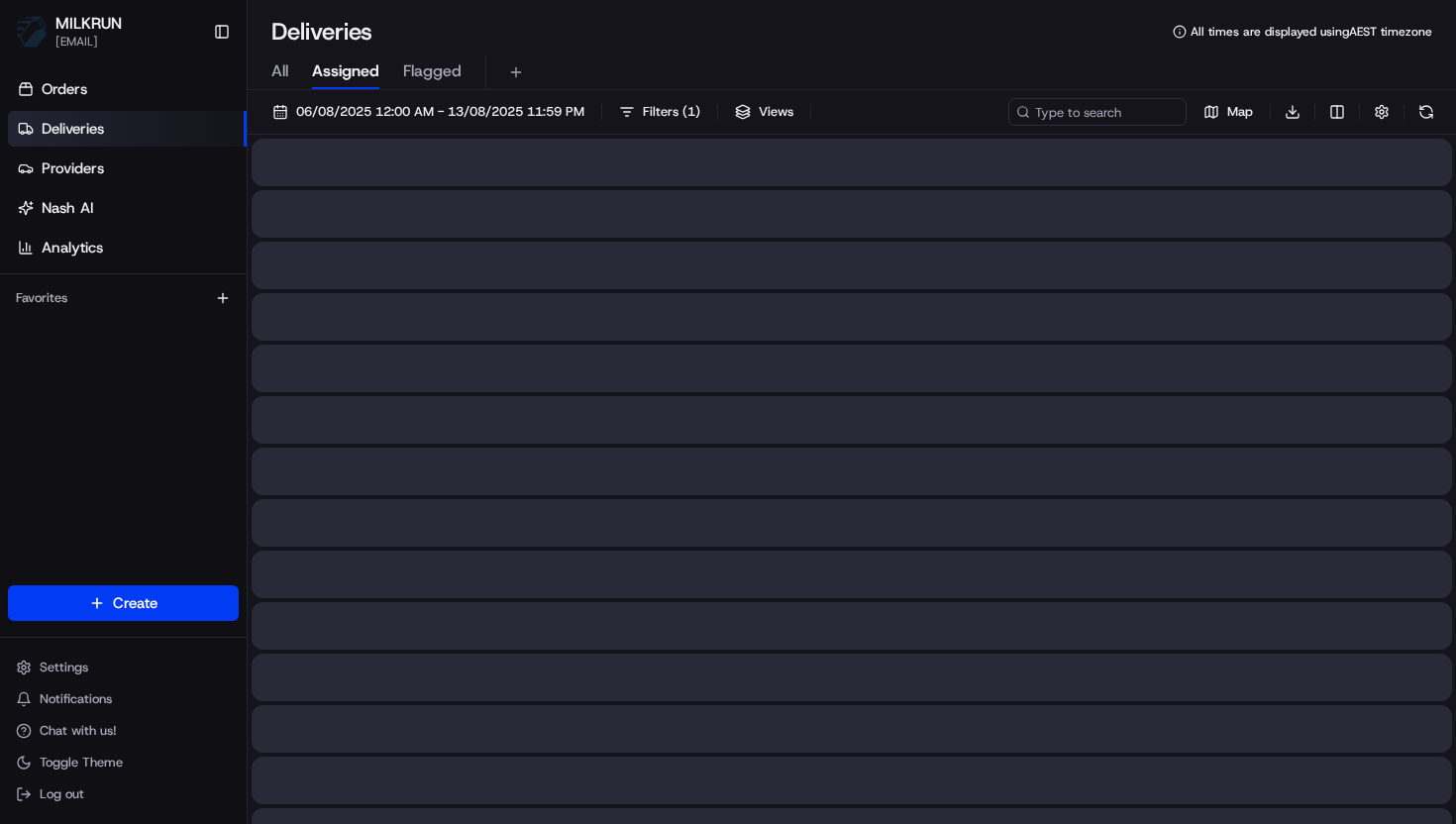 scroll, scrollTop: 0, scrollLeft: 0, axis: both 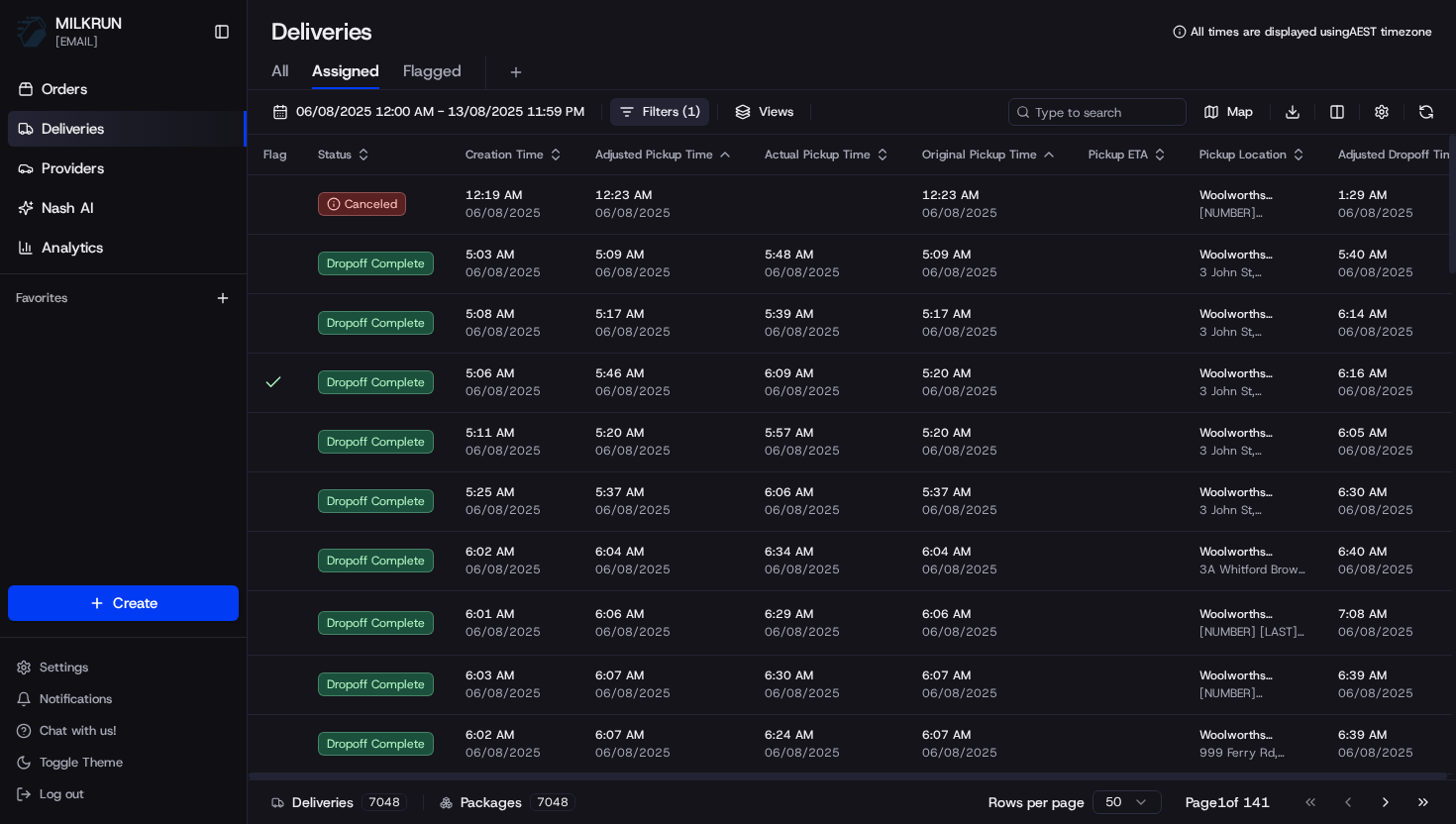 click on "Filters ( 1 )" at bounding box center [672, 112] 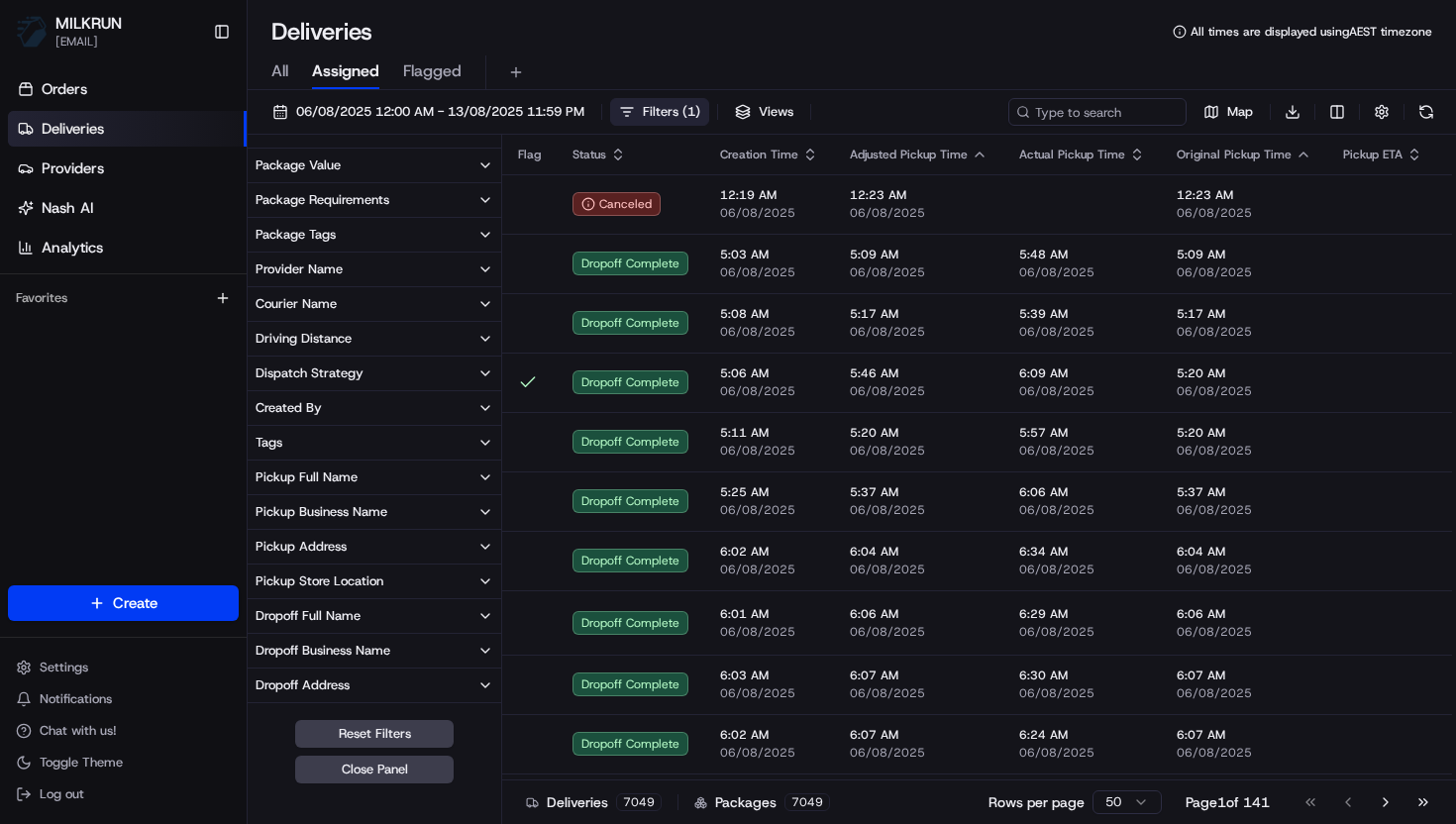 scroll, scrollTop: 181, scrollLeft: 0, axis: vertical 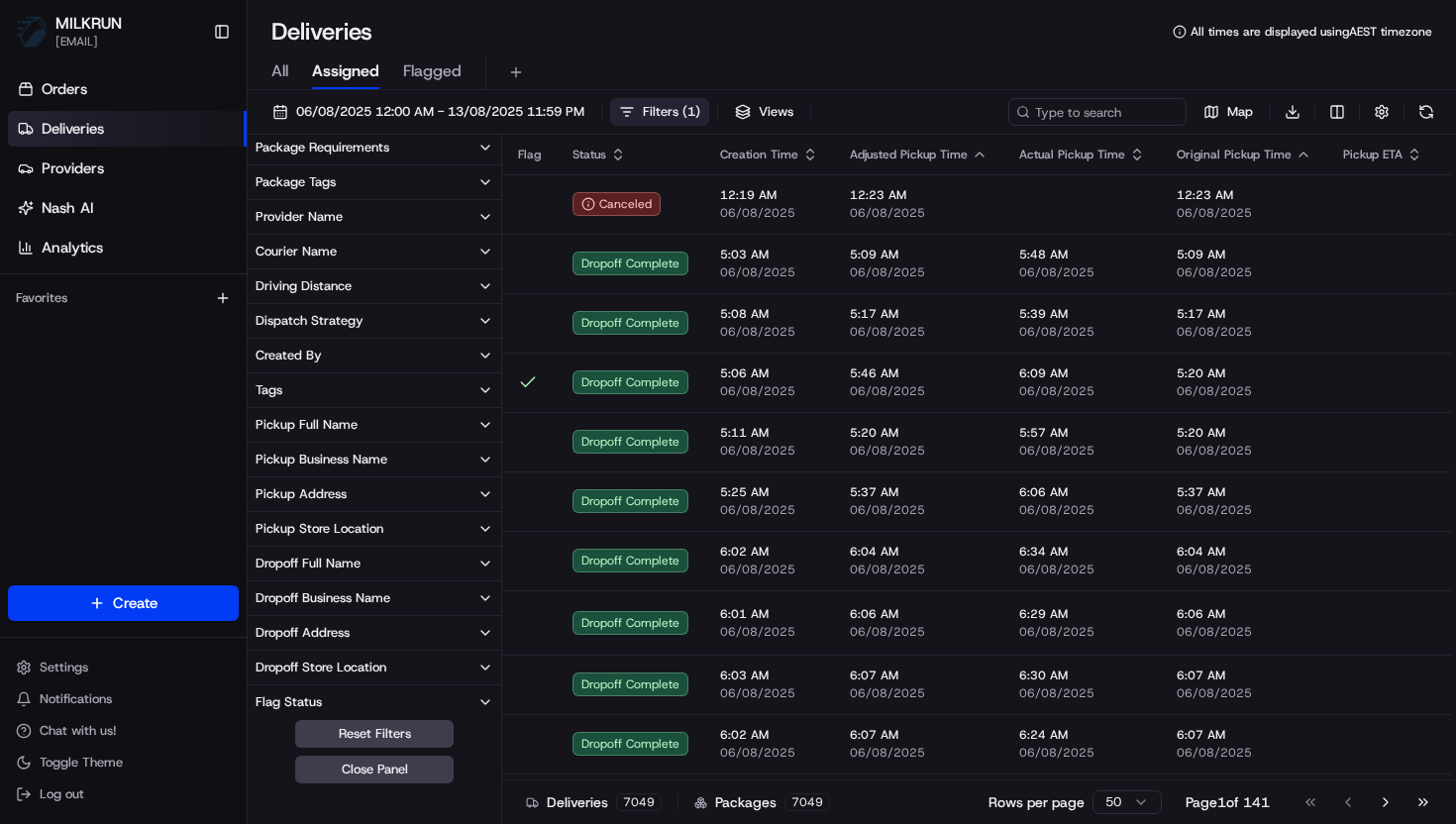 click on "Pickup Business Name" at bounding box center (374, 460) 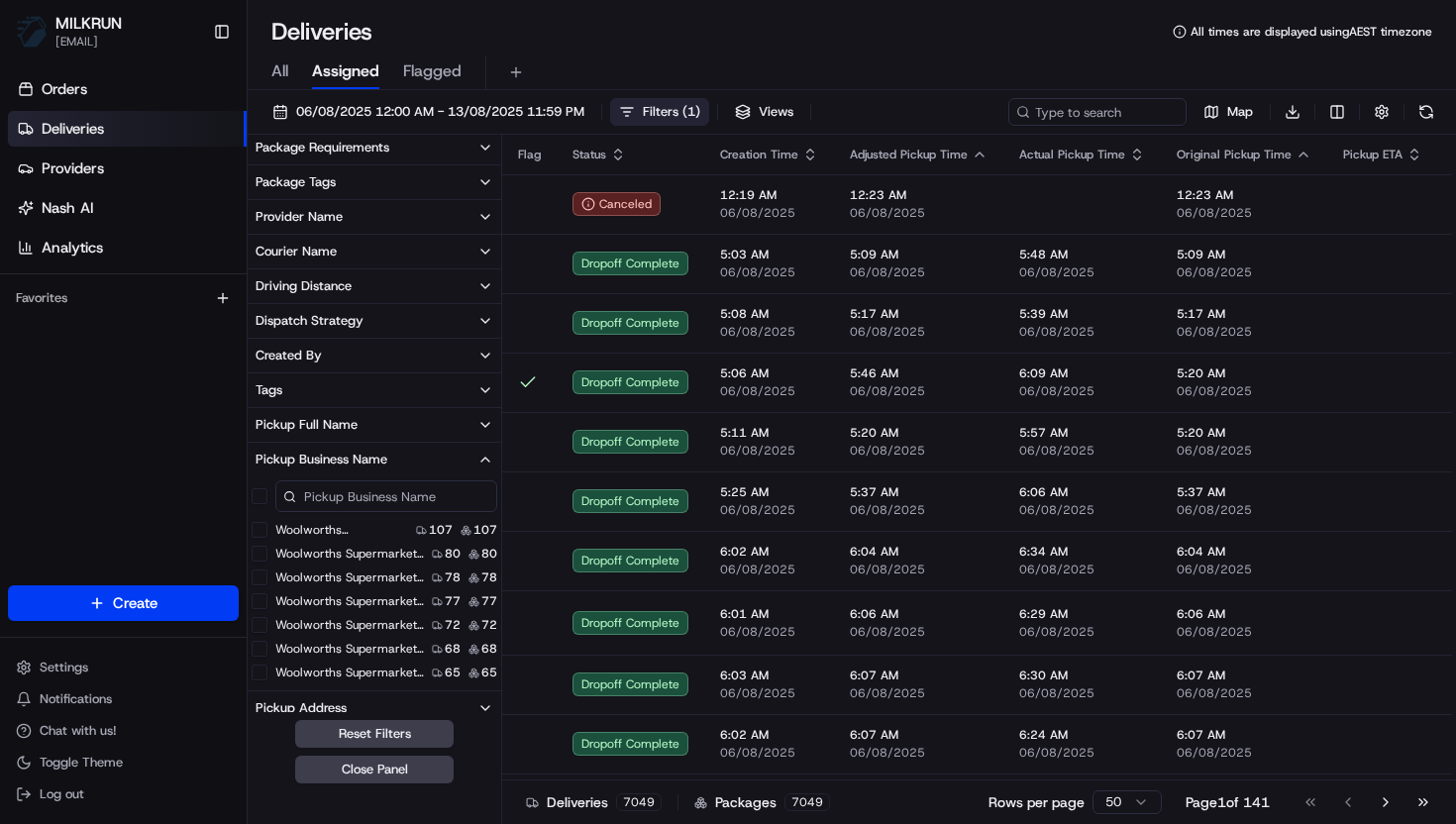 click at bounding box center [386, 496] 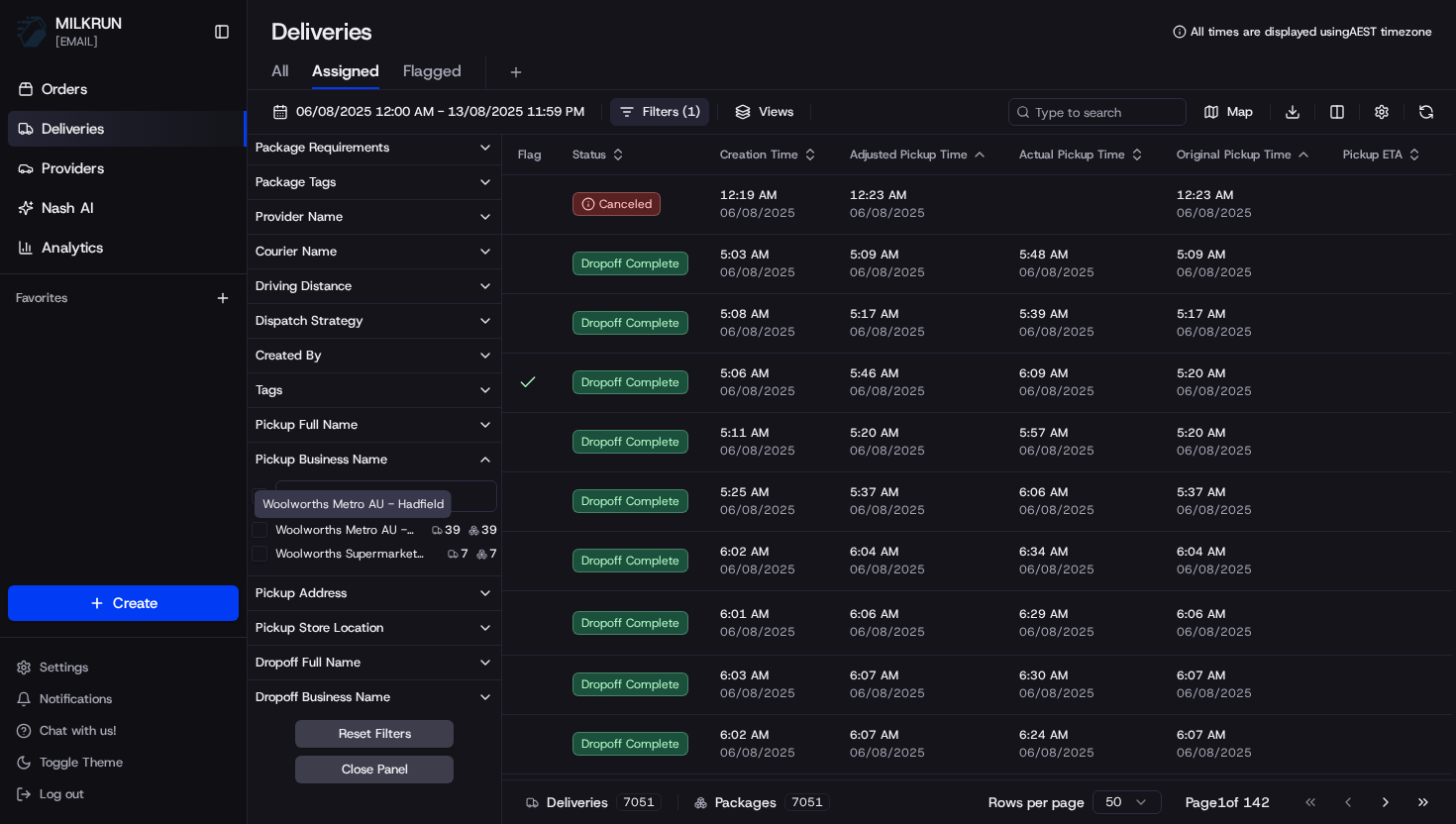type on "Had" 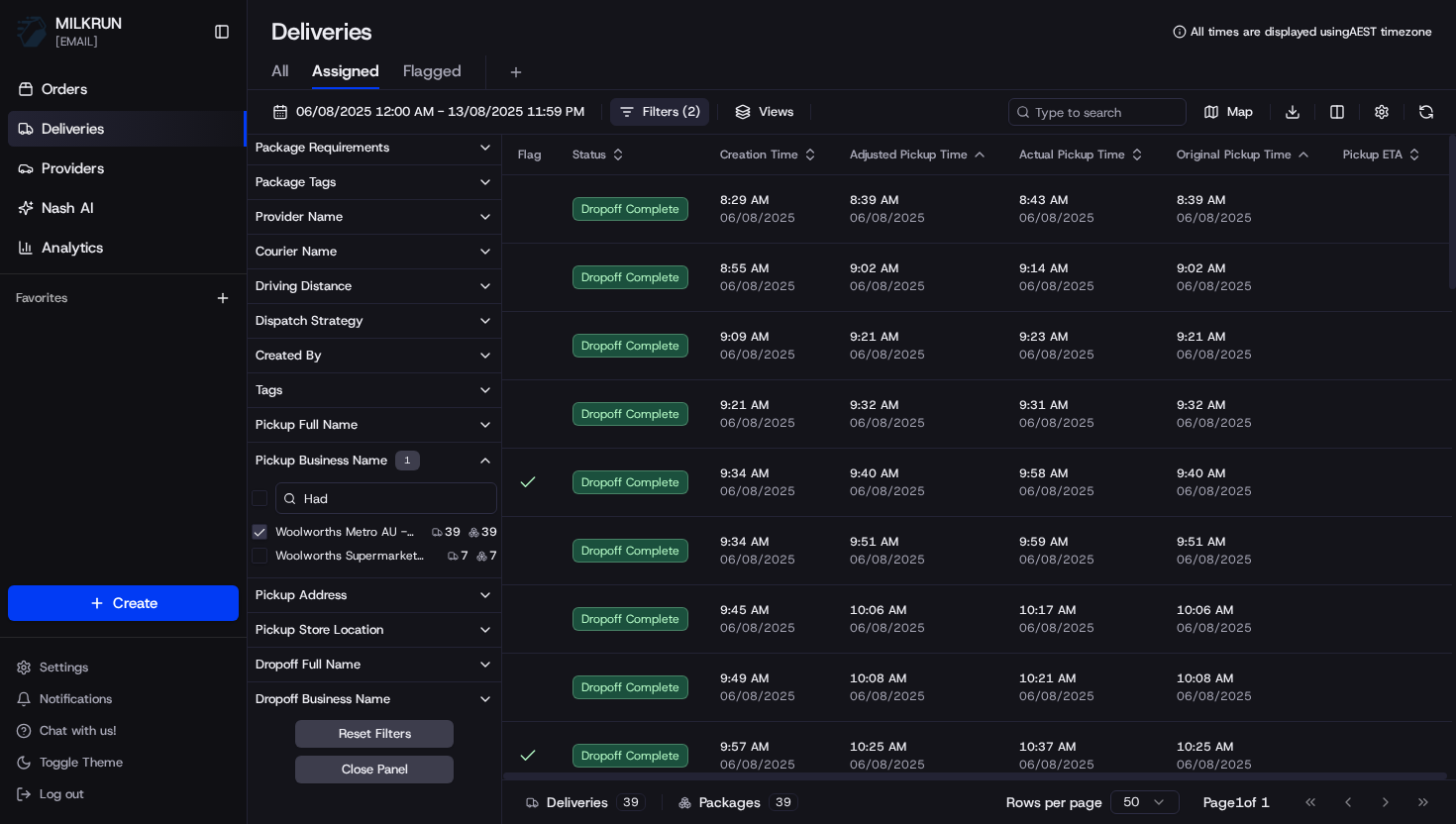 click on "Filters ( 2 )" at bounding box center (672, 112) 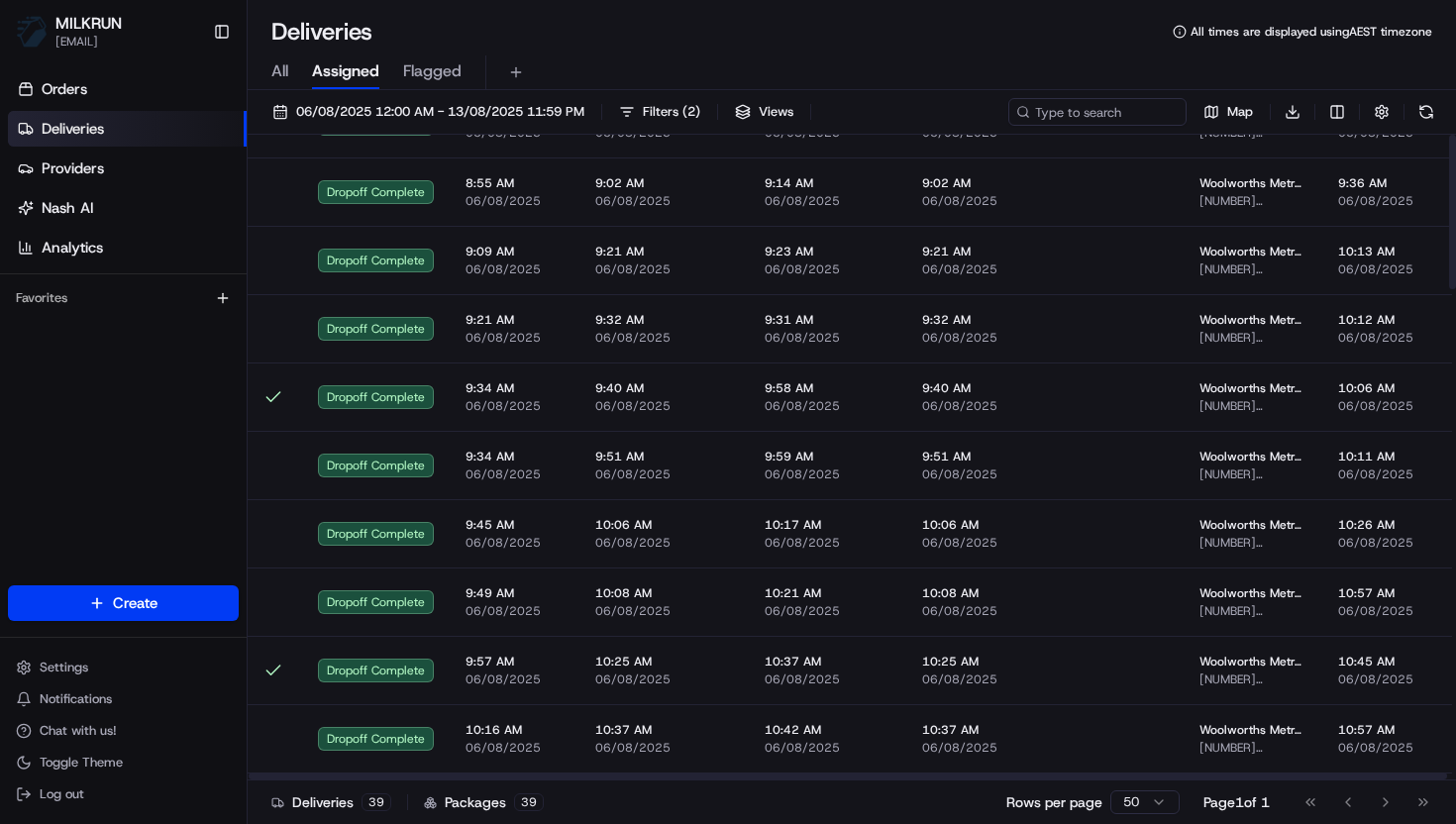 scroll, scrollTop: 0, scrollLeft: 0, axis: both 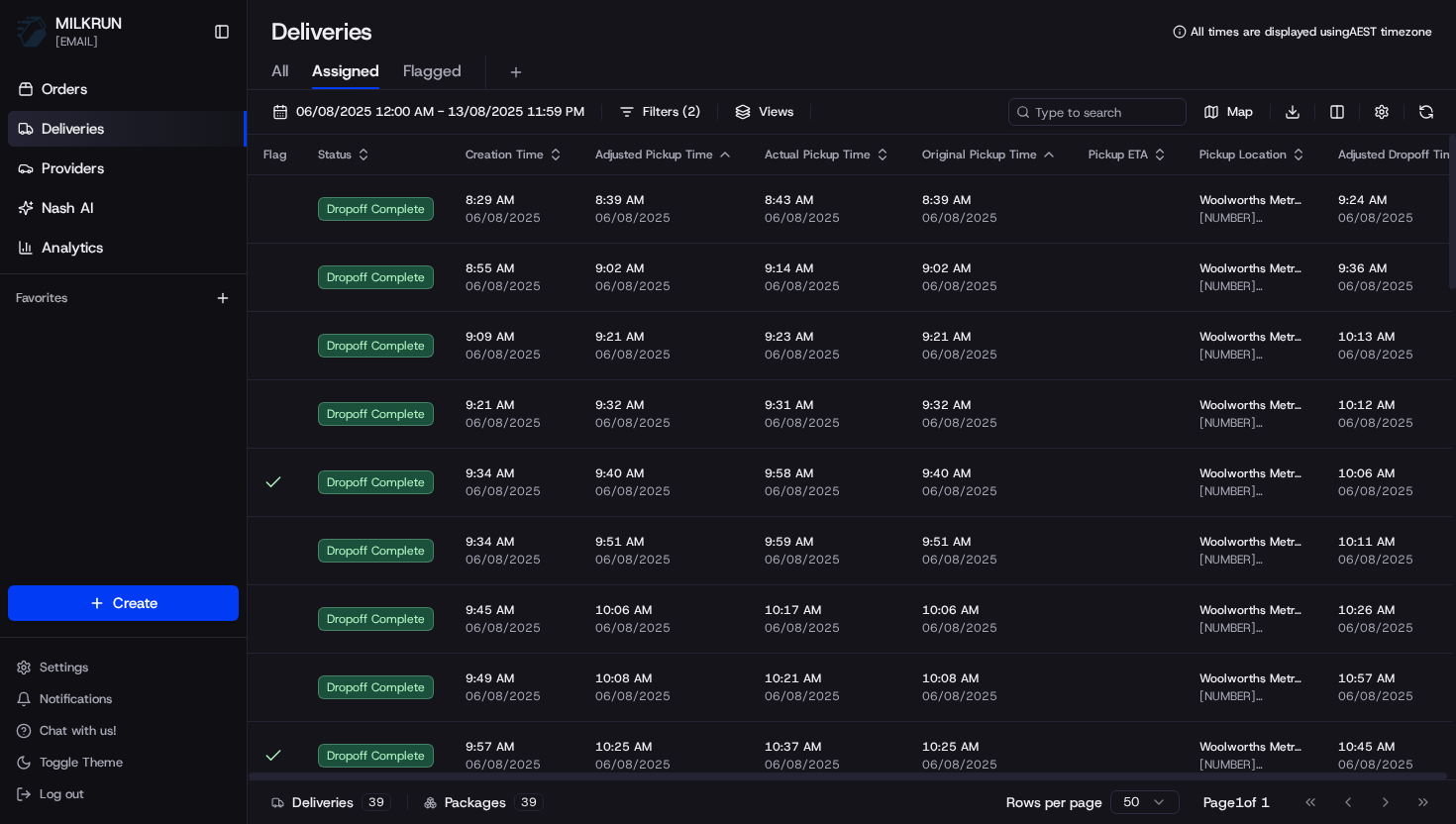 click 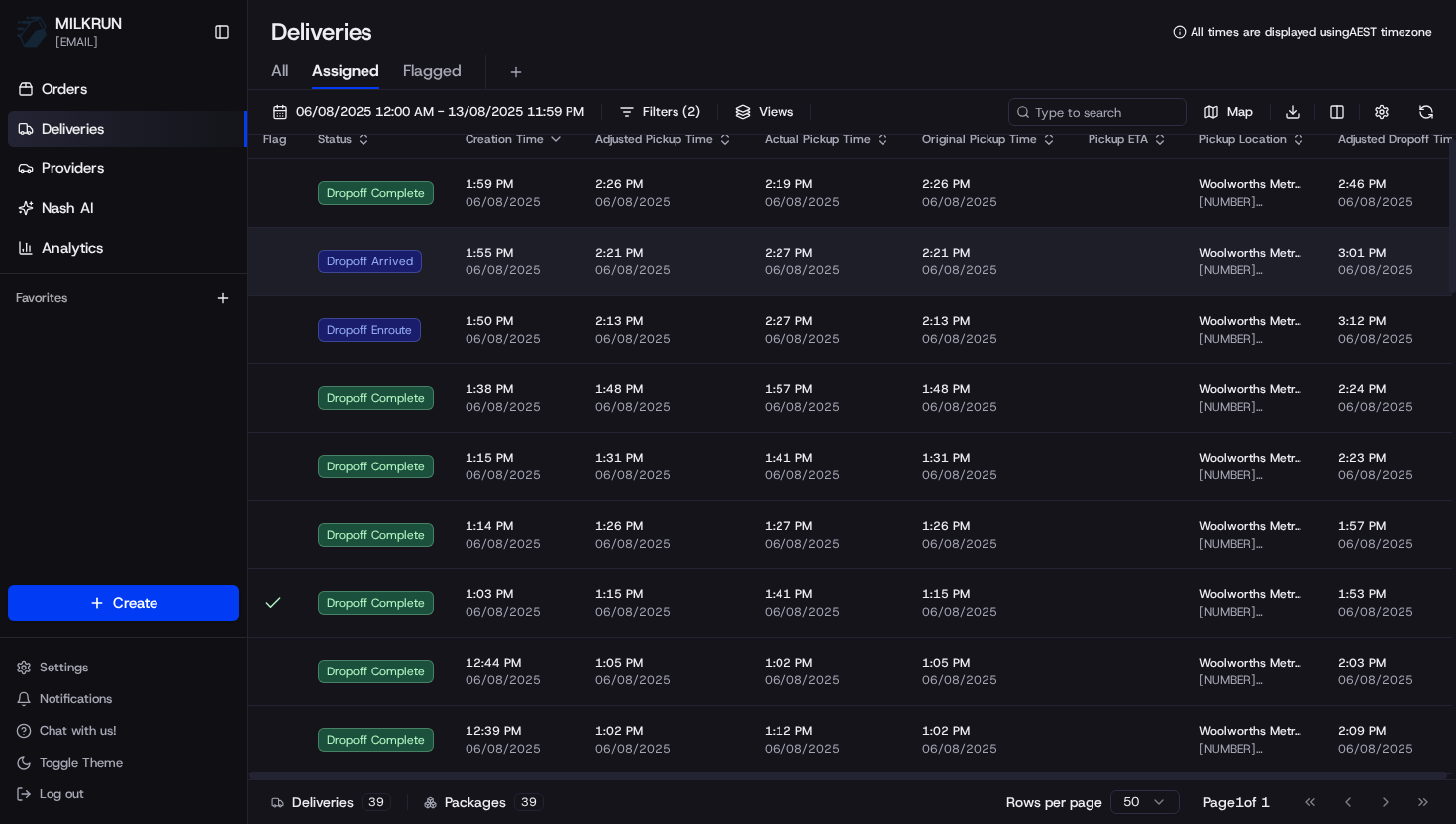 scroll, scrollTop: 0, scrollLeft: 0, axis: both 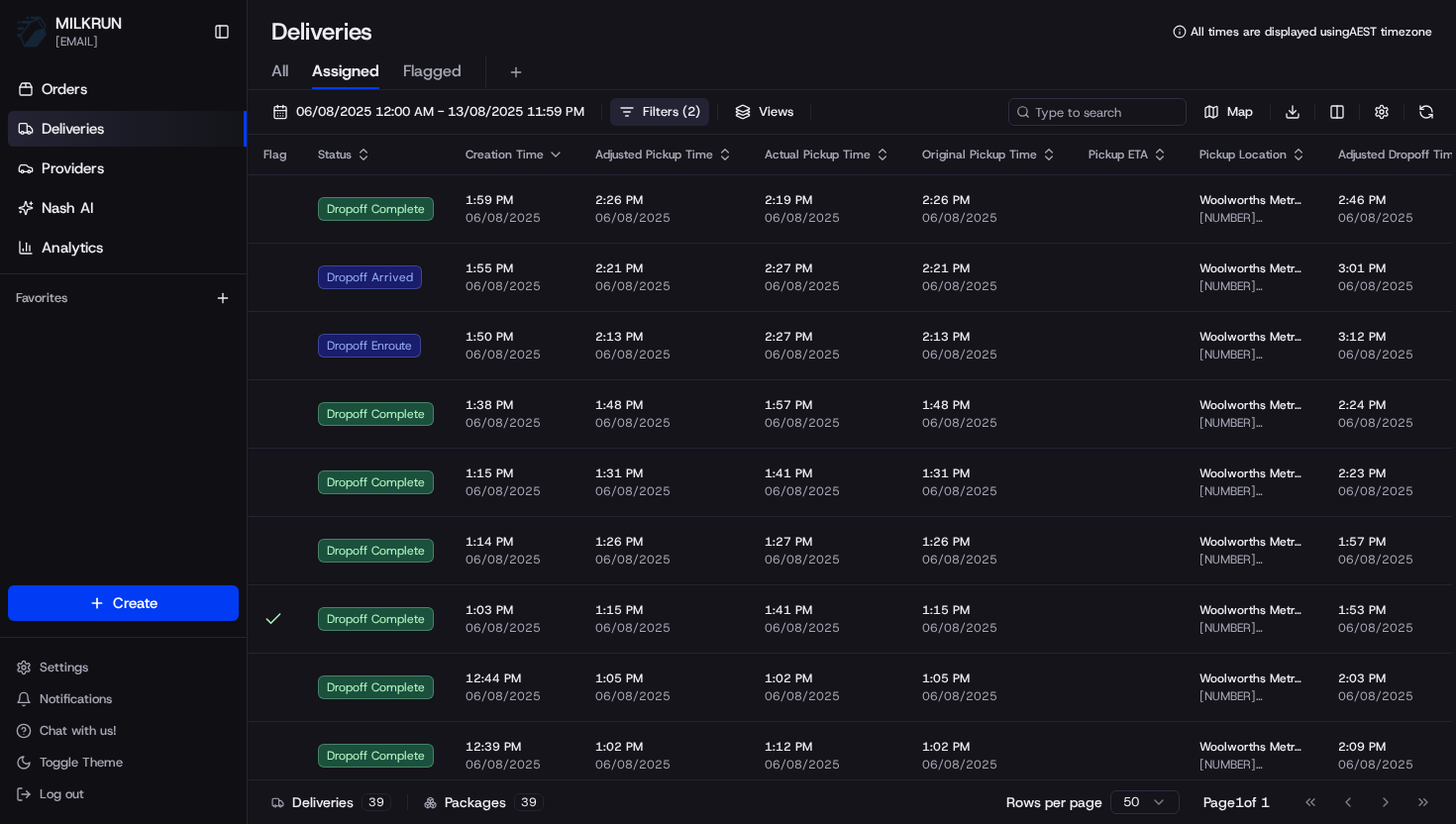 click on "Filters ( 2 )" at bounding box center (672, 112) 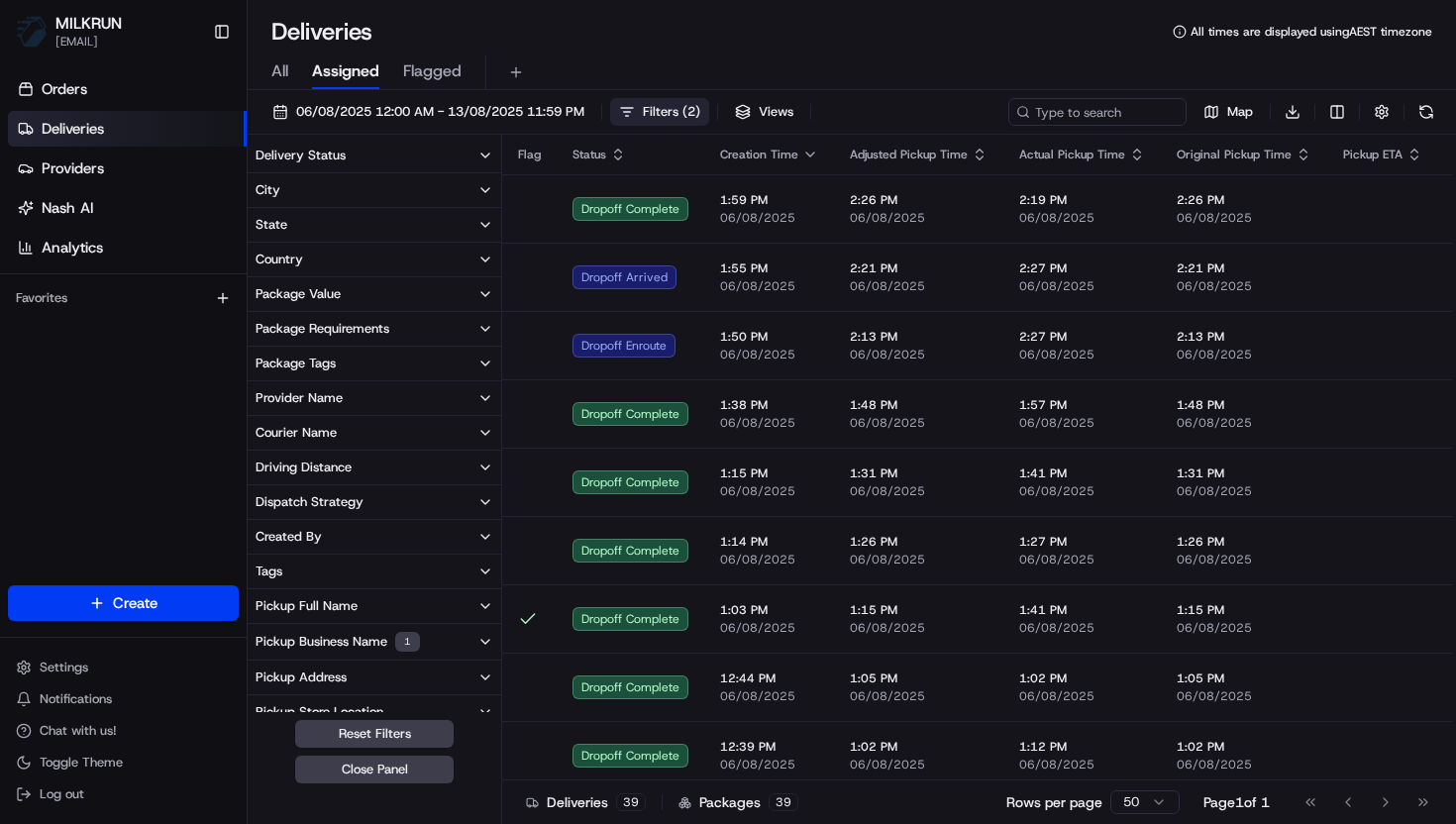 click on "Filters ( 2 )" at bounding box center [660, 112] 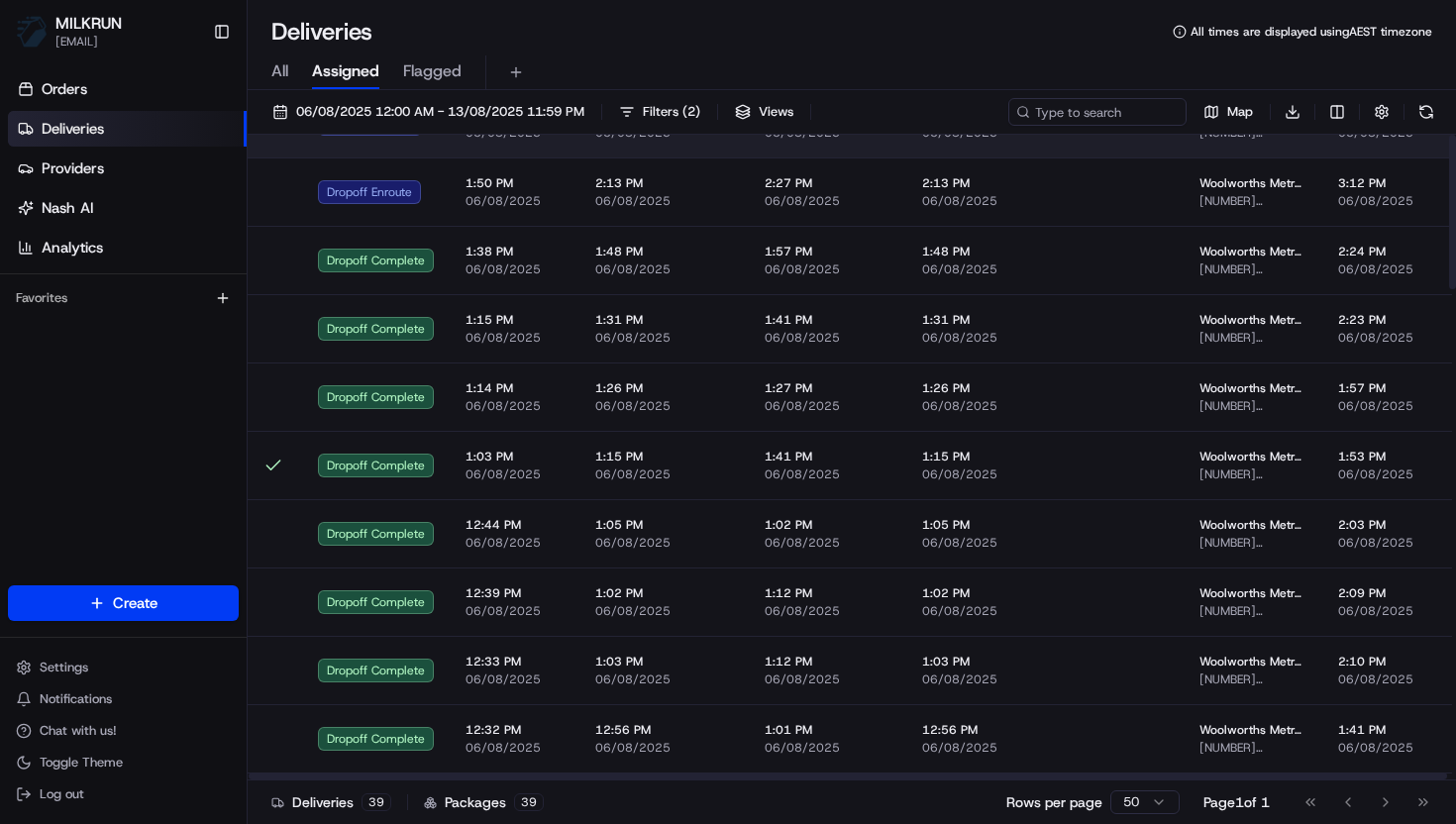scroll, scrollTop: 0, scrollLeft: 0, axis: both 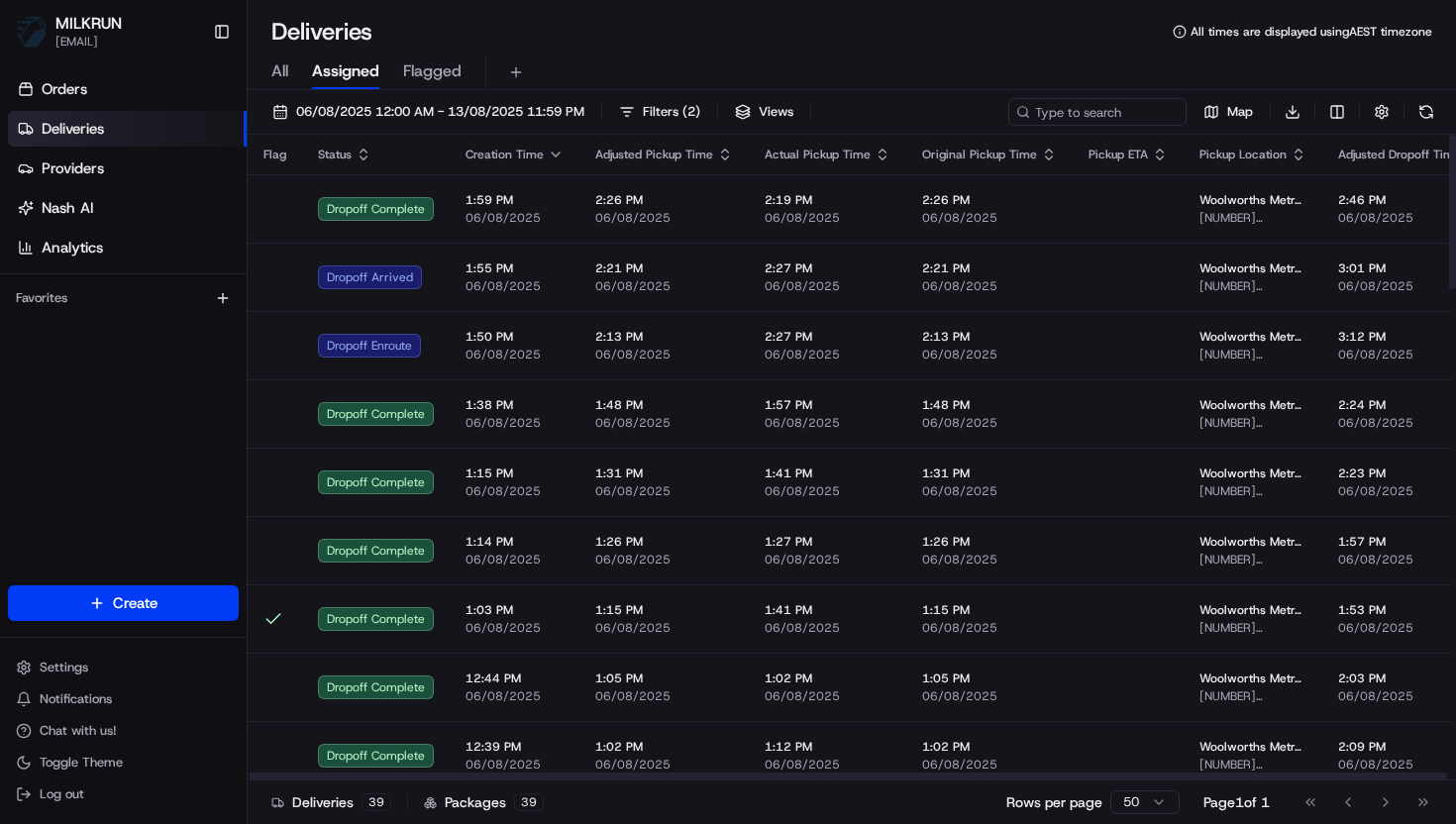 click on "Deliveries All times are displayed using  AEST   timezone" at bounding box center [852, 32] 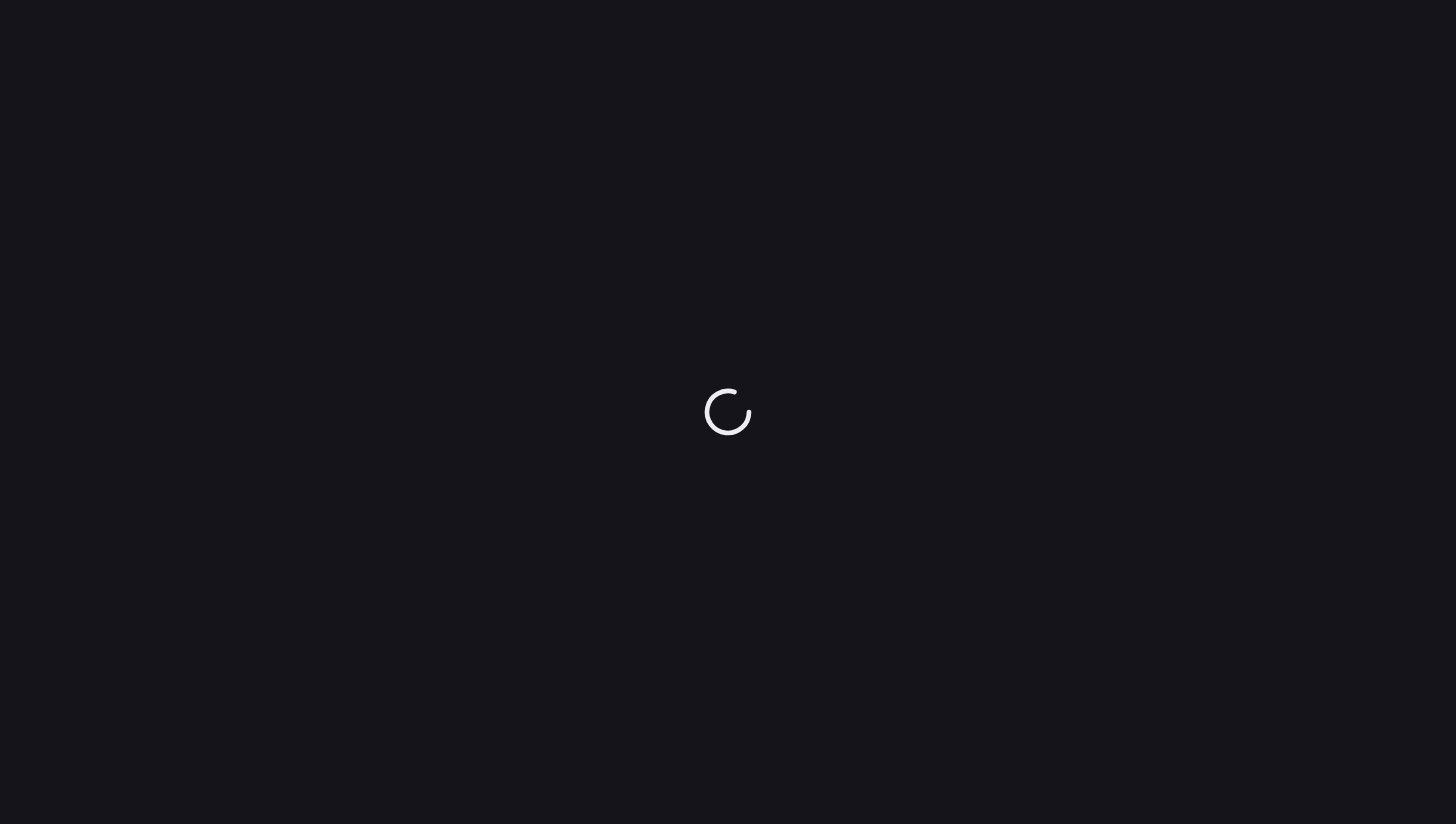 scroll, scrollTop: 0, scrollLeft: 0, axis: both 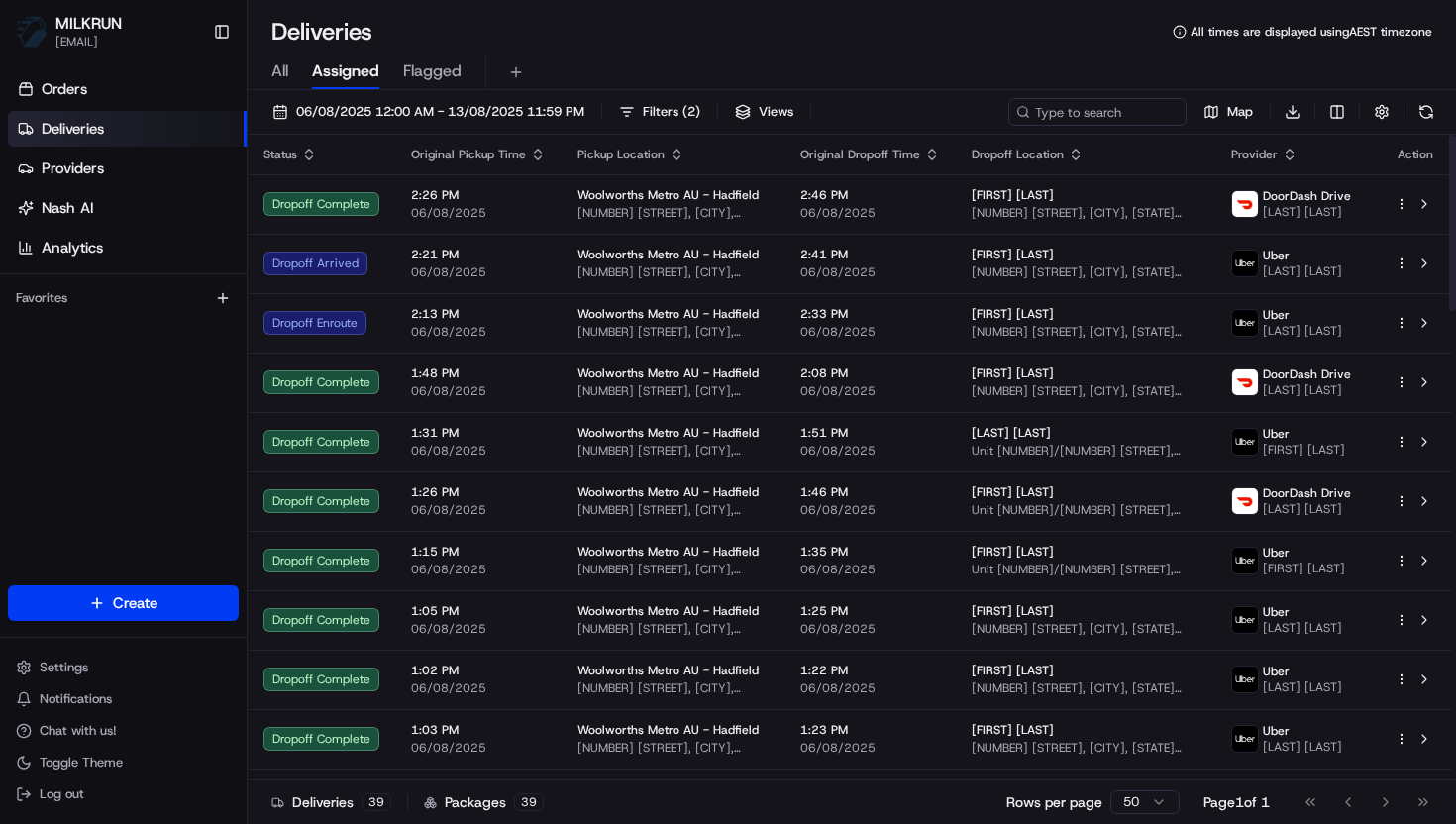 click on "All Assigned Flagged" at bounding box center [852, 72] 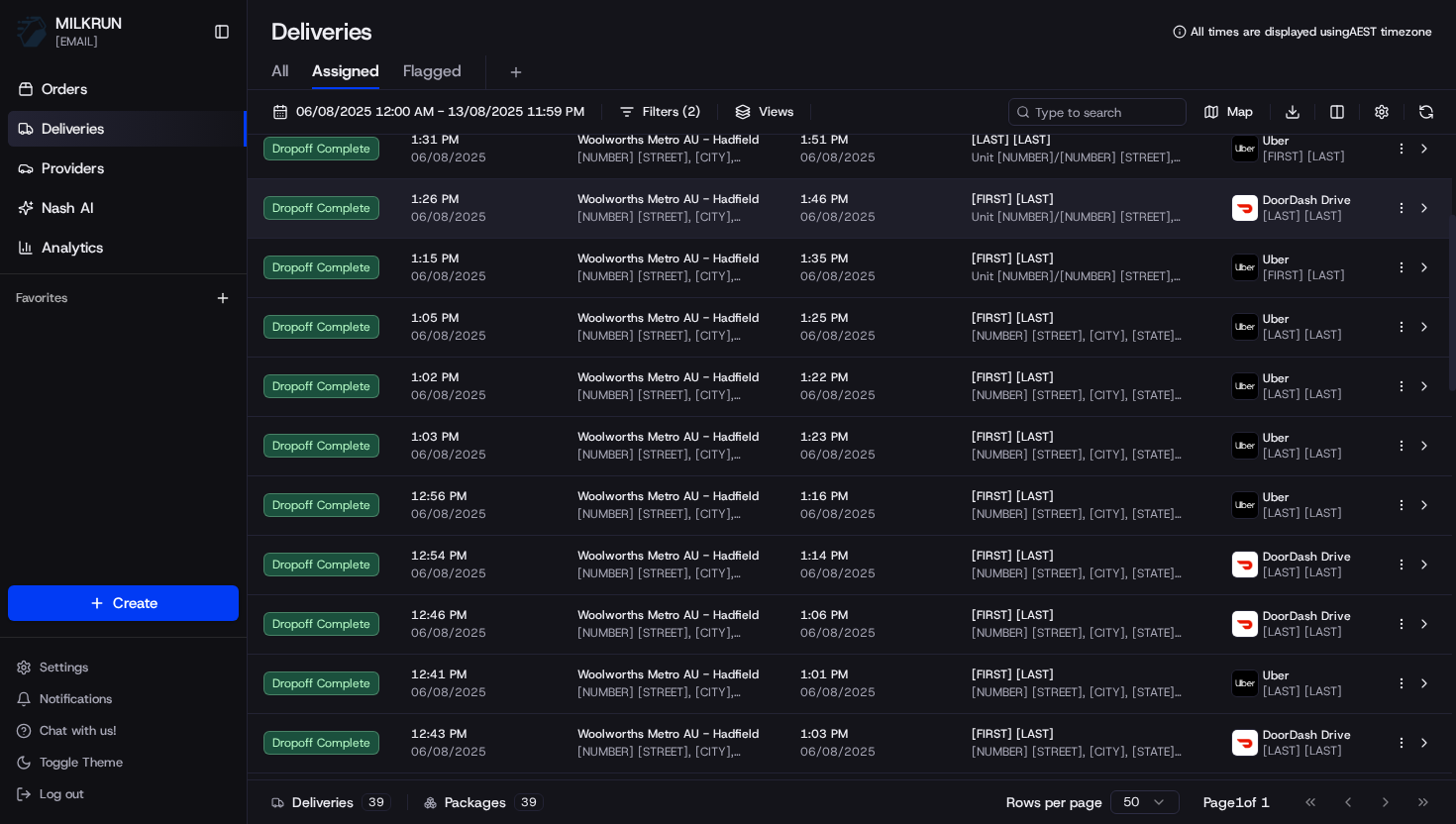 scroll, scrollTop: 0, scrollLeft: 0, axis: both 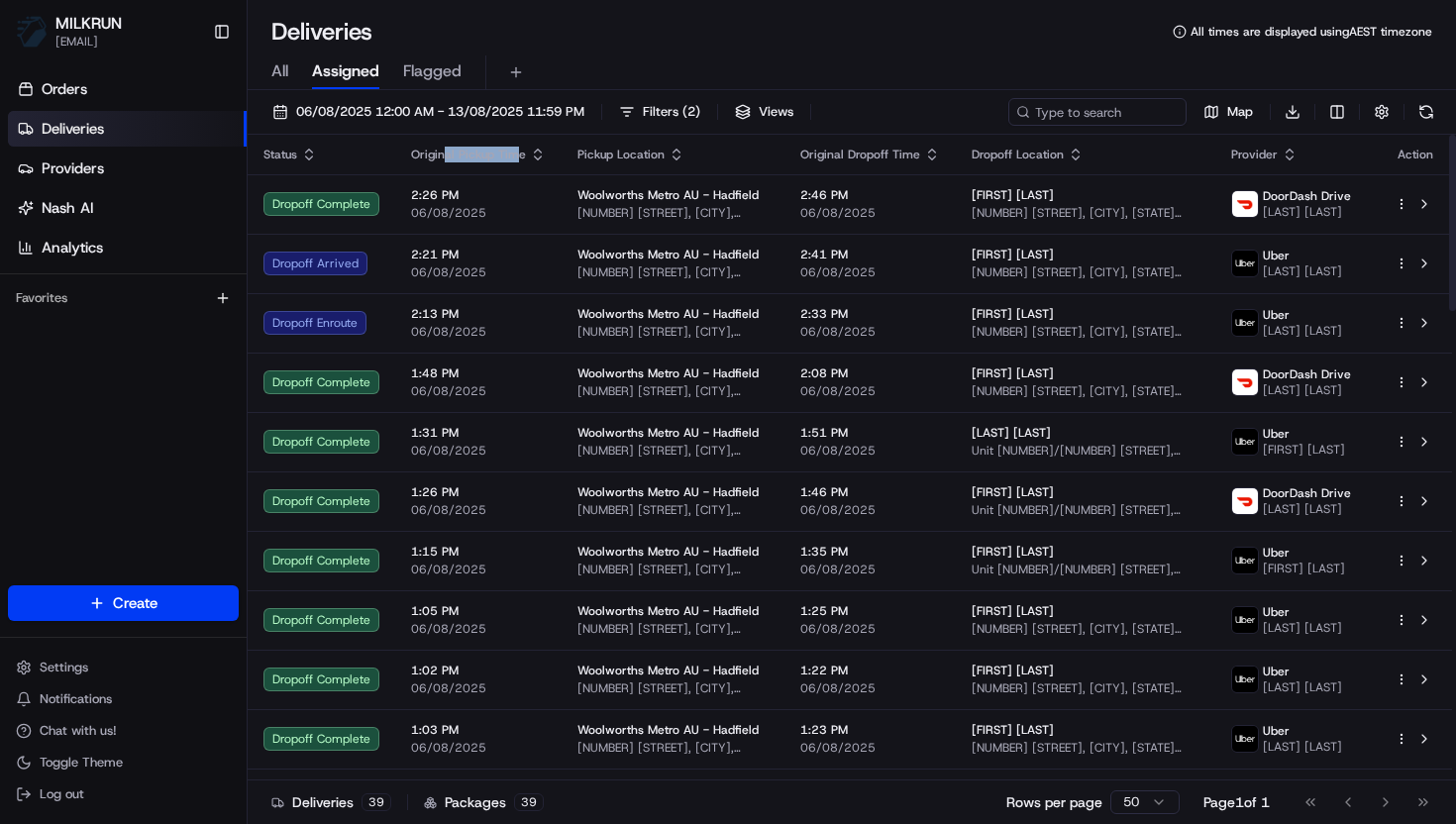 drag, startPoint x: 442, startPoint y: 154, endPoint x: 517, endPoint y: 154, distance: 75 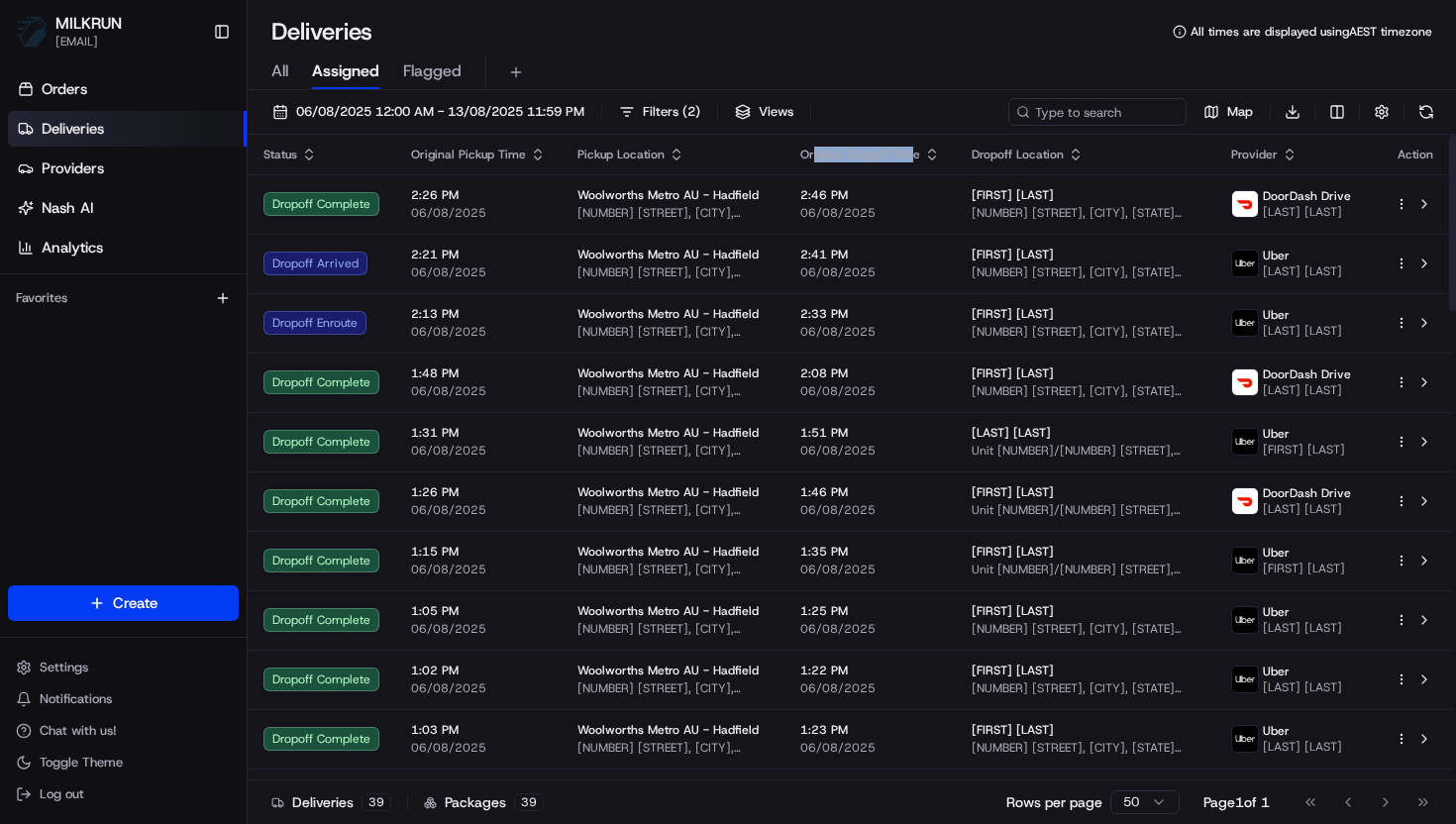 drag, startPoint x: 794, startPoint y: 150, endPoint x: 896, endPoint y: 149, distance: 102.0049 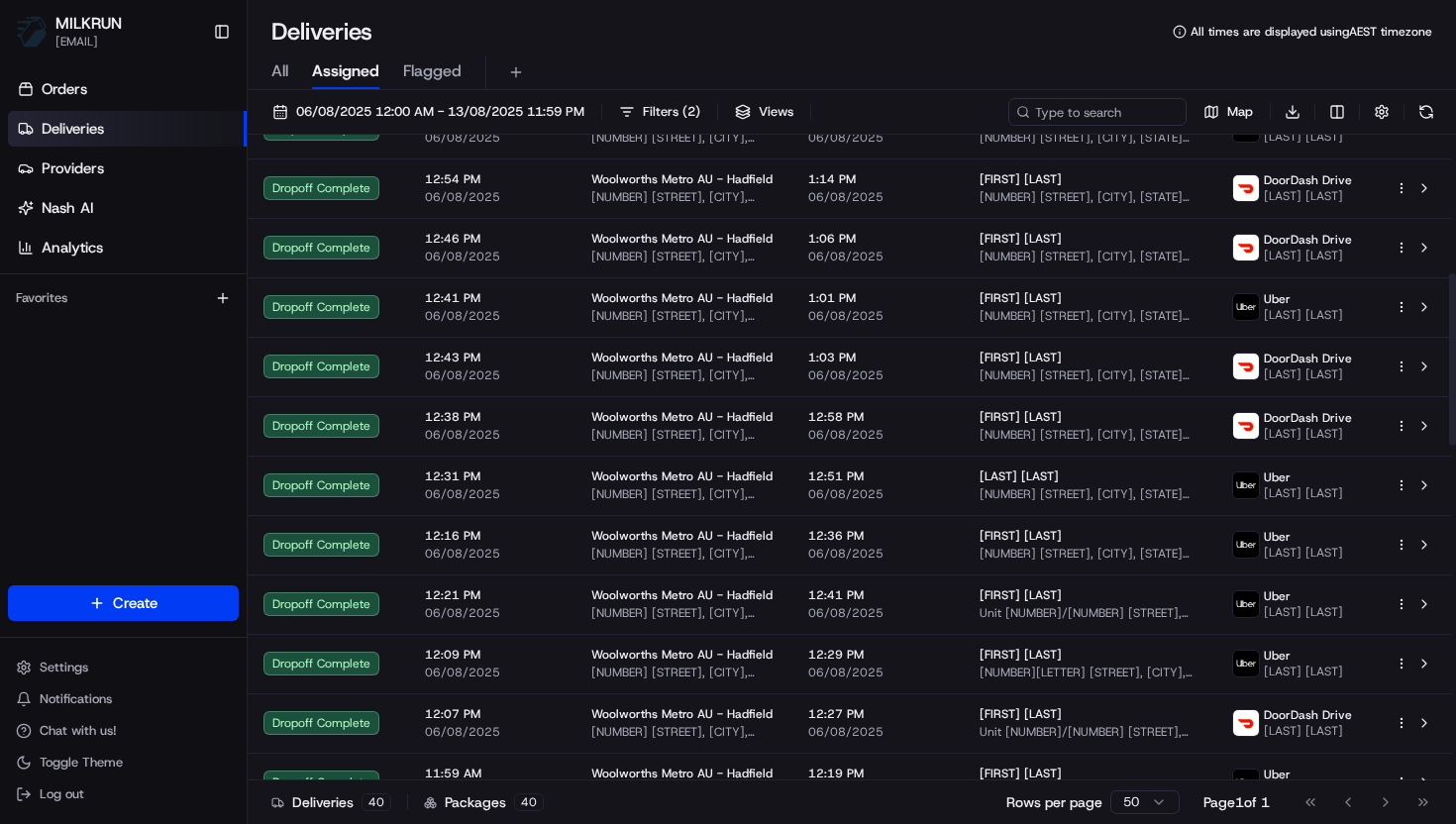 scroll, scrollTop: 0, scrollLeft: 0, axis: both 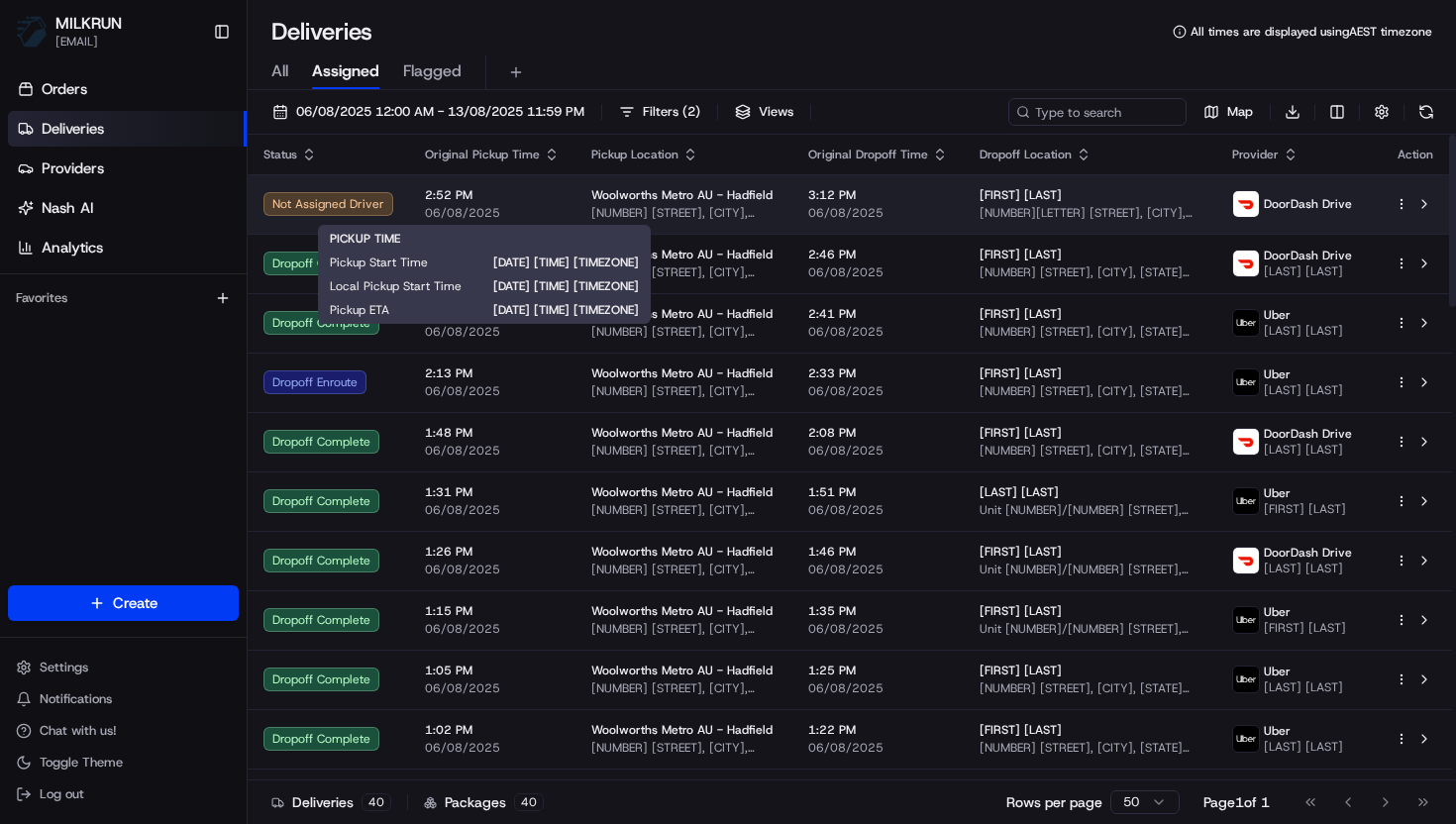 click on "06/08/2025" at bounding box center [492, 213] 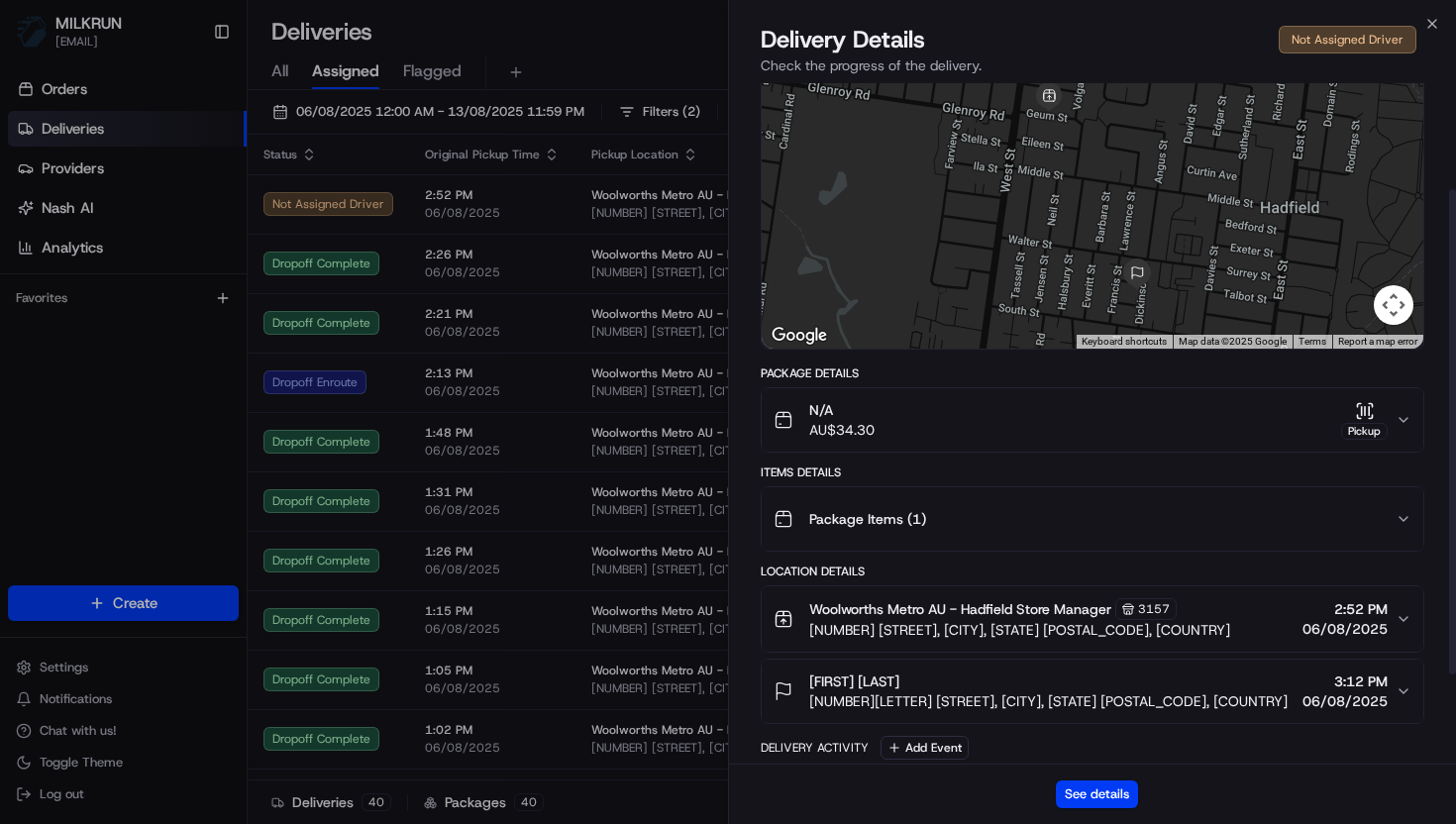 scroll, scrollTop: 0, scrollLeft: 0, axis: both 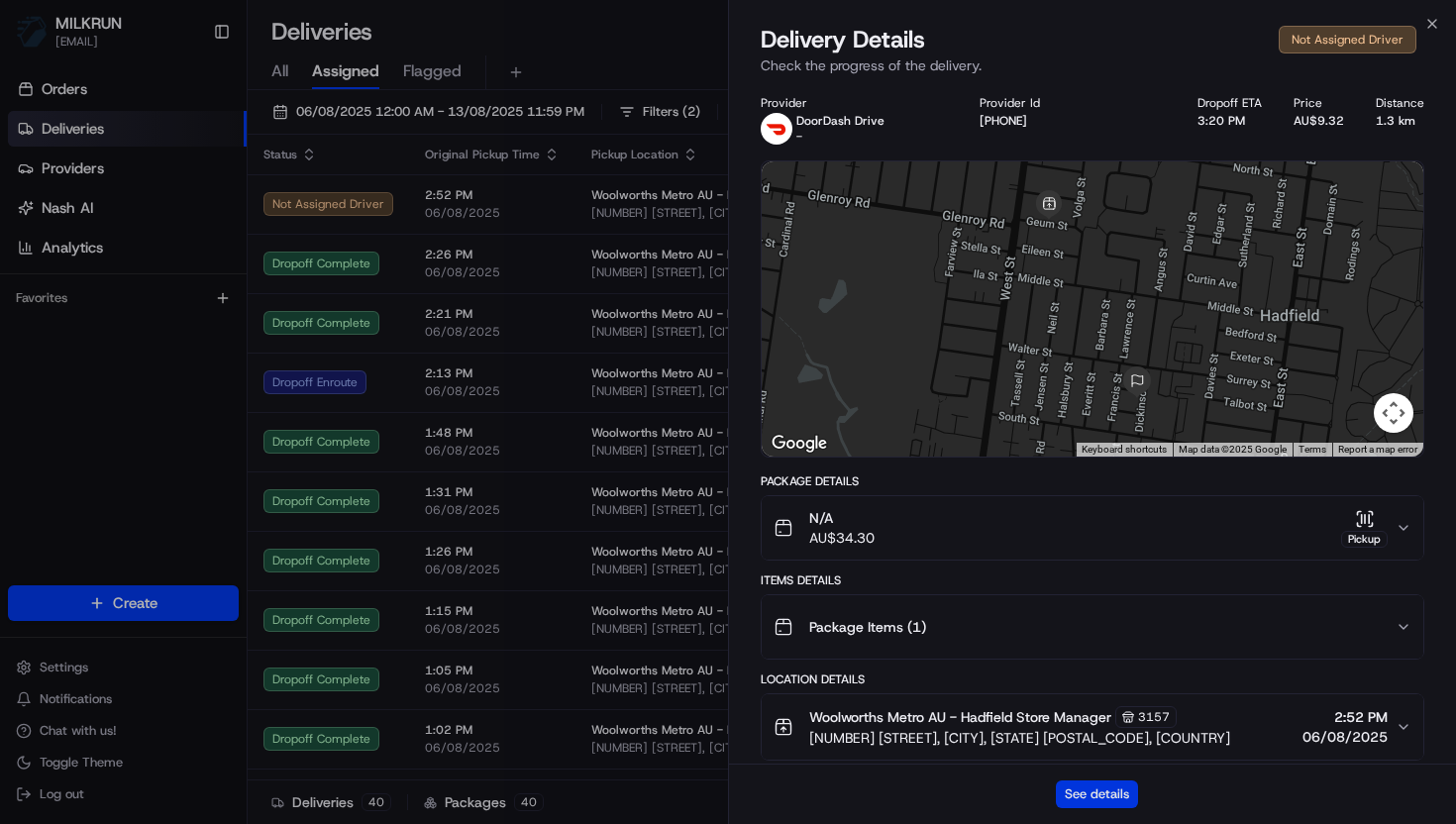 click on "See details" at bounding box center (1096, 794) 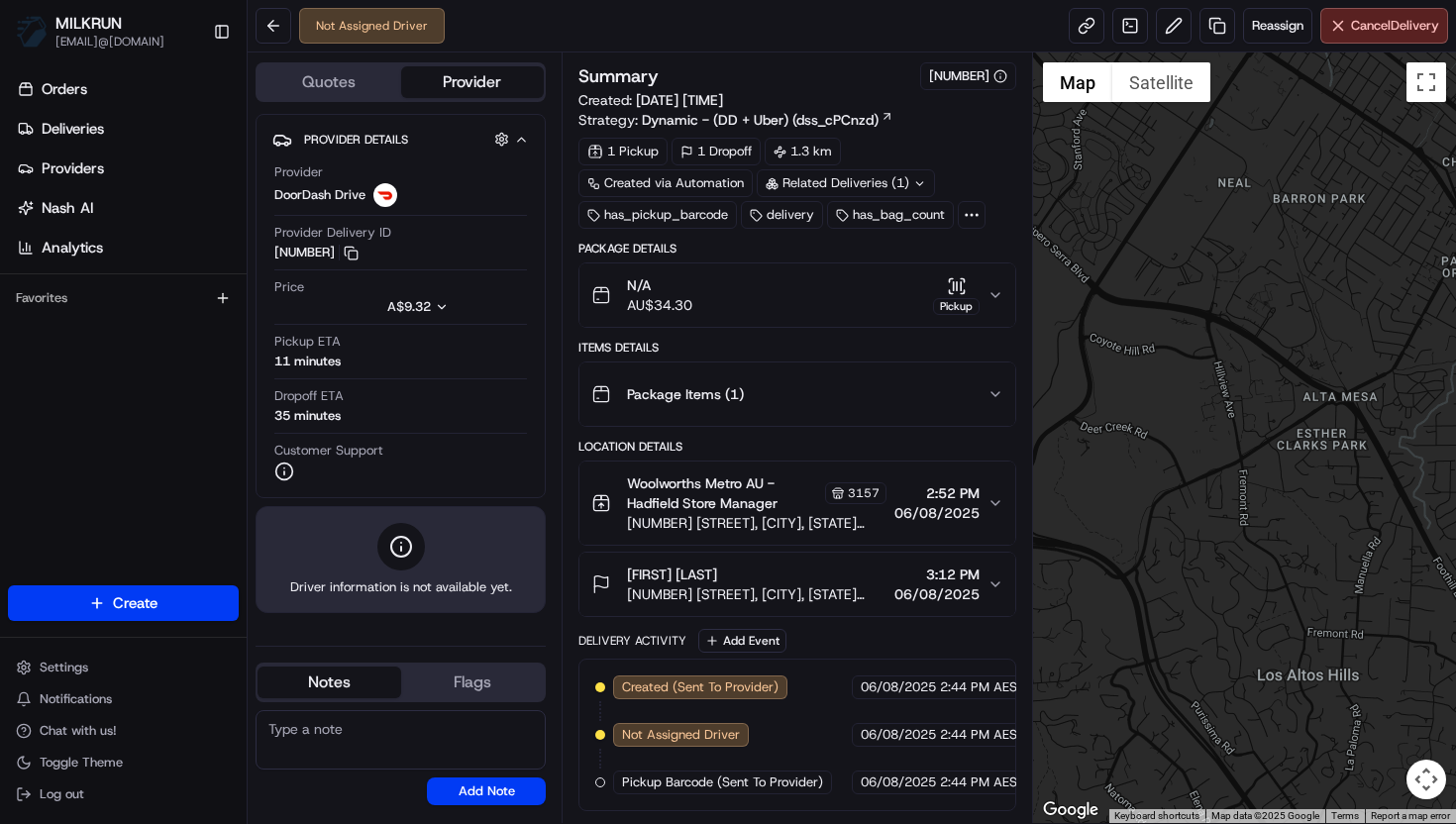 scroll, scrollTop: 0, scrollLeft: 0, axis: both 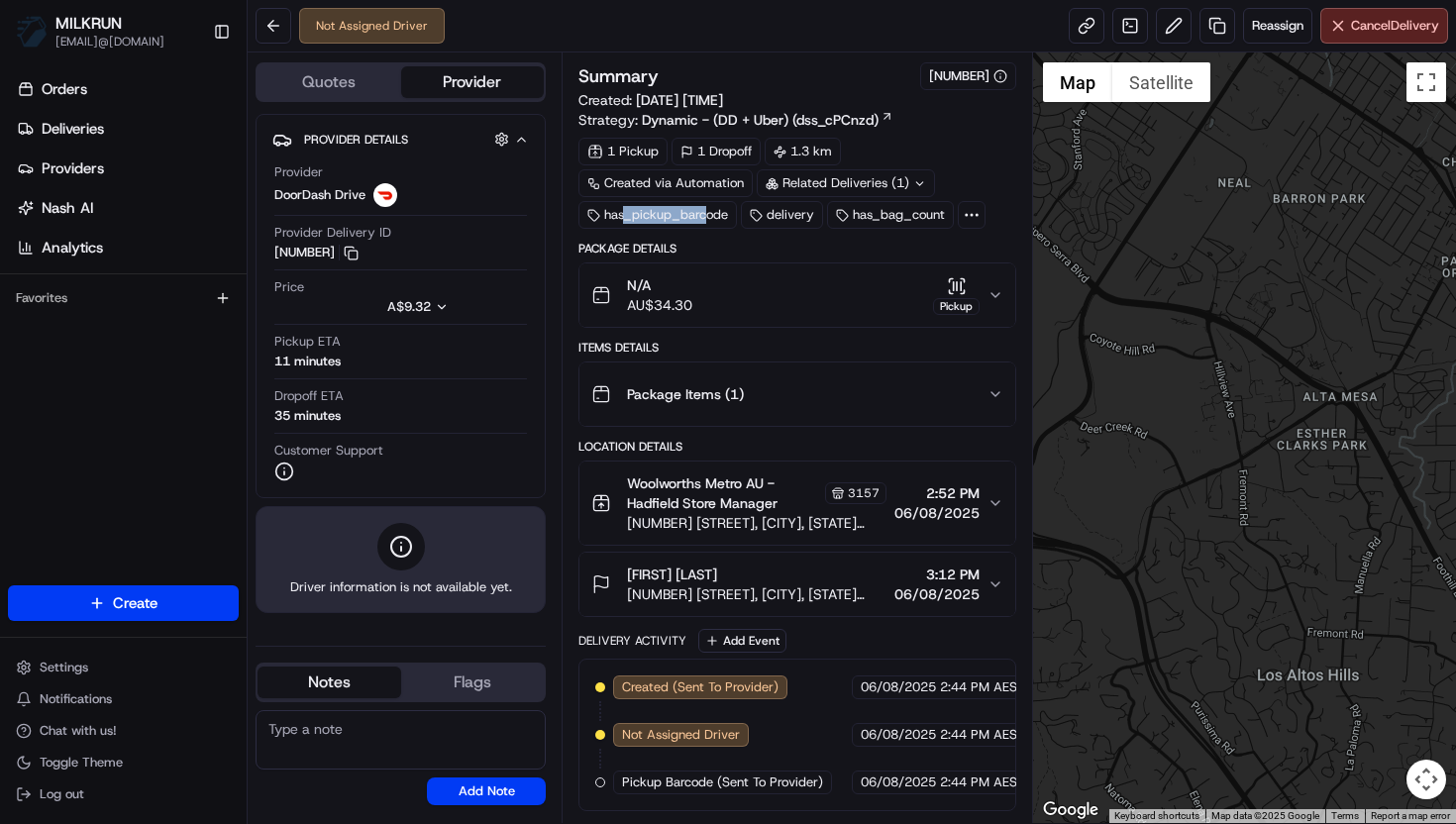 drag, startPoint x: 660, startPoint y: 218, endPoint x: 704, endPoint y: 218, distance: 44 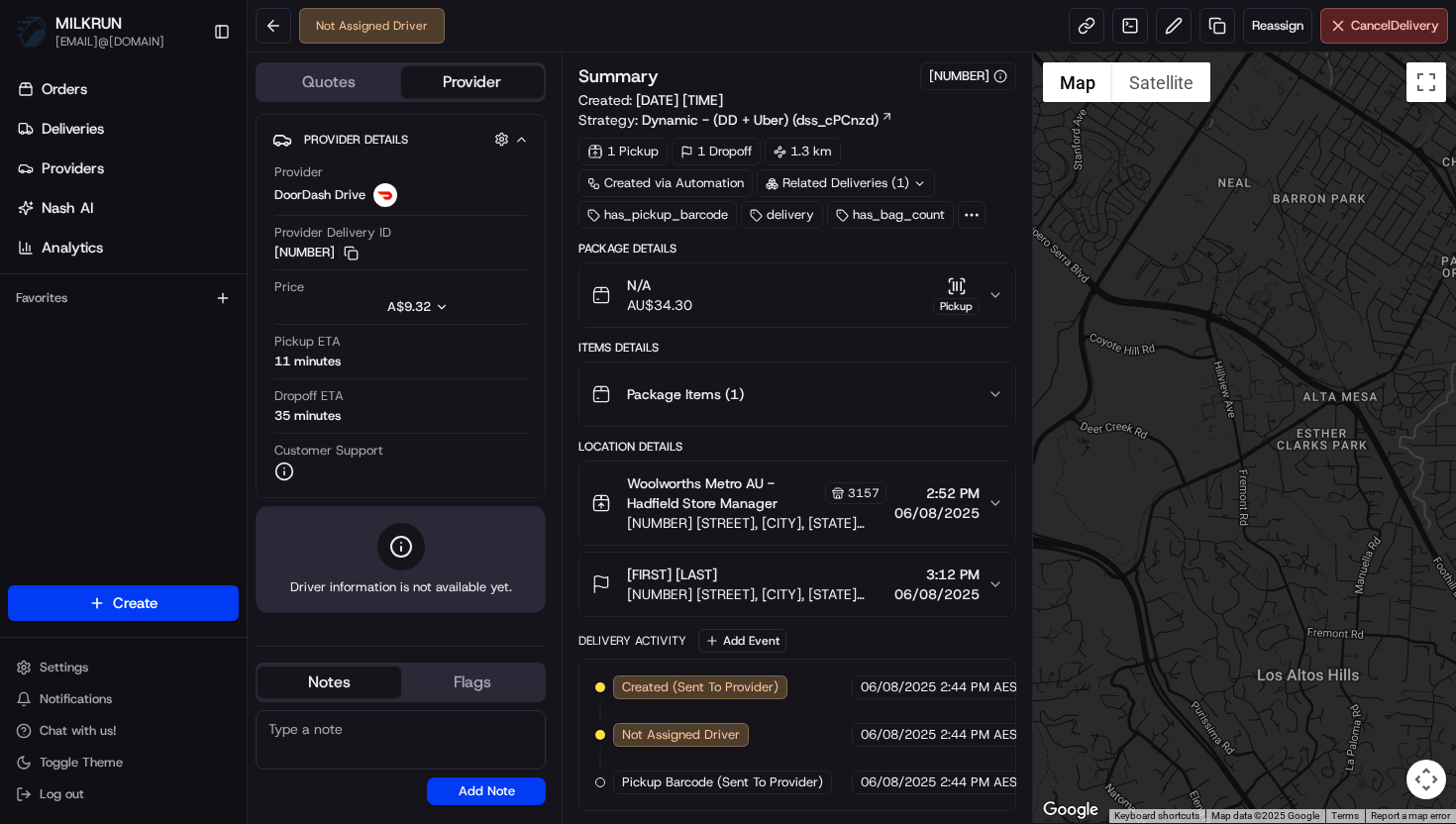 click 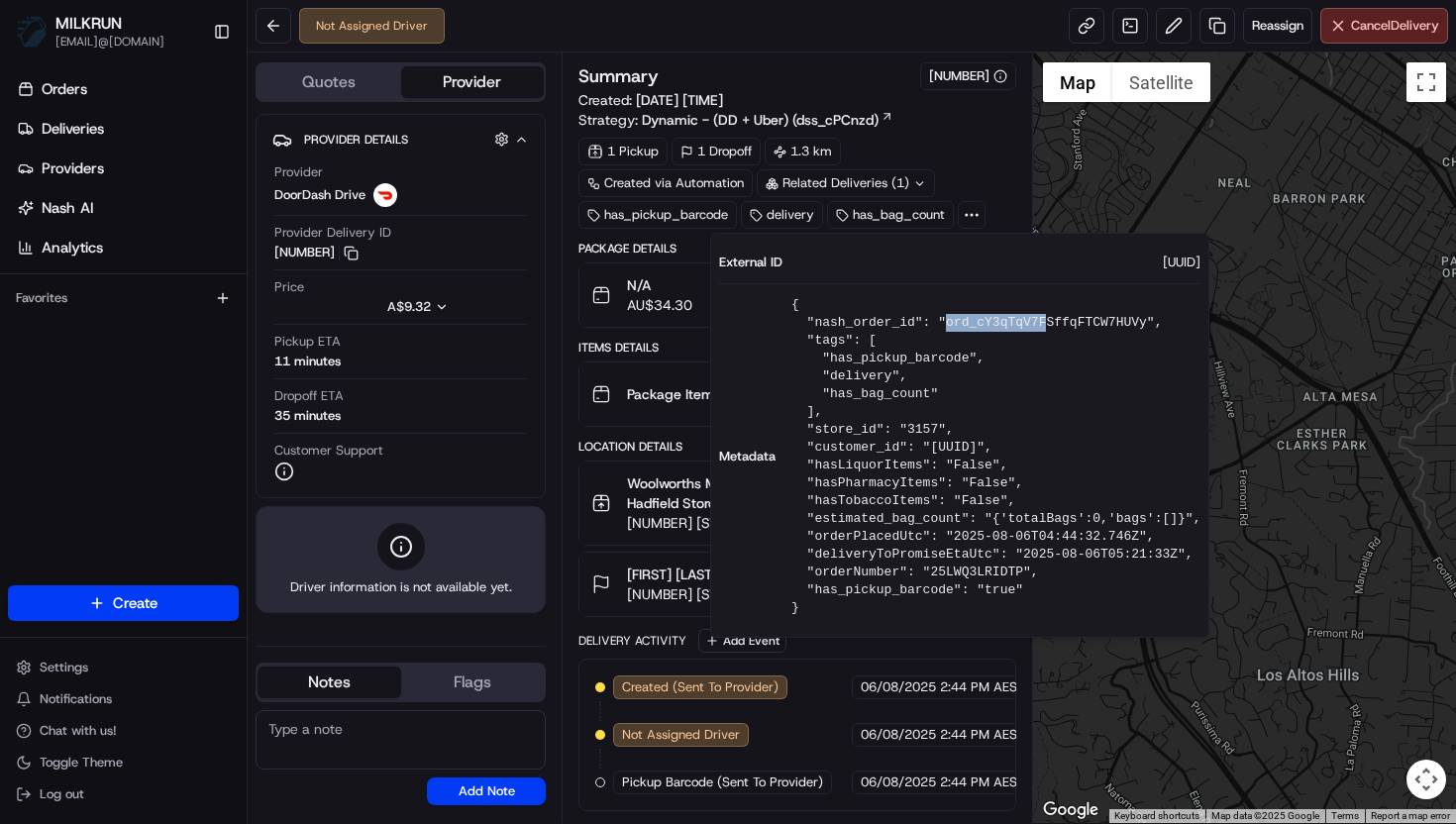 drag, startPoint x: 942, startPoint y: 325, endPoint x: 1047, endPoint y: 320, distance: 105.11898 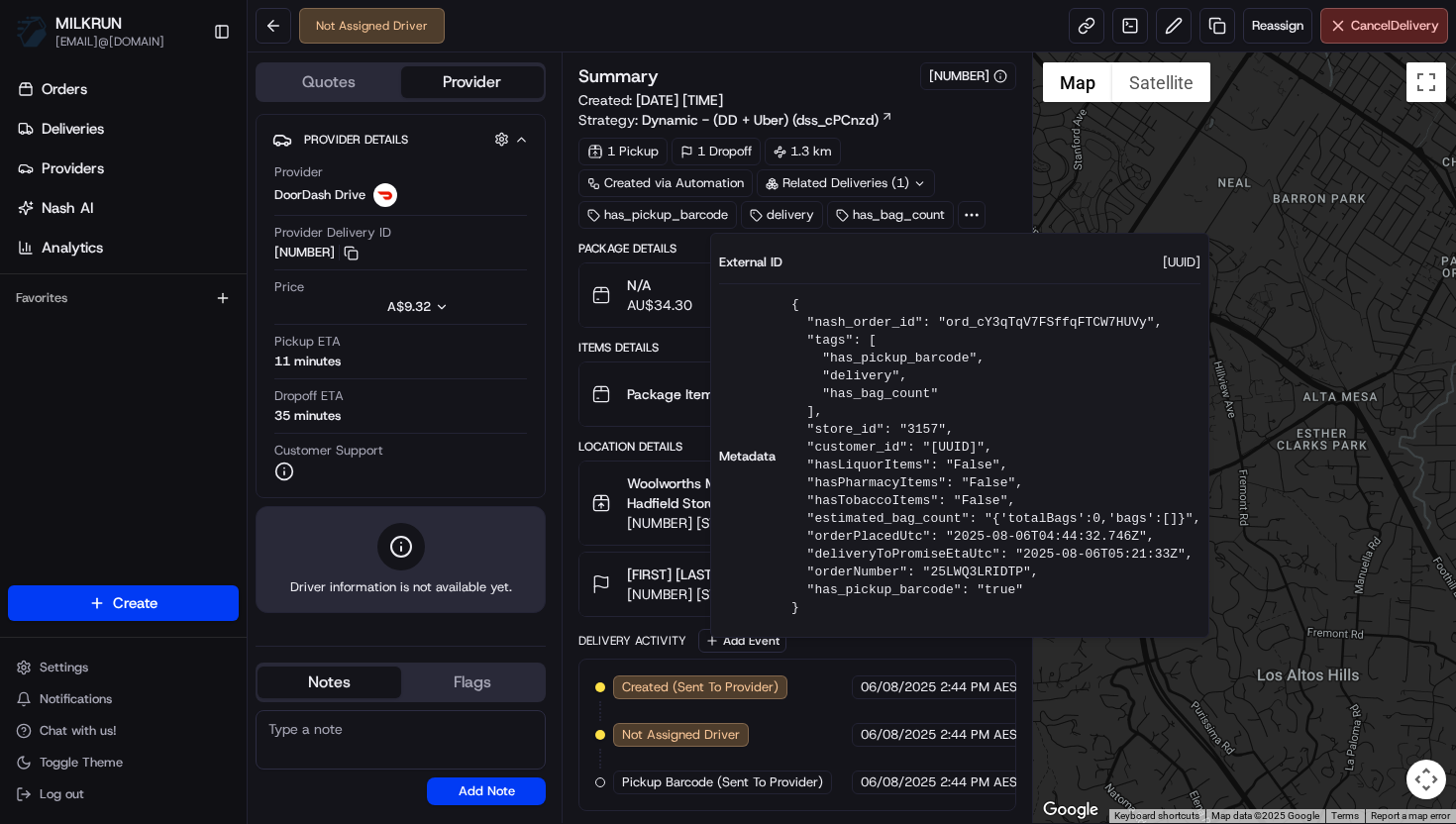 click on "has_bag_count" at bounding box center (890, 215) 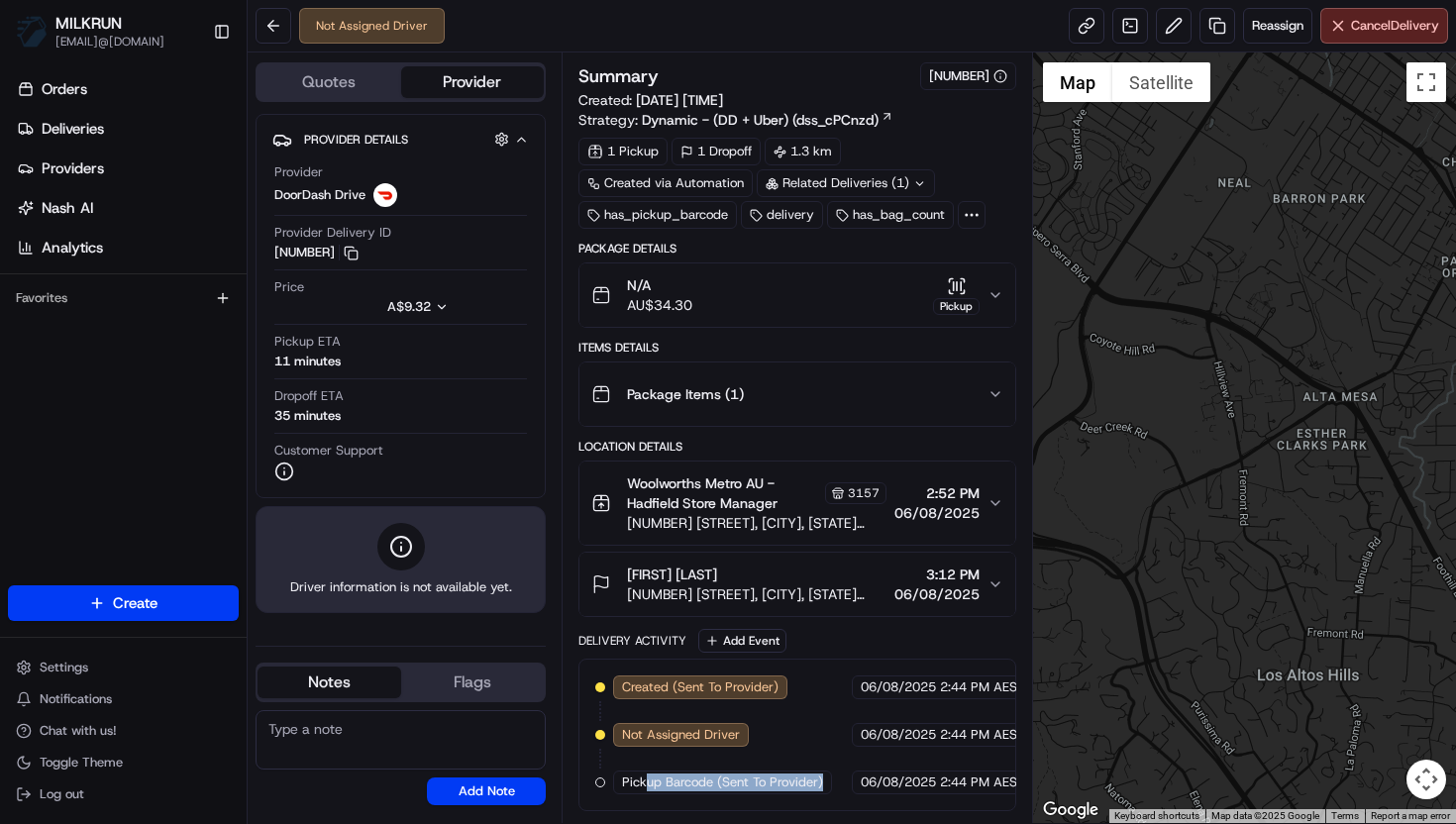 drag, startPoint x: 661, startPoint y: 779, endPoint x: 828, endPoint y: 779, distance: 167 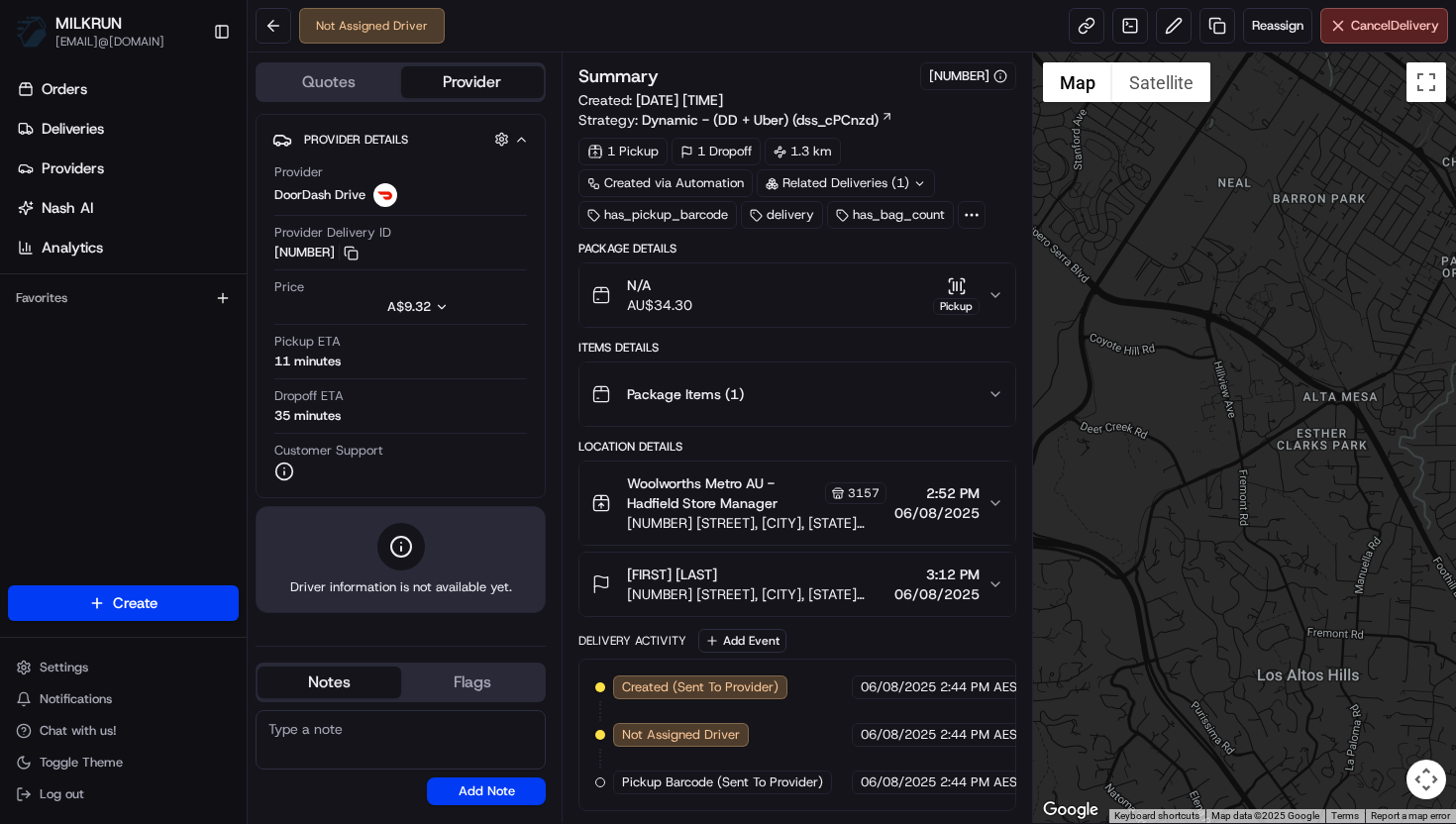 drag, startPoint x: 624, startPoint y: 776, endPoint x: 829, endPoint y: 768, distance: 205.15604 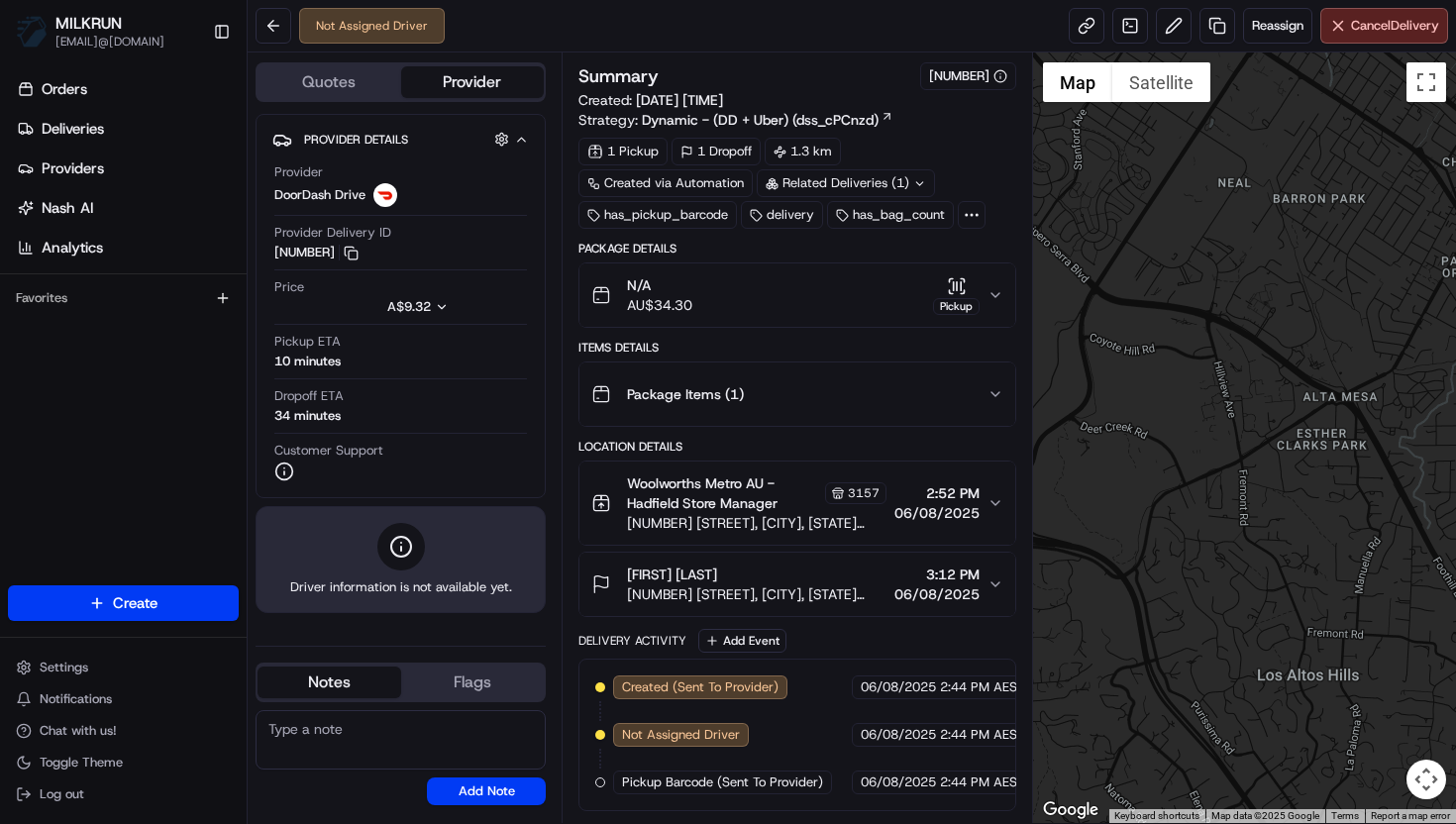 click 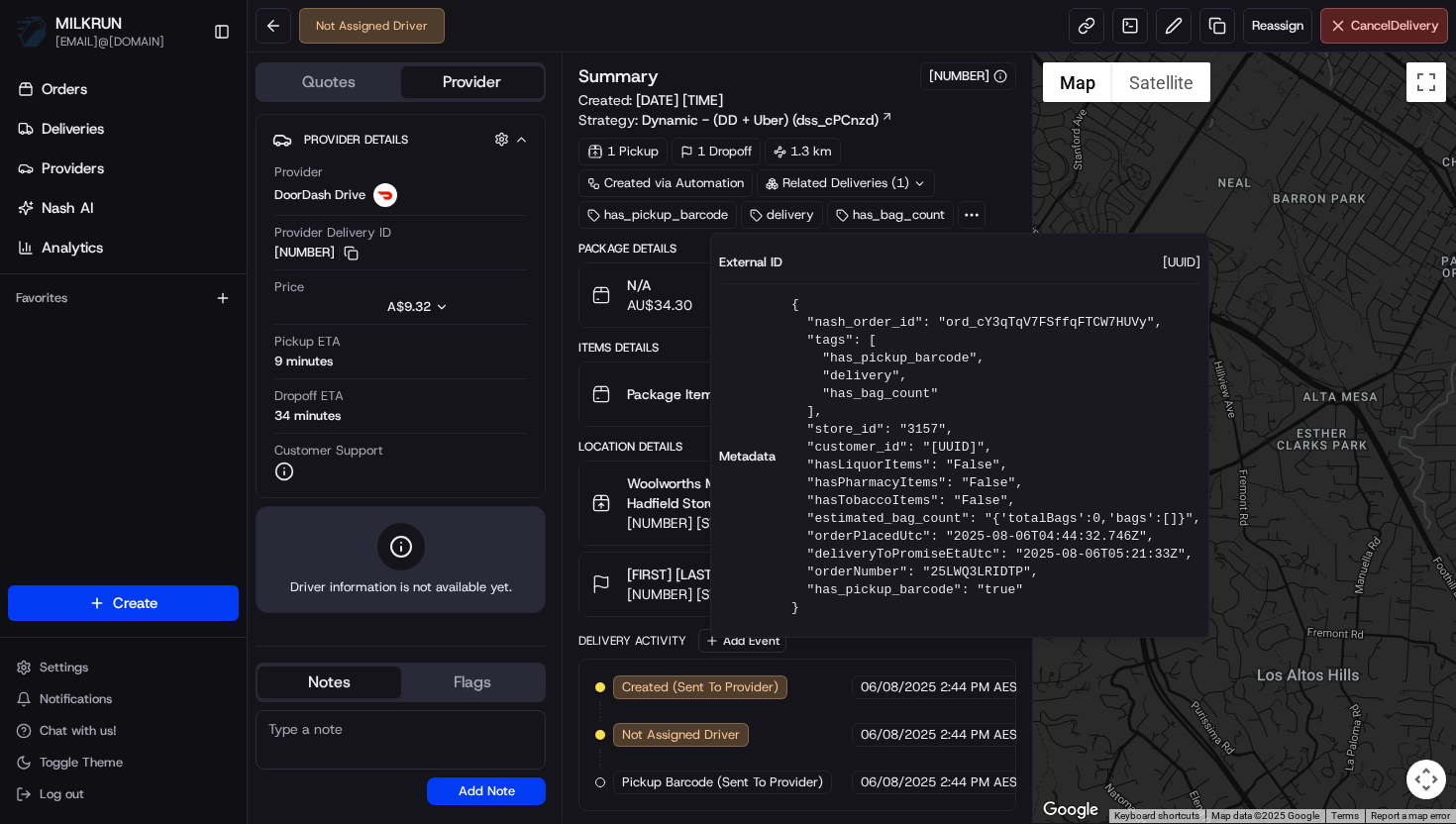 click on "[UUID]" at bounding box center (1182, 262) 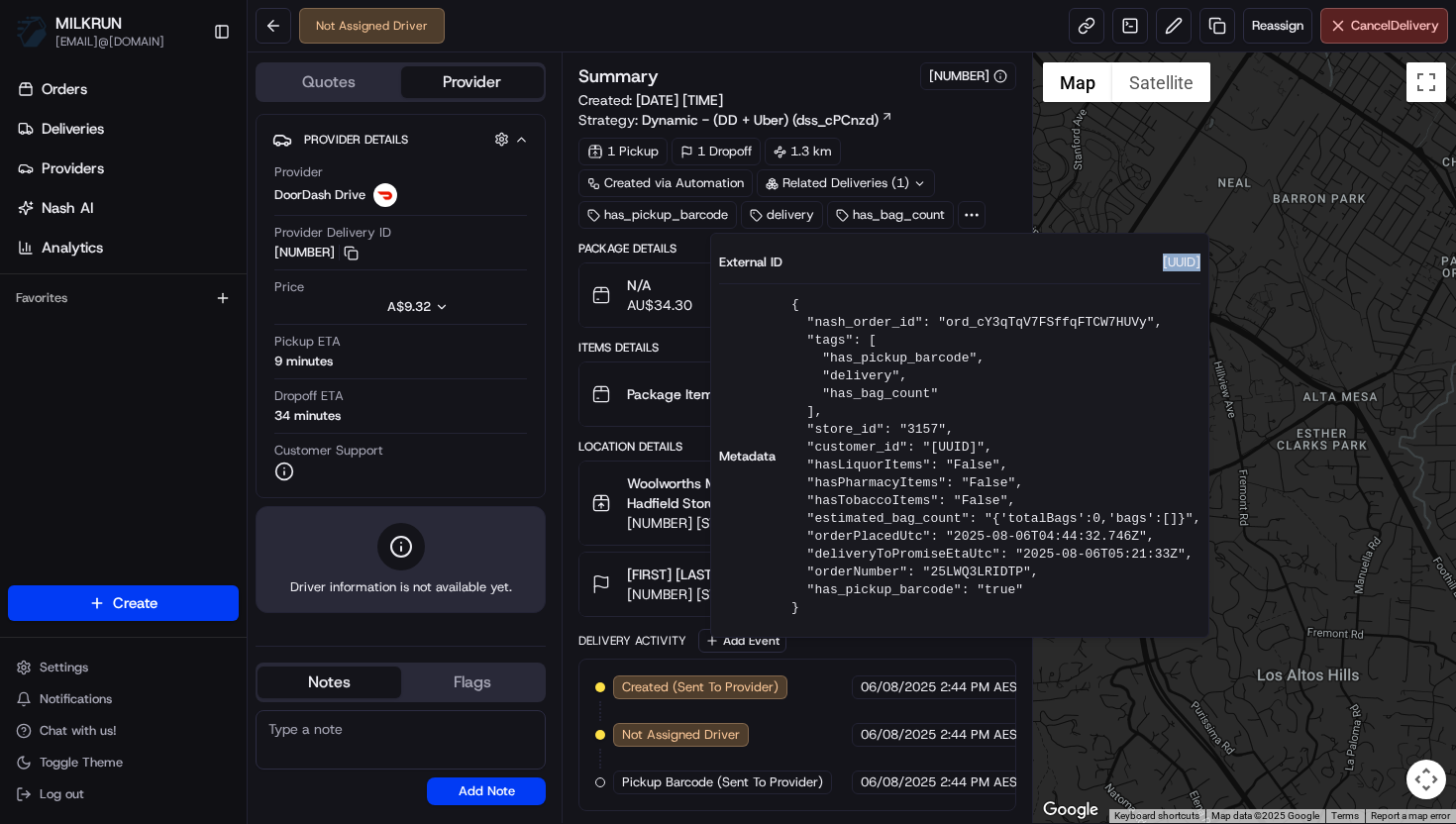 click on "b205989f-7bdc-4836-afee-fa47edf7babf" at bounding box center [1182, 262] 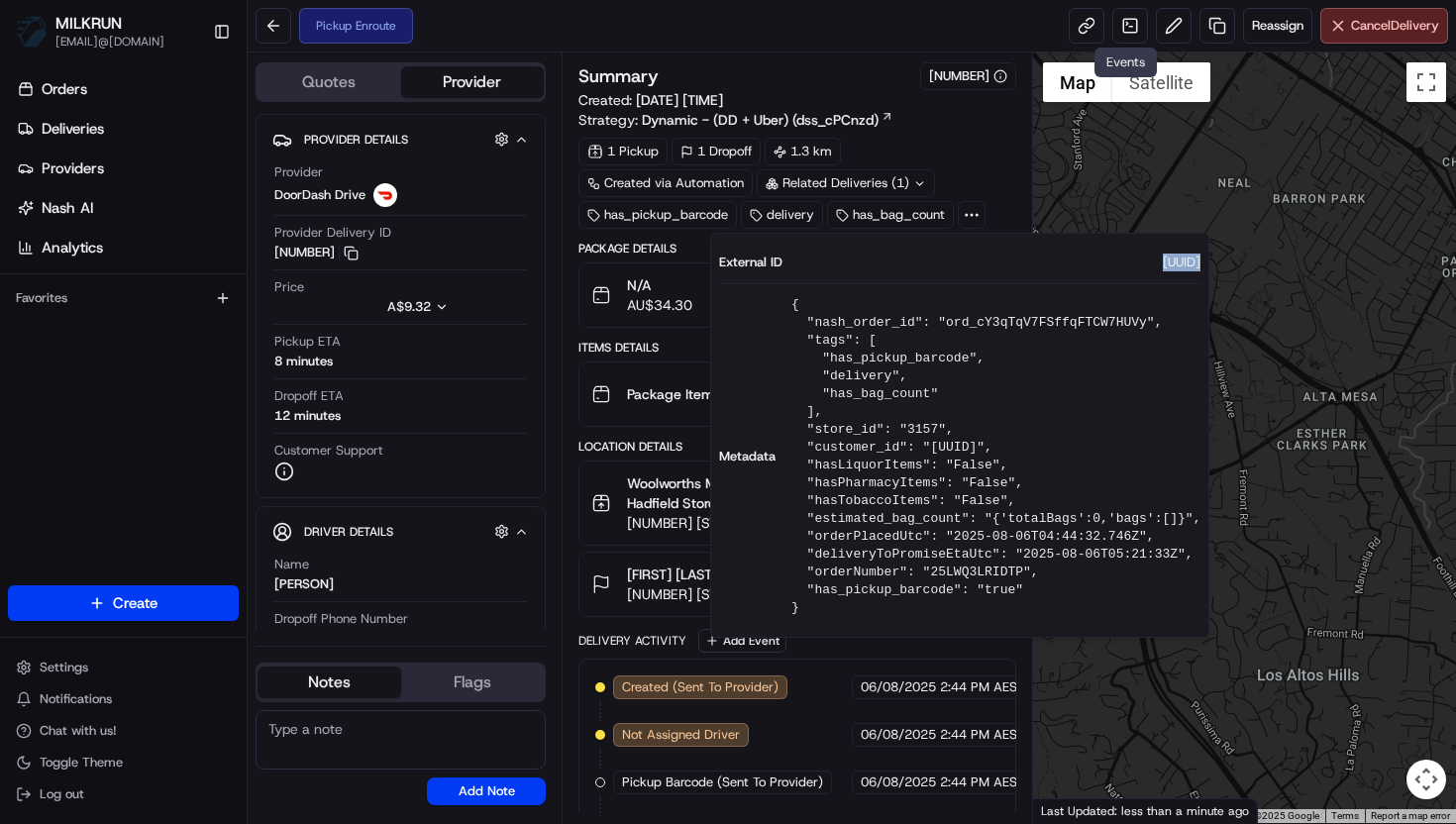 click on "Created (Sent To Provider) DoorDash Drive 06/08/2025 2:44 PM AEST Not Assigned Driver DoorDash Drive 06/08/2025 2:44 PM AEST Pickup Barcode (Sent To Provider) MILKRUN 06/08/2025 2:44 PM AEST Assigned Driver DoorDash Drive 06/08/2025 2:50 PM AEST Driver Updated Uday R. DoorDash Drive 06/08/2025 2:50 PM AEST Pickup Enroute DoorDash Drive 06/08/2025 2:50 PM AEST Pickup Barcode (Sent To Store) MILKRUN 06/08/2025 2:50 PM AEST" at bounding box center (797, 830) 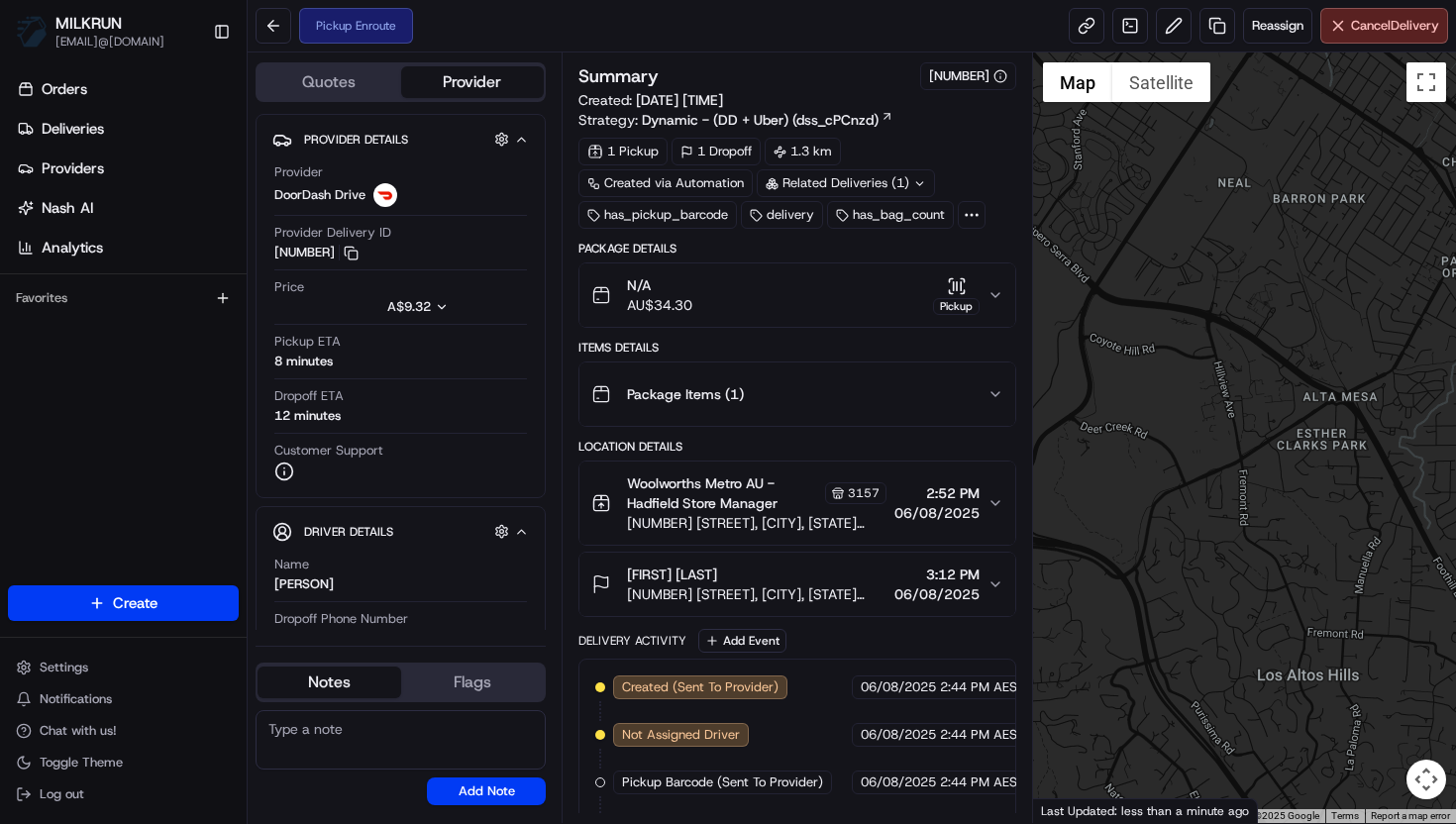 click on "Amira Saraya" at bounding box center [757, 574] 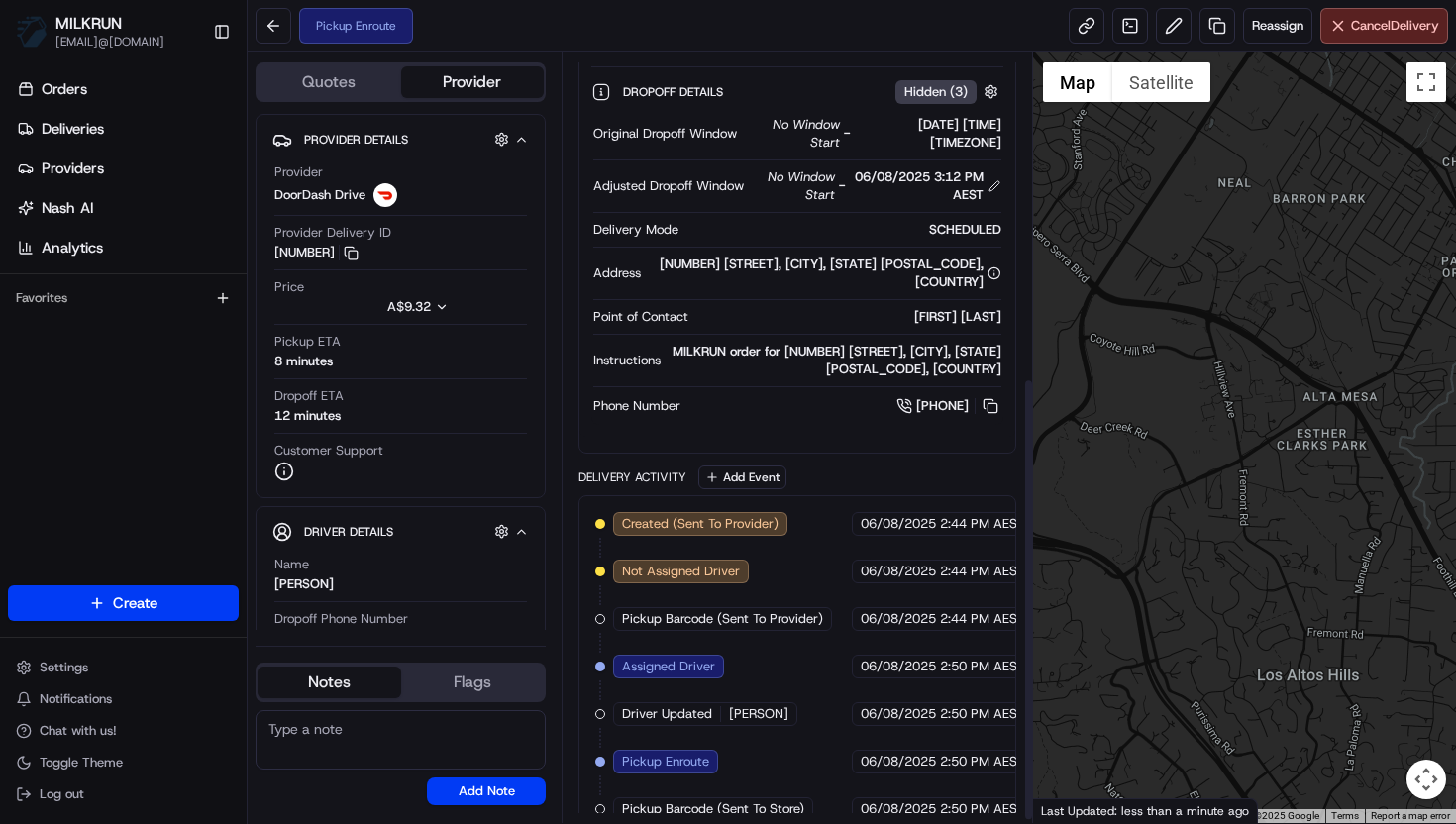 scroll, scrollTop: 568, scrollLeft: 0, axis: vertical 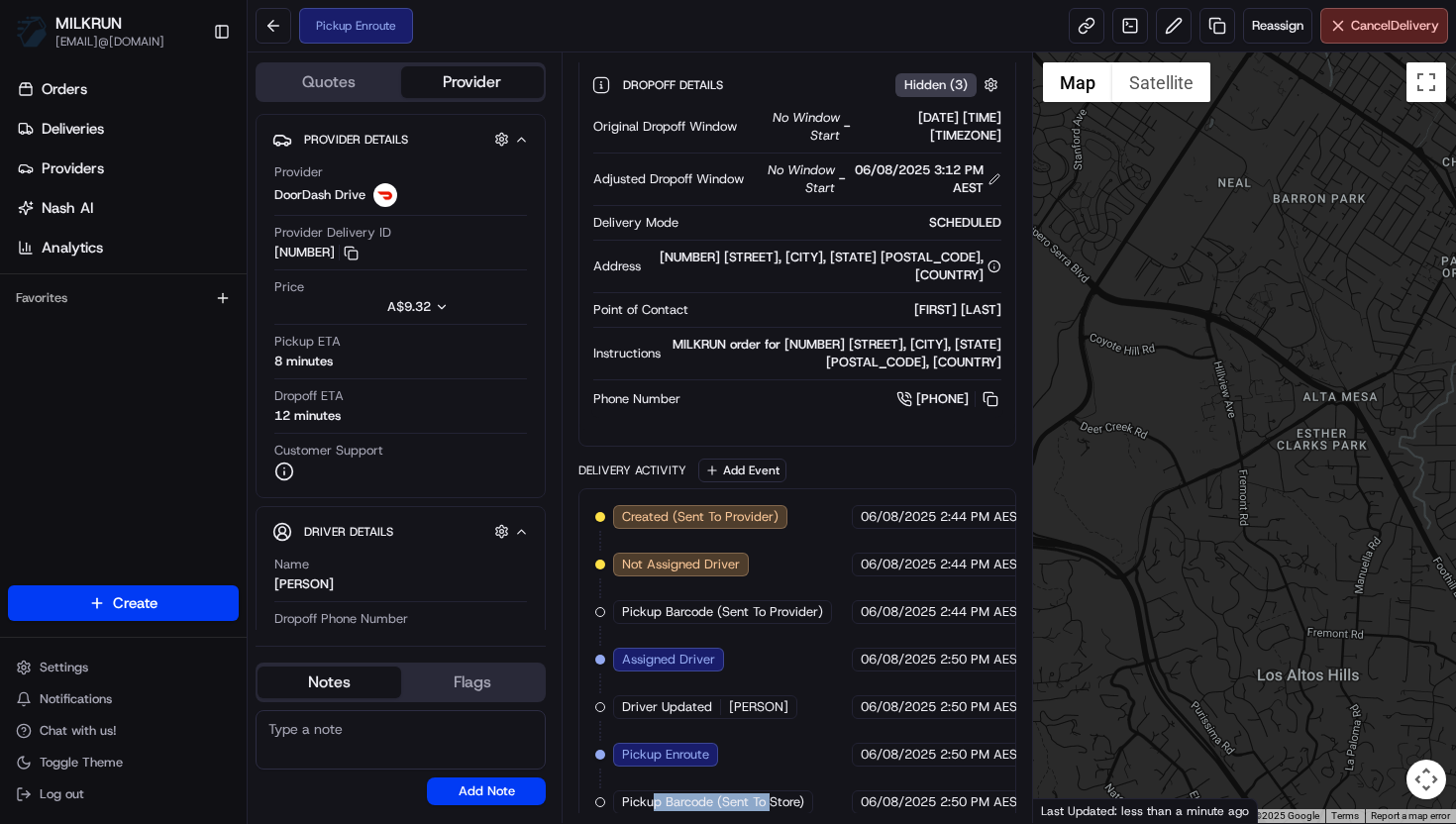 drag, startPoint x: 653, startPoint y: 783, endPoint x: 774, endPoint y: 783, distance: 121 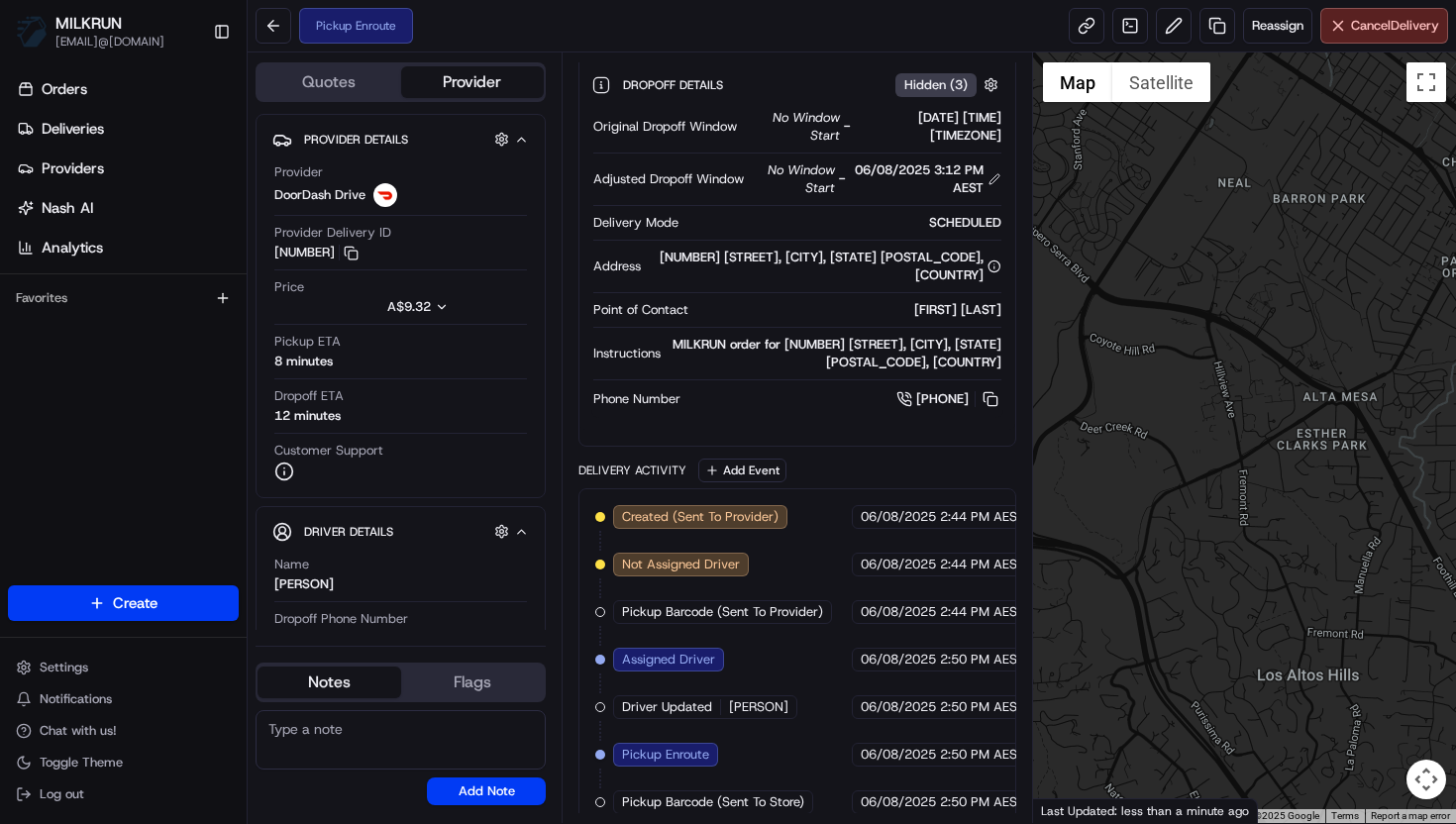 click on "Created (Sent To Provider) DoorDash Drive 06/08/2025 2:44 PM AEST Not Assigned Driver DoorDash Drive 06/08/2025 2:44 PM AEST Pickup Barcode (Sent To Provider) MILKRUN 06/08/2025 2:44 PM AEST Assigned Driver DoorDash Drive 06/08/2025 2:50 PM AEST Driver Updated Uday R. DoorDash Drive 06/08/2025 2:50 PM AEST Pickup Enroute DoorDash Drive 06/08/2025 2:50 PM AEST Pickup Barcode (Sent To Store) MILKRUN 06/08/2025 2:50 PM AEST" at bounding box center [797, 660] 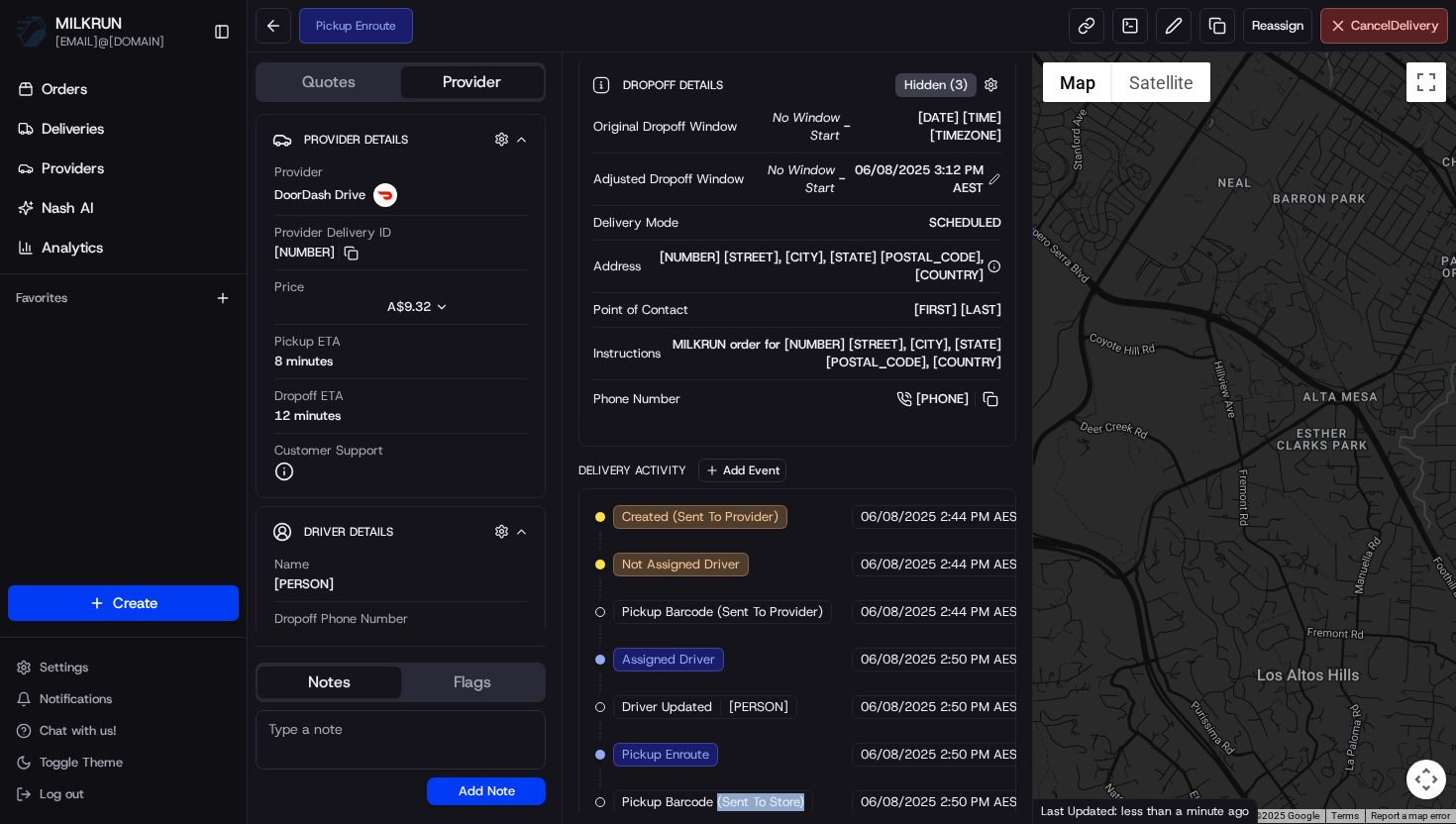 drag, startPoint x: 716, startPoint y: 775, endPoint x: 805, endPoint y: 775, distance: 89 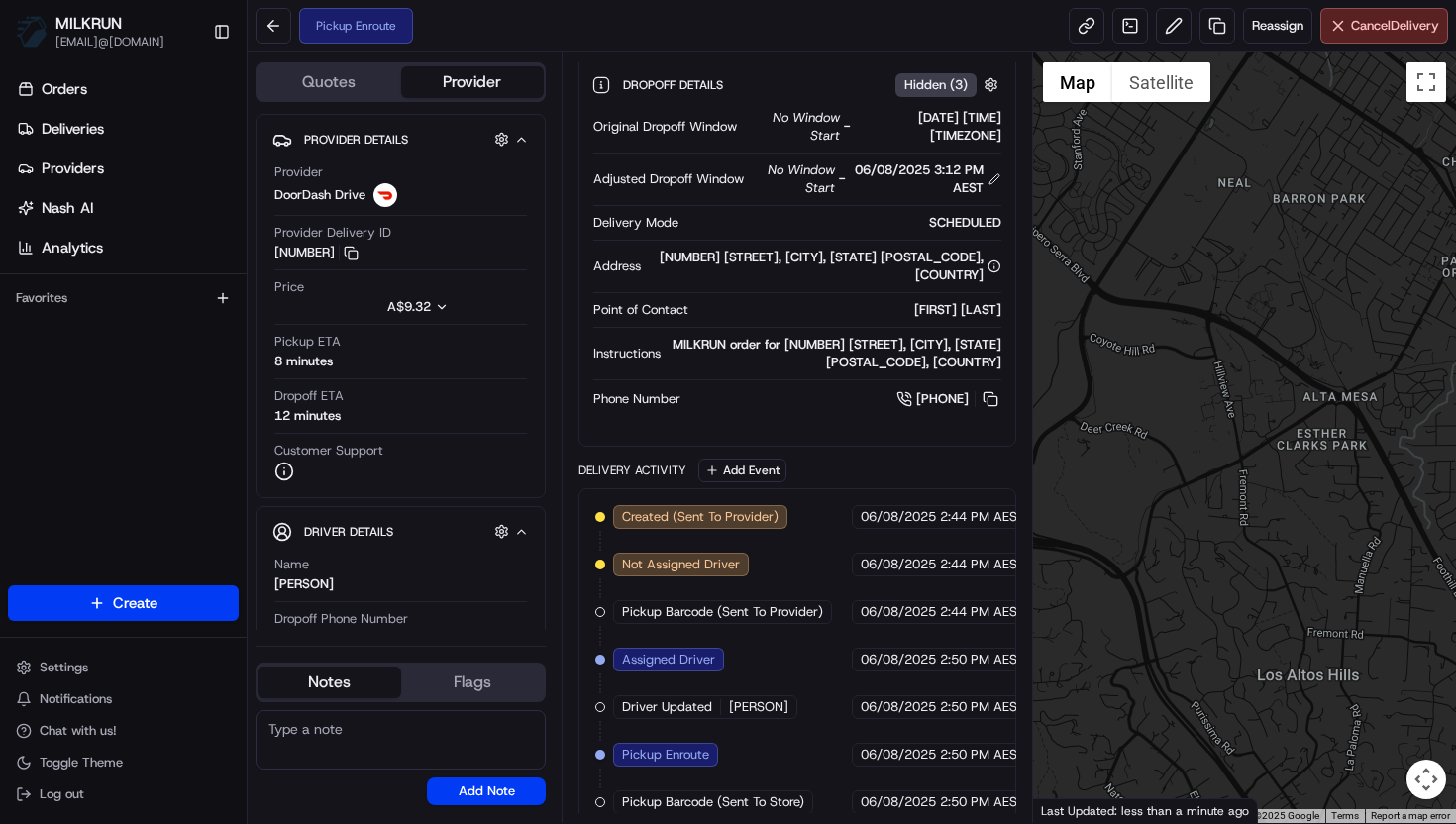 click on "Pickup Barcode (Sent To Store)" at bounding box center (713, 802) 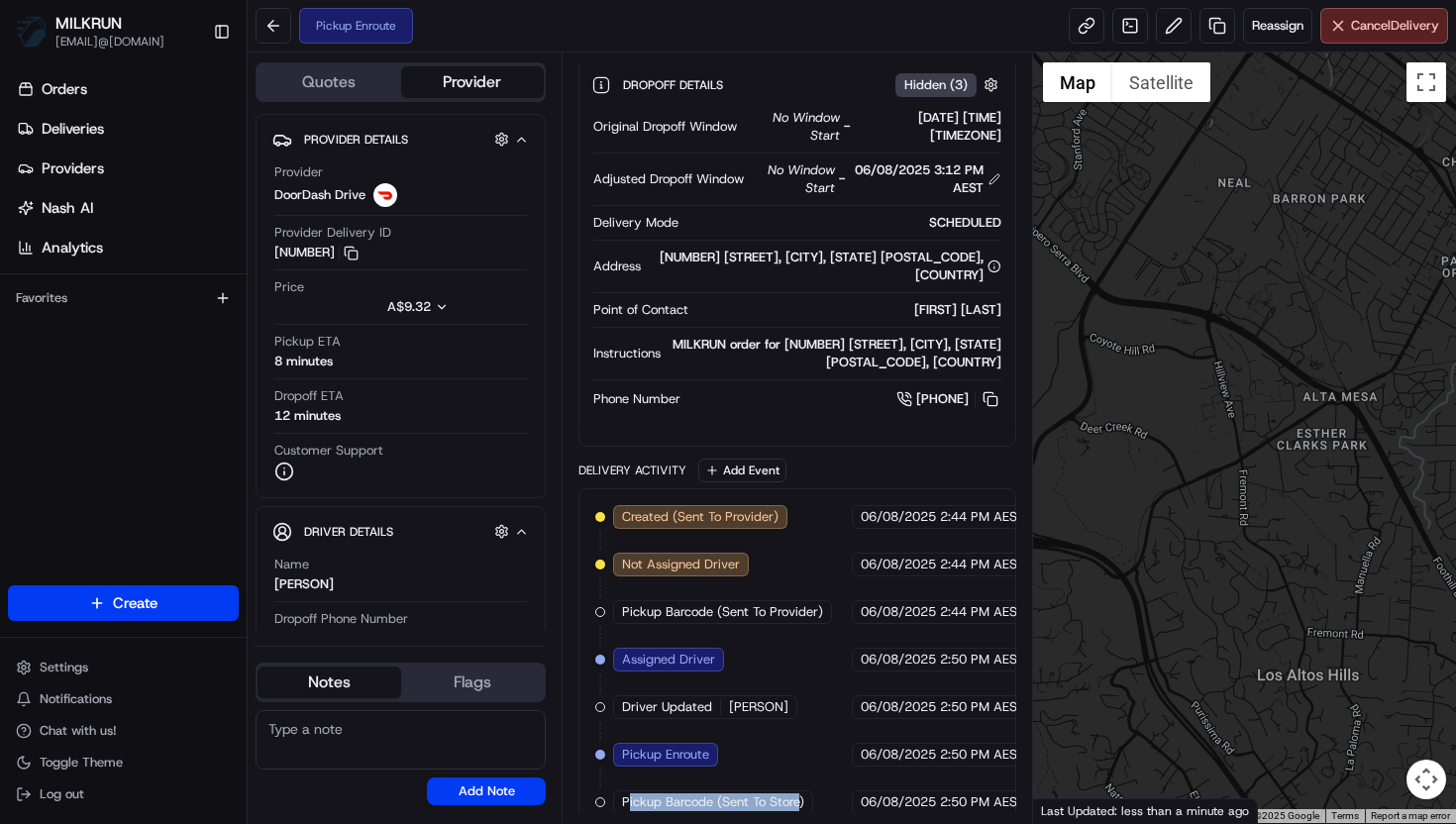 drag, startPoint x: 630, startPoint y: 785, endPoint x: 797, endPoint y: 783, distance: 167.01198 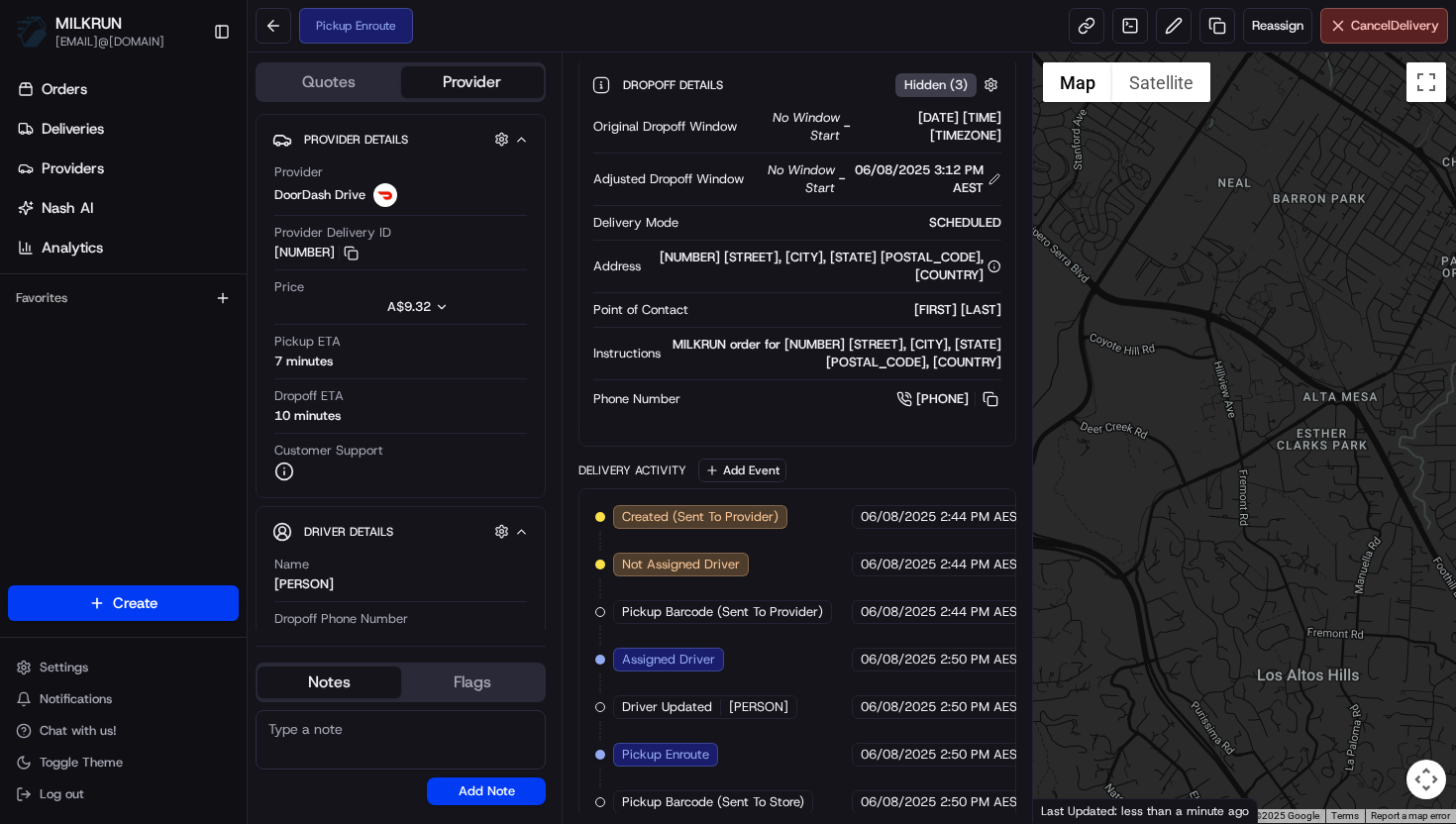 click on "Driver Updated Uday R." at bounding box center [705, 707] 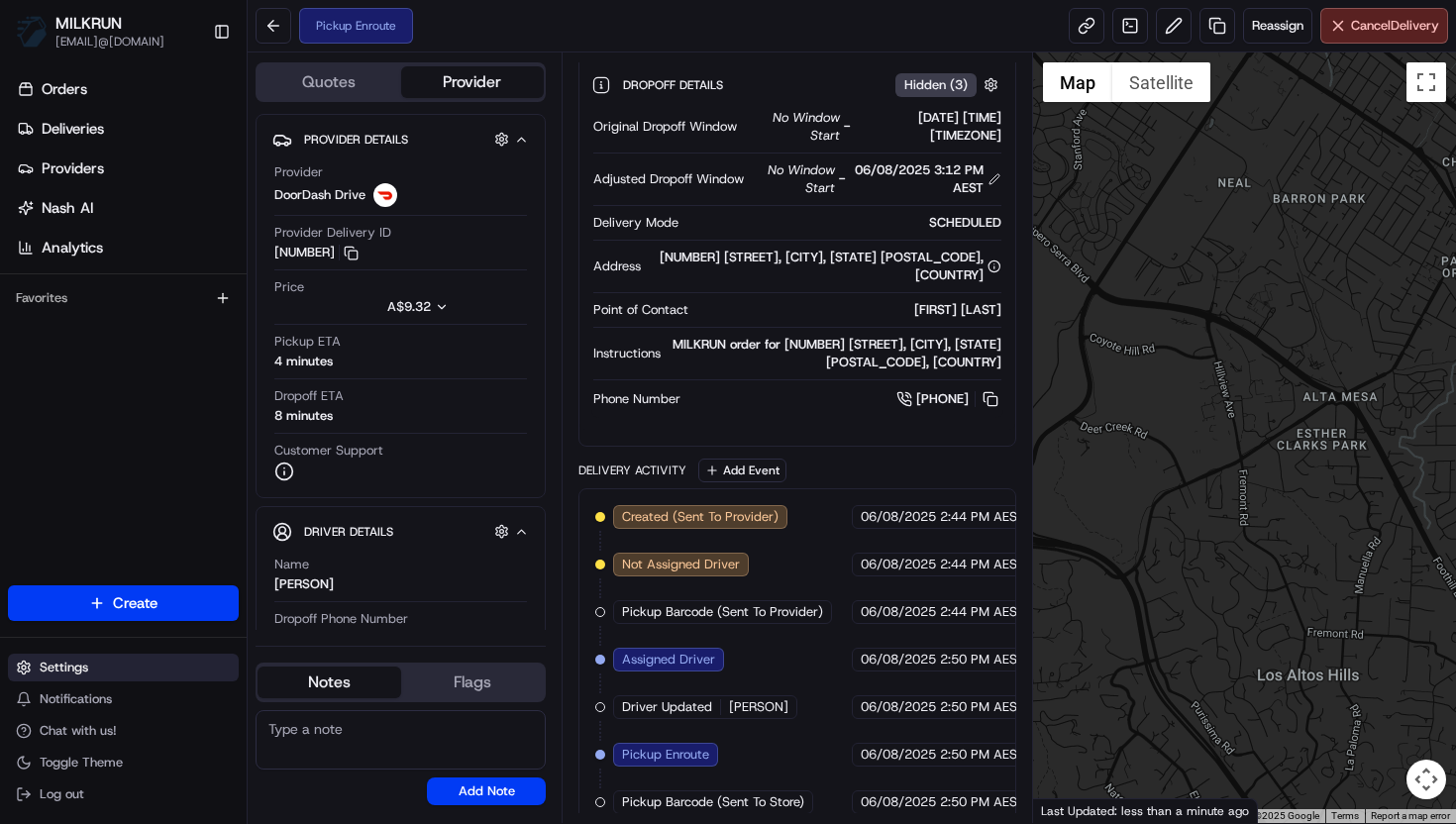click on "Settings" at bounding box center [63, 668] 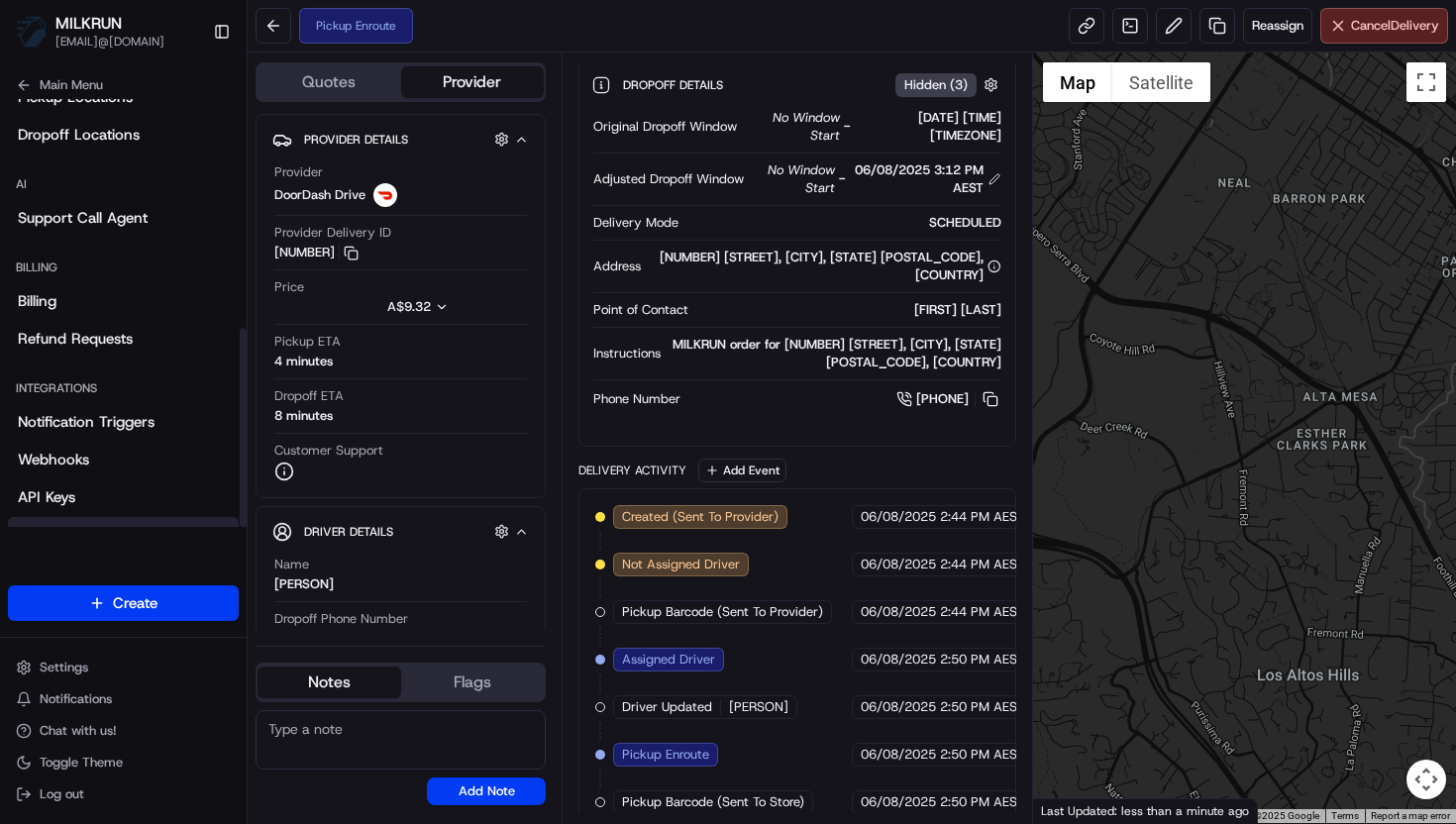 scroll, scrollTop: 493, scrollLeft: 0, axis: vertical 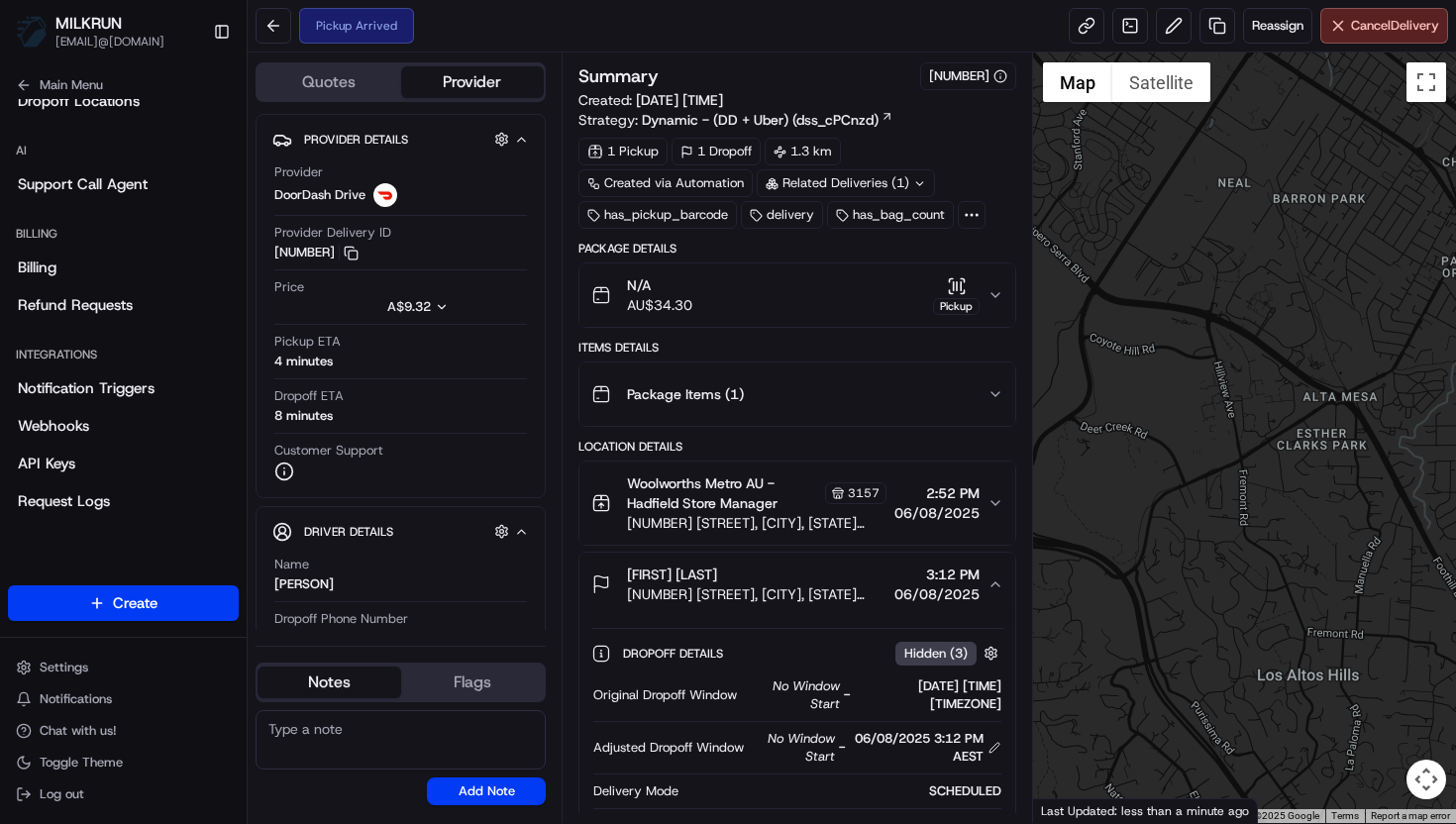click 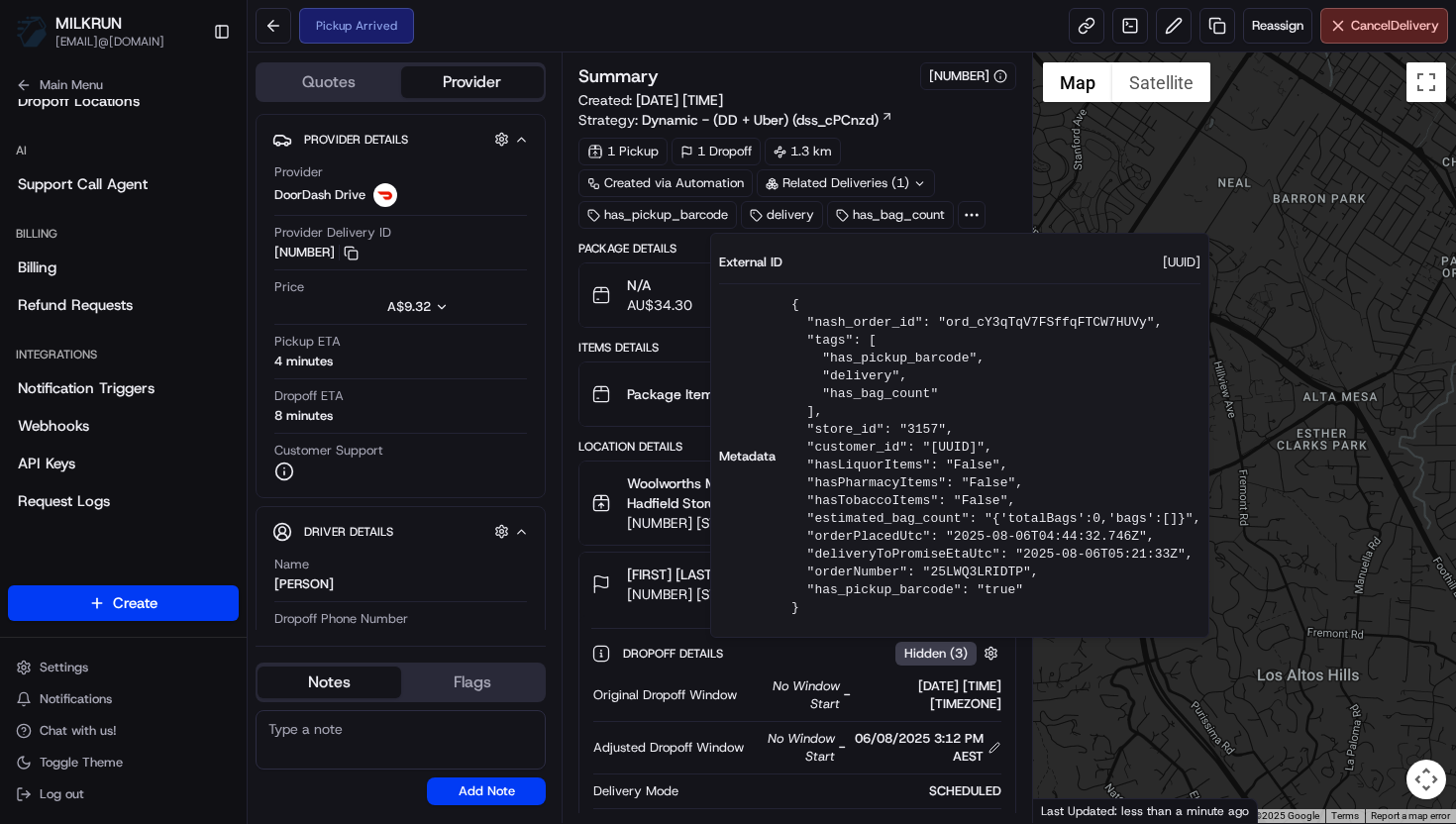 click on "1   Pickup 1   Dropoff 1.3 km Created via Automation Related Deliveries   (1) has_pickup_barcode delivery has_bag_count" at bounding box center [797, 183] 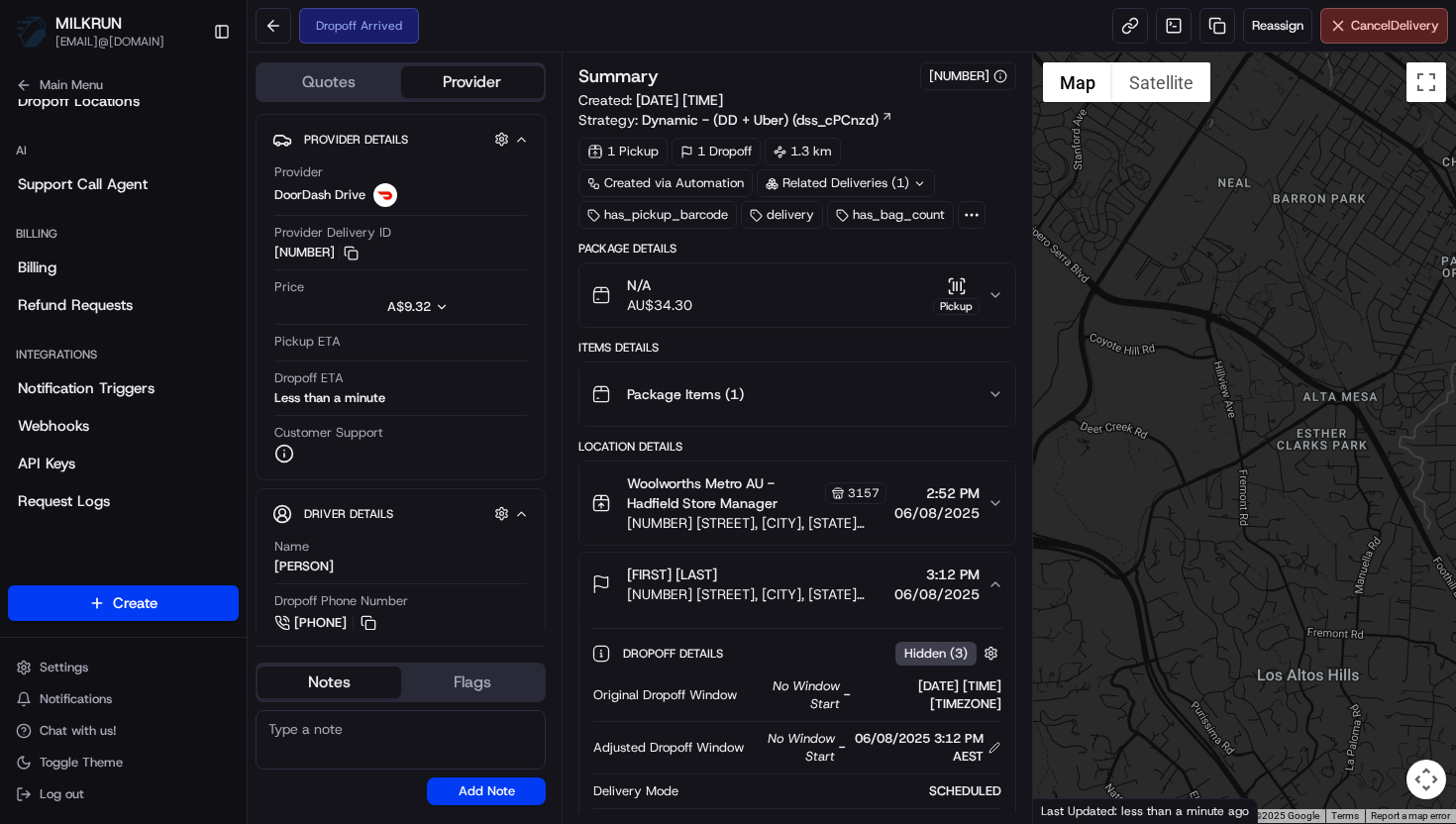 scroll, scrollTop: 806, scrollLeft: 0, axis: vertical 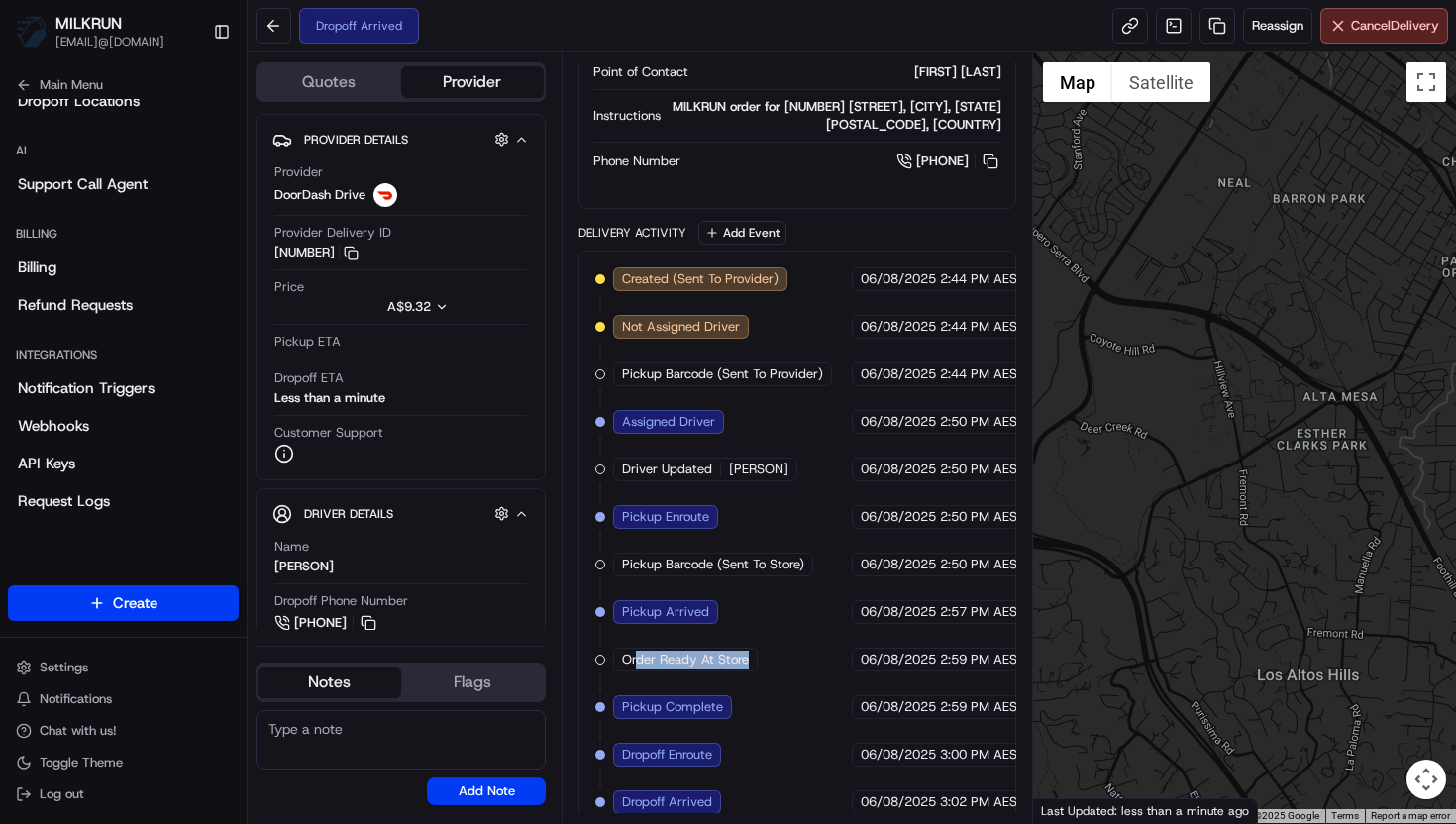 drag, startPoint x: 638, startPoint y: 647, endPoint x: 771, endPoint y: 647, distance: 133 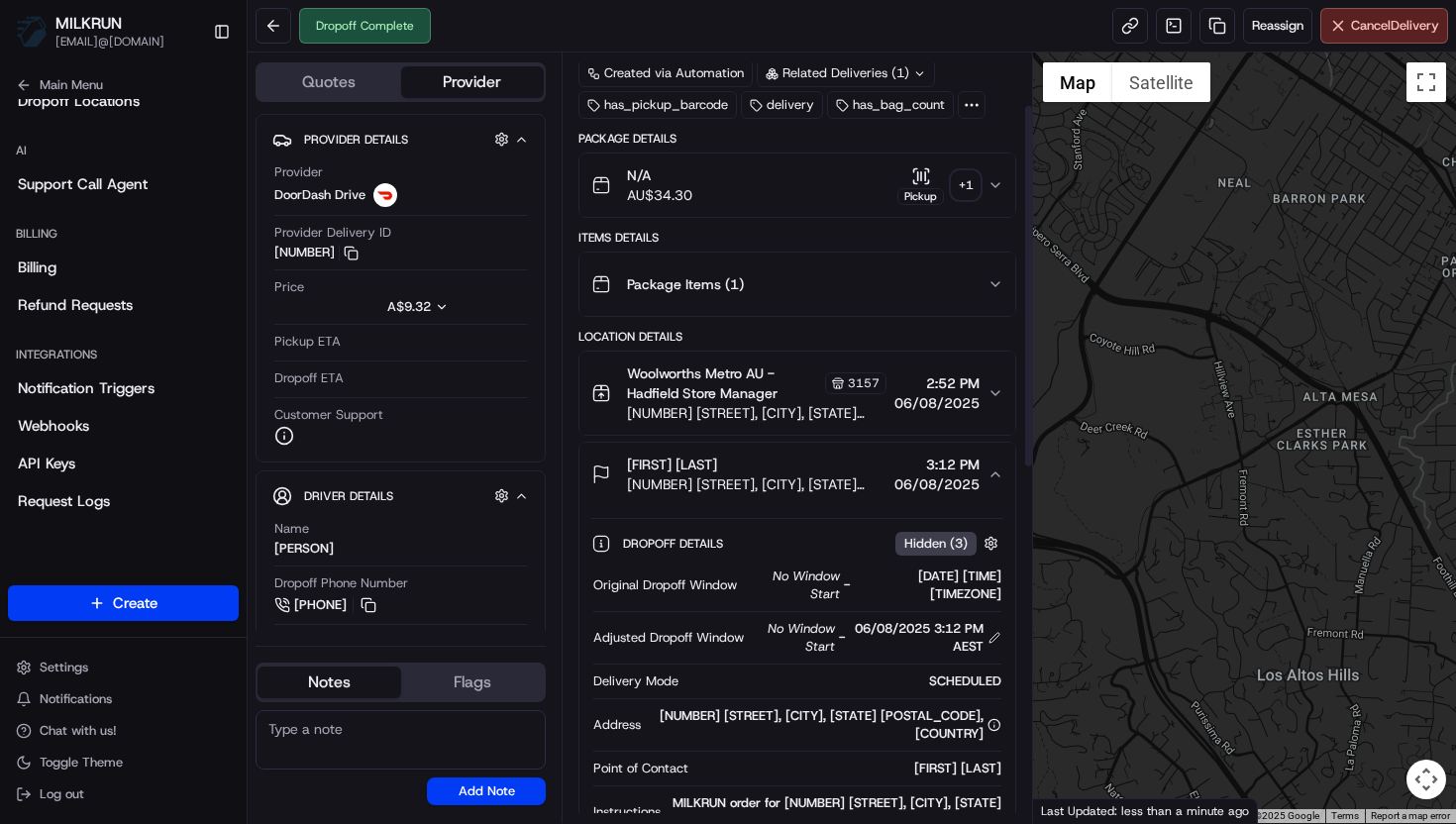 scroll, scrollTop: 111, scrollLeft: 0, axis: vertical 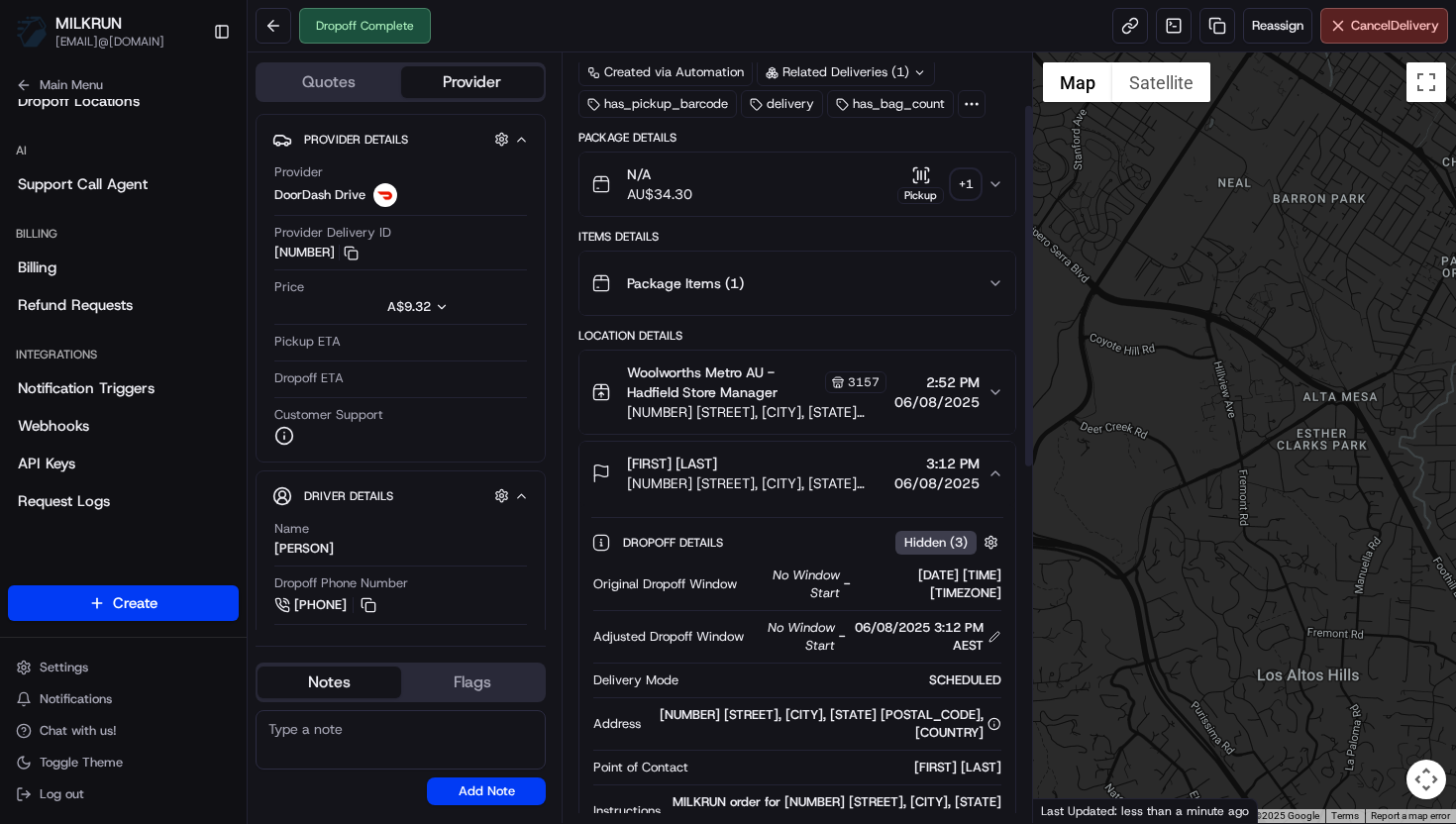 click on "Package Items ( 1 )" at bounding box center (789, 283) 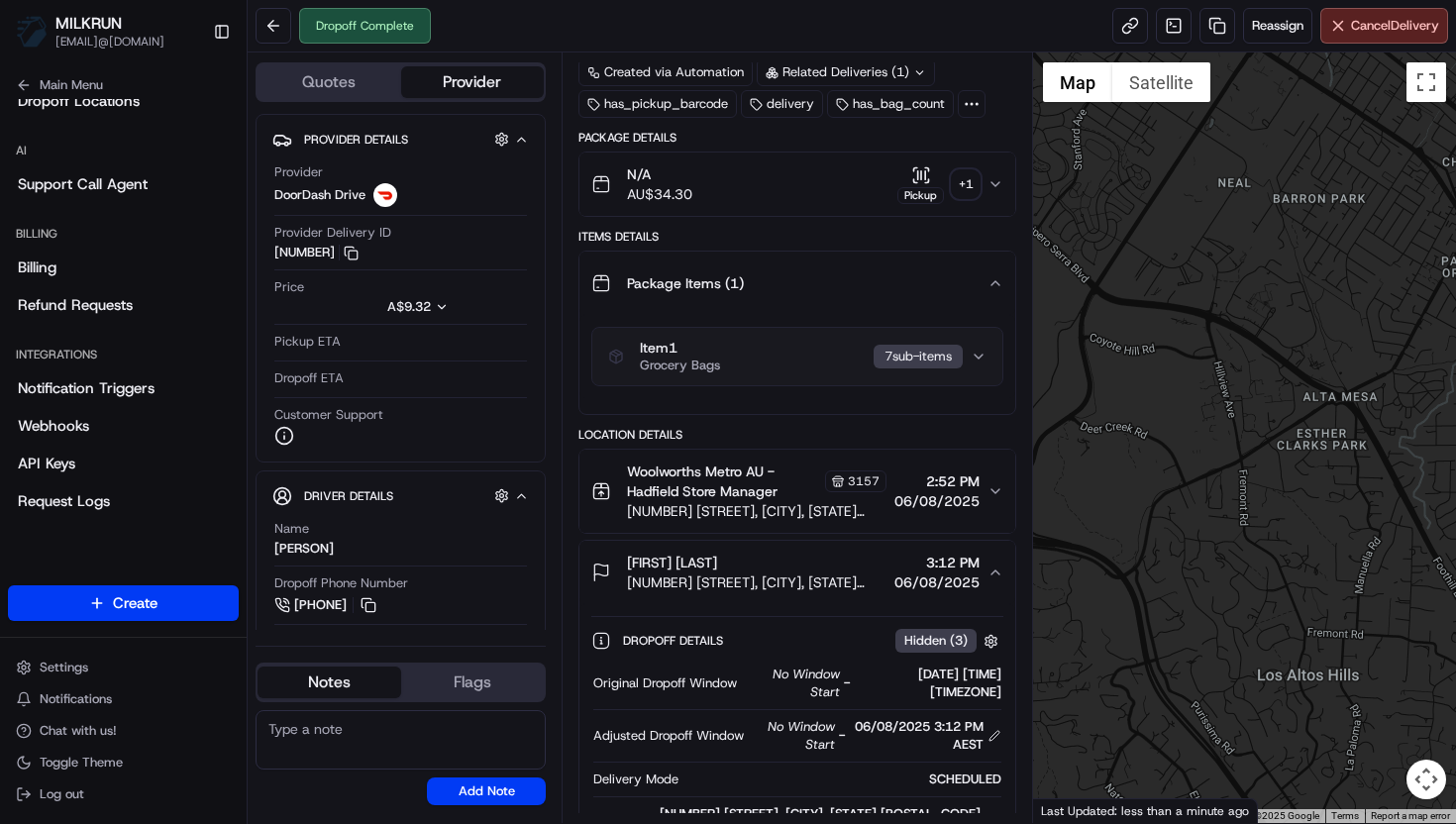 click on "Package Items ( 1 )" at bounding box center (789, 283) 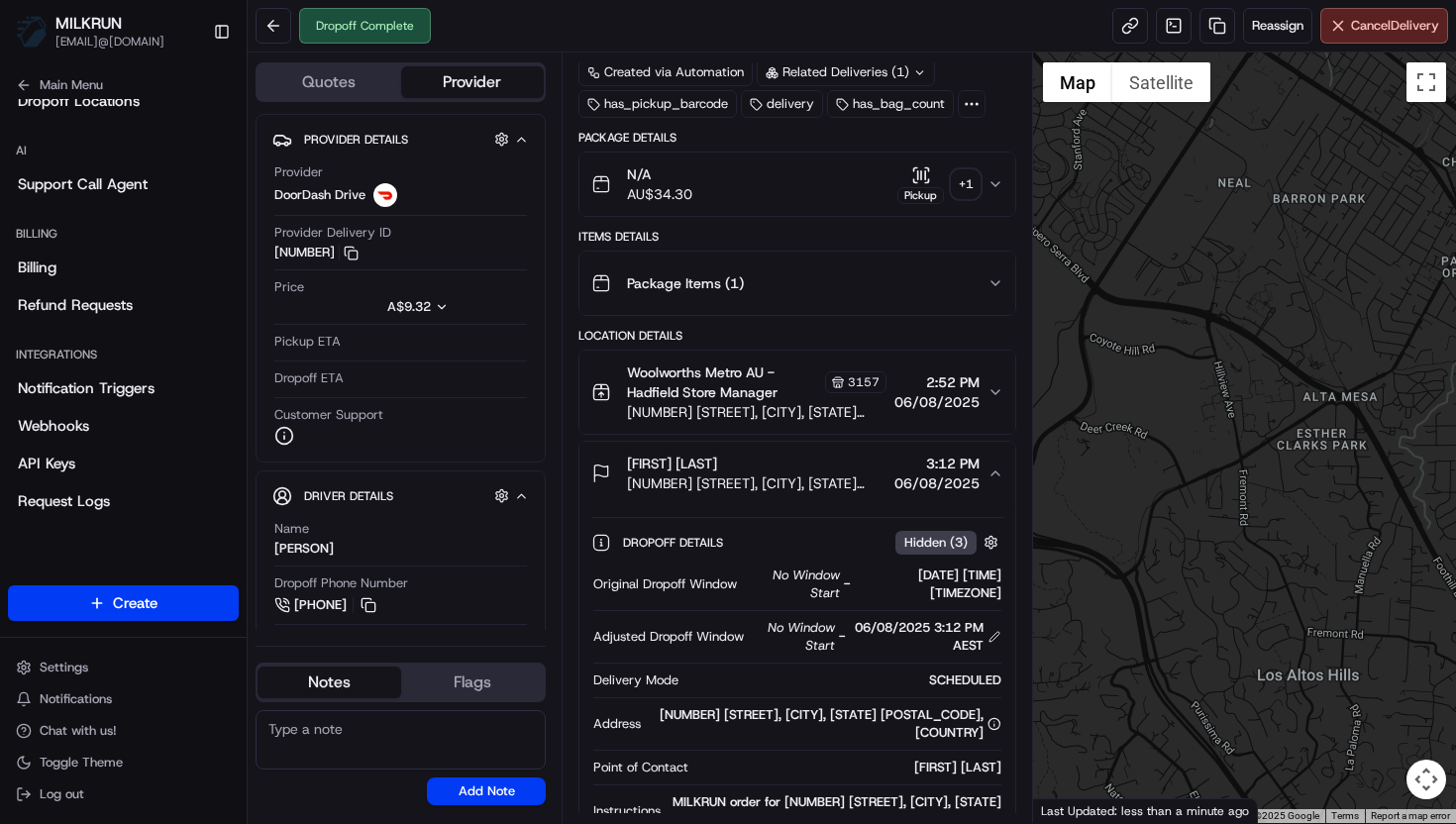 click 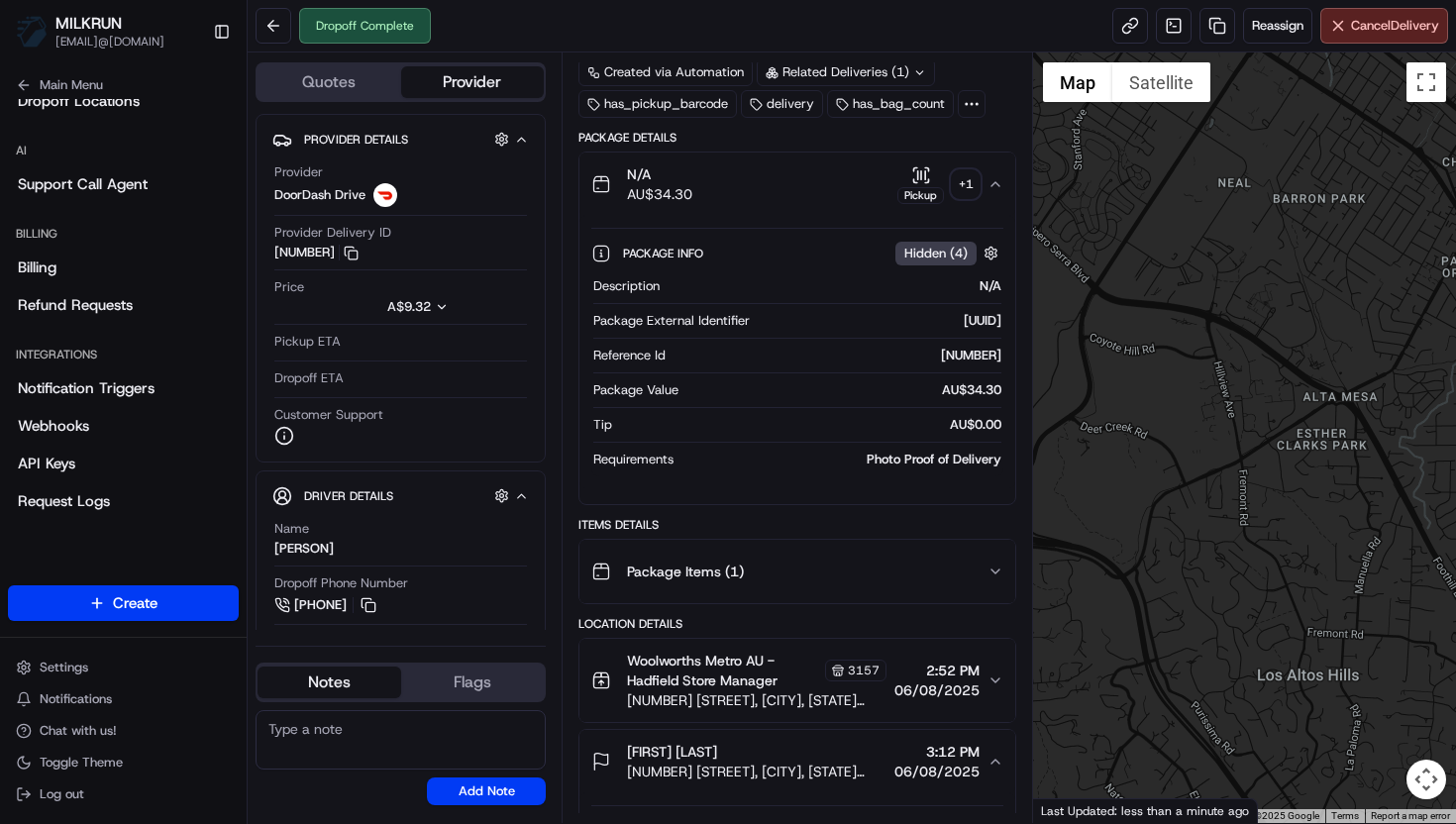click 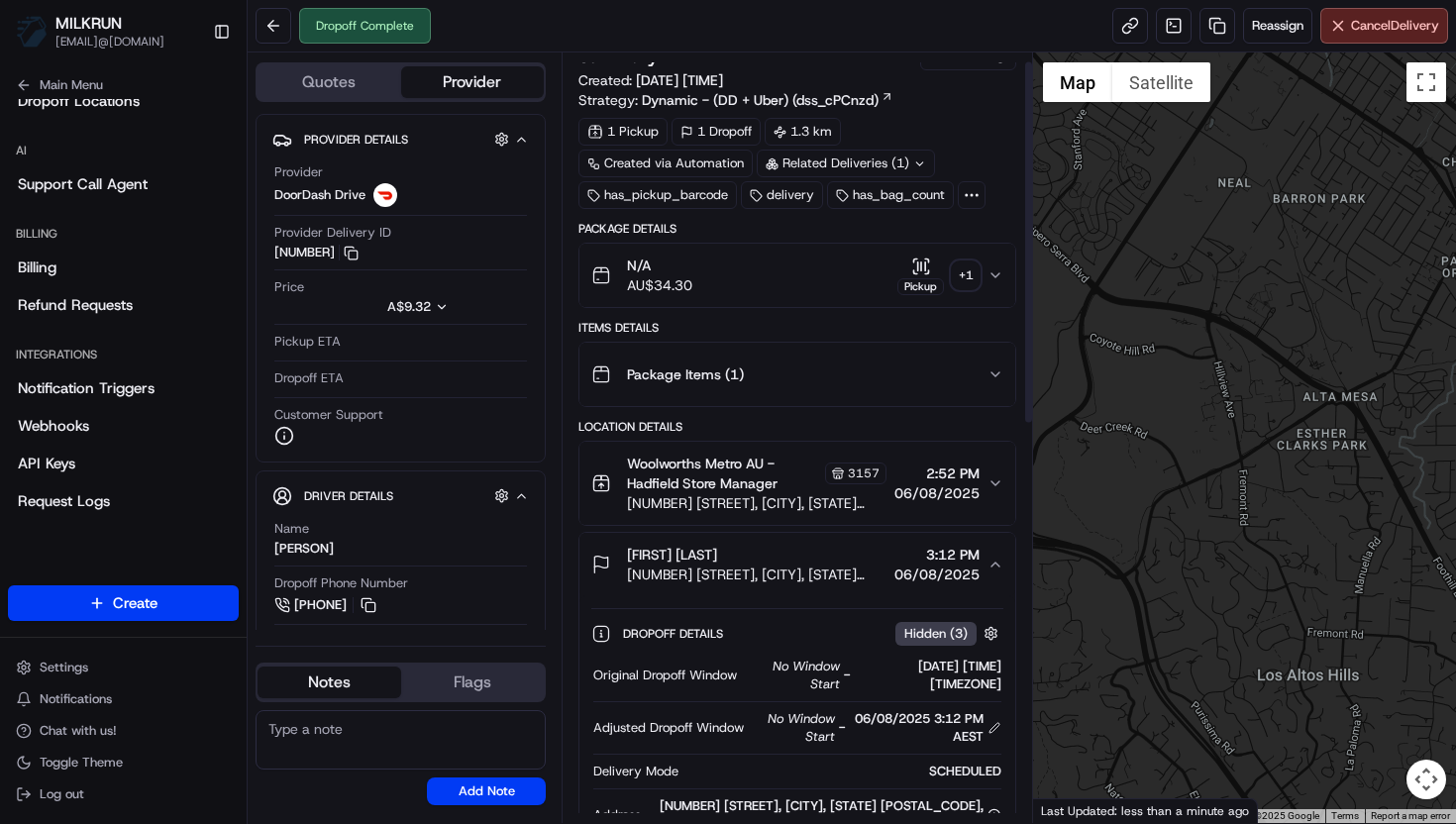 scroll, scrollTop: 0, scrollLeft: 0, axis: both 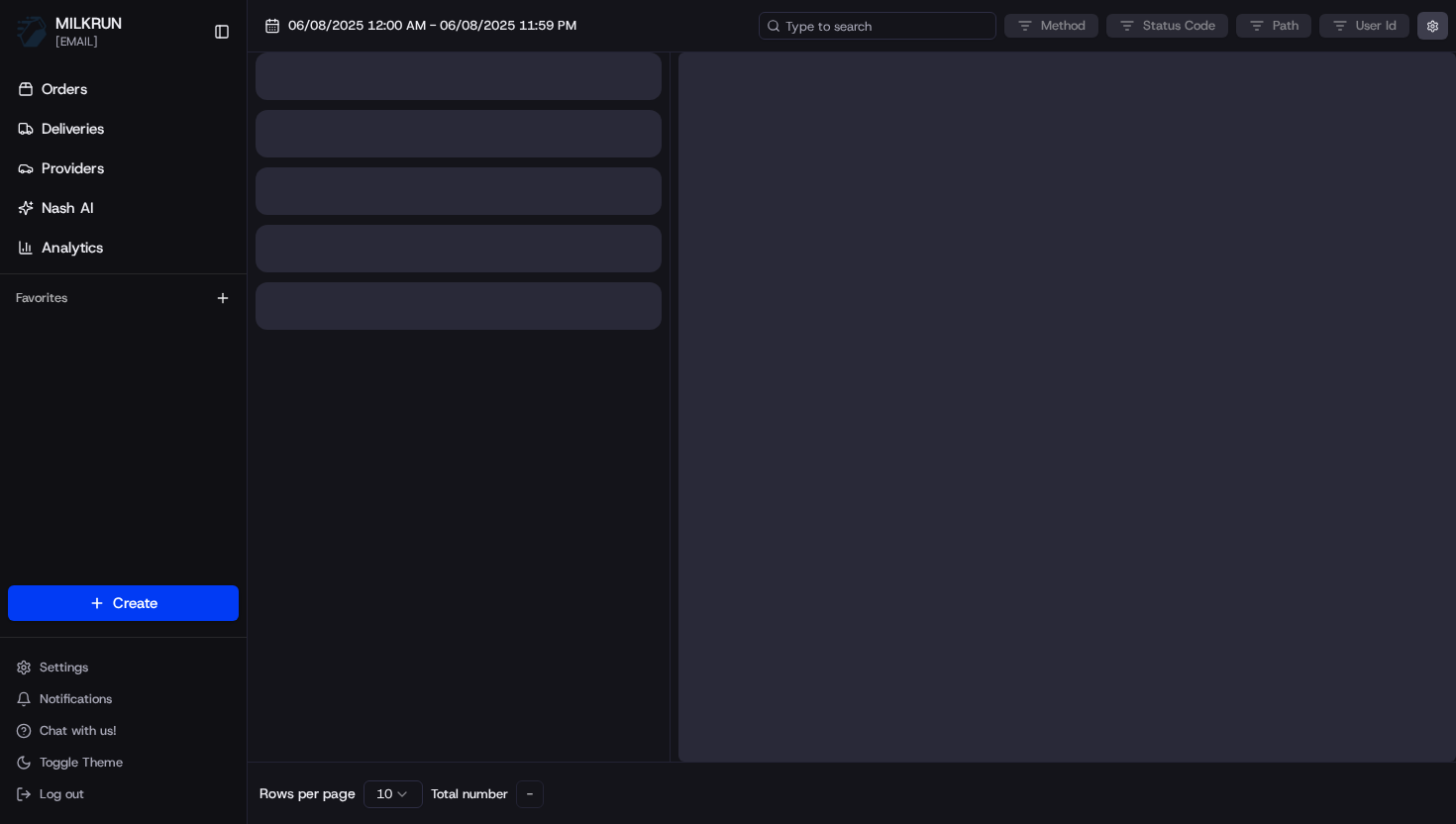 click at bounding box center [878, 26] 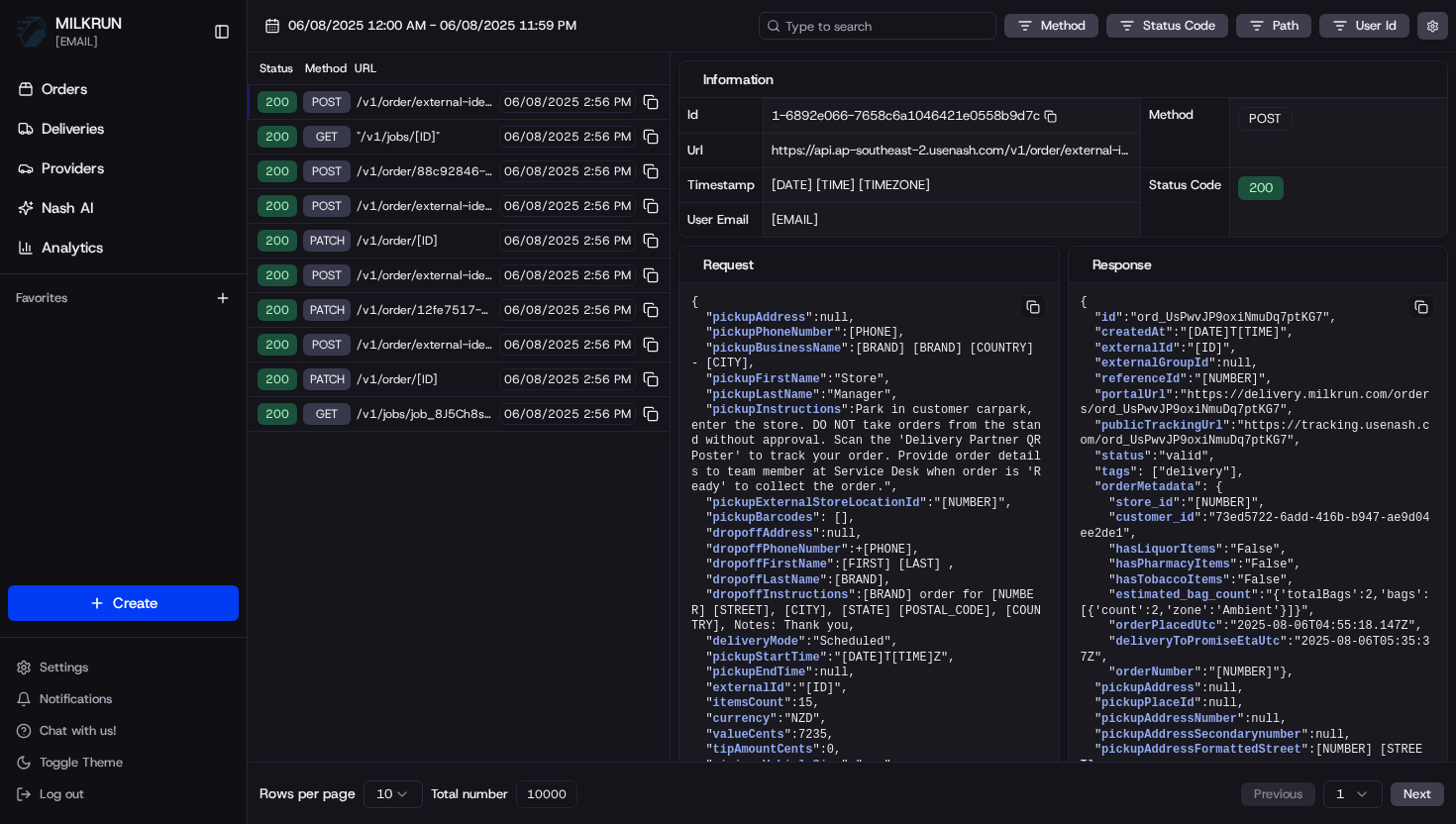 paste on "job_cY3qTqV7FSffqFTCW7HUVy" 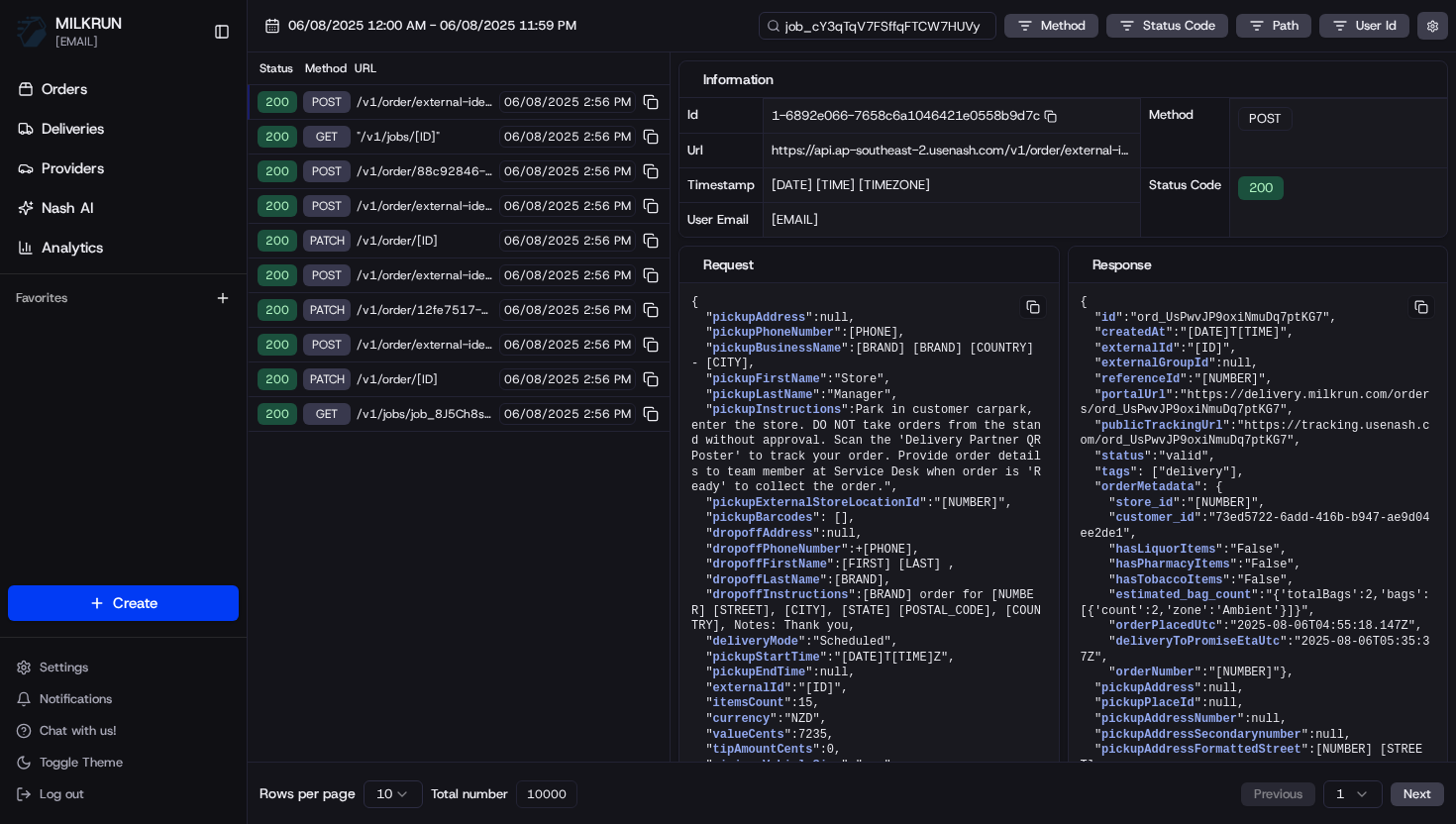 type on "job_cY3qTqV7FSffqFTCW7HUVy" 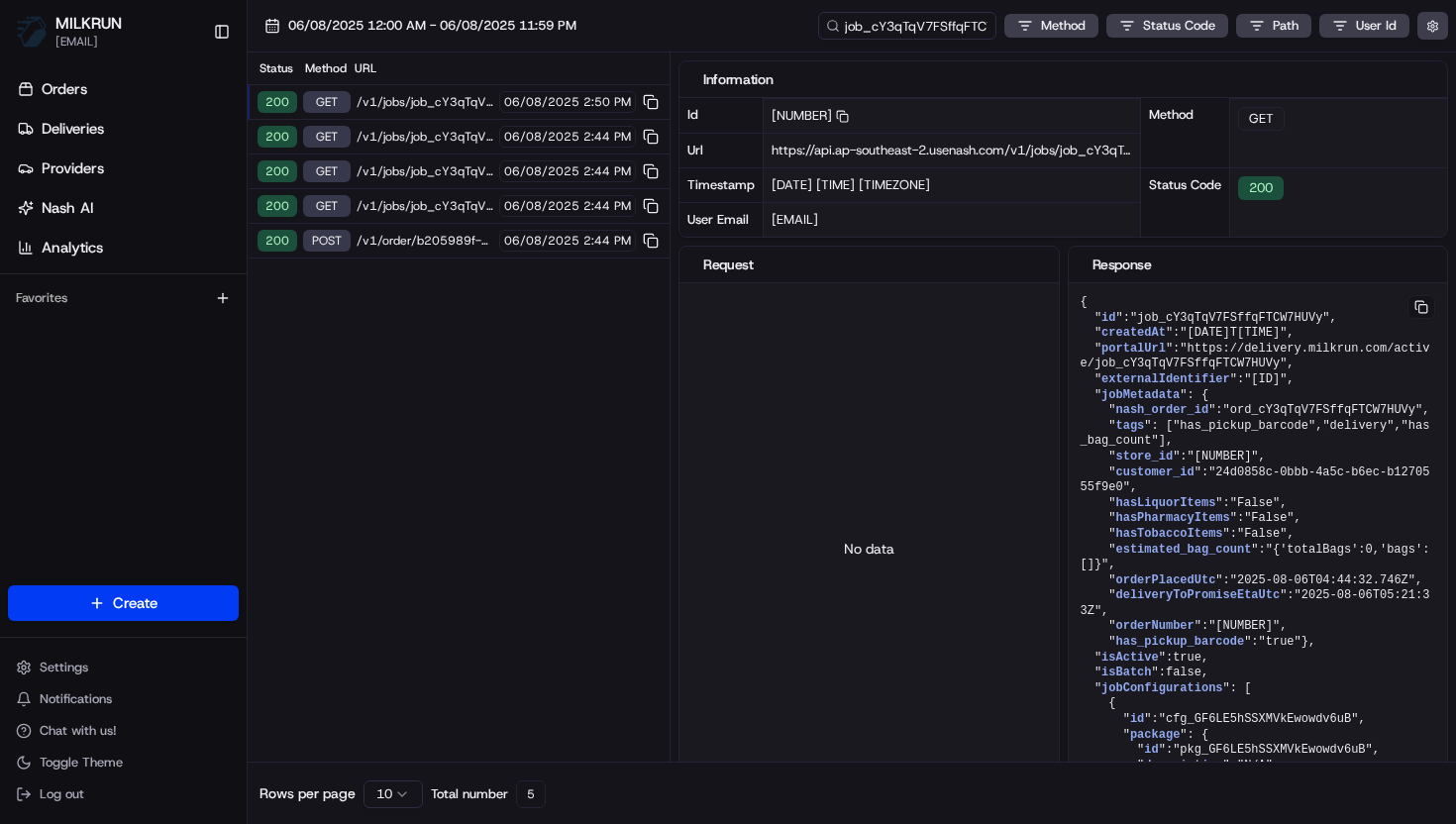 click on "/v1/order/b205989f-7bdc-4836-afee-fa47edf7babf/autodispatch" at bounding box center (425, 241) 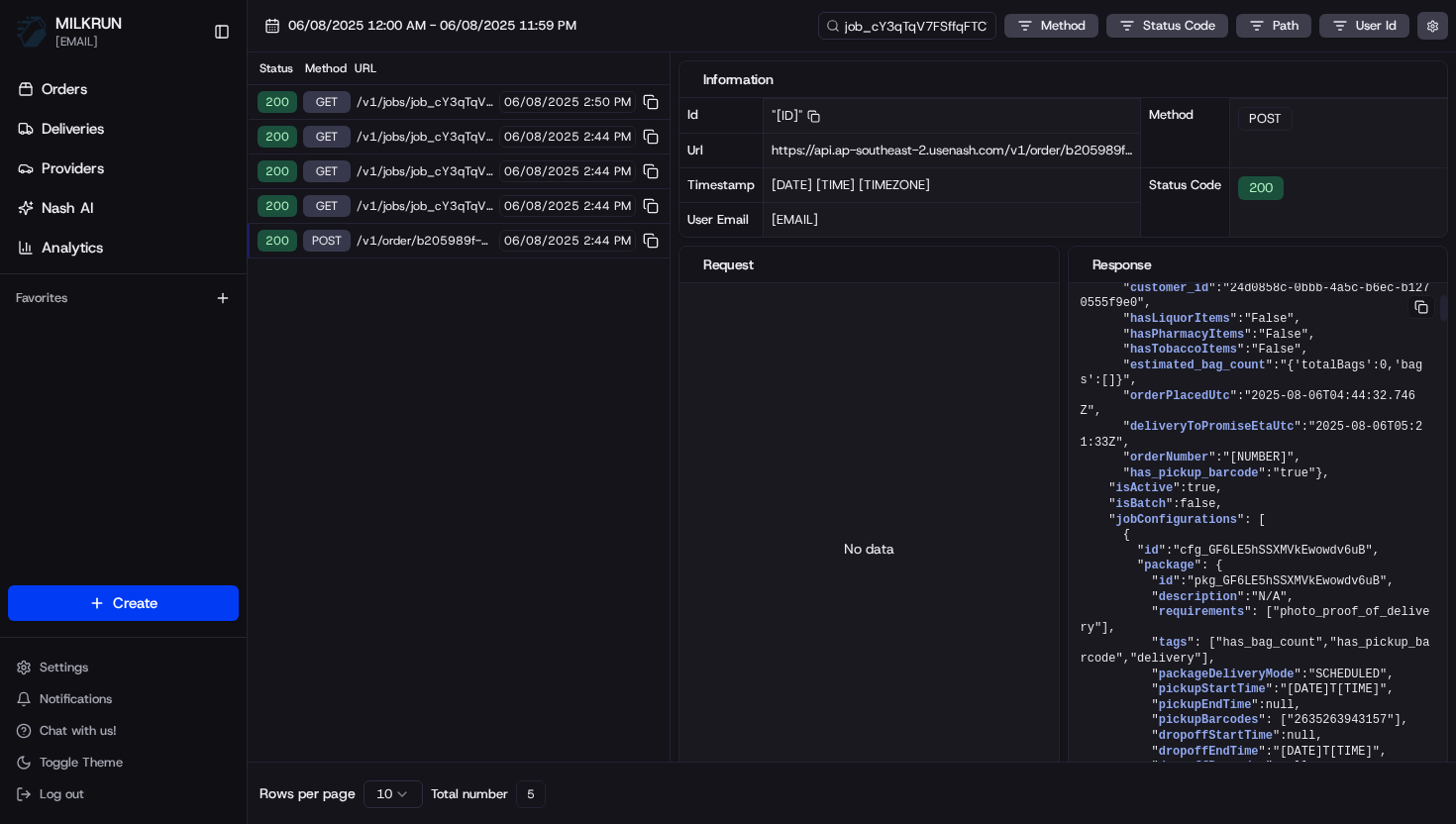 scroll, scrollTop: 210, scrollLeft: 0, axis: vertical 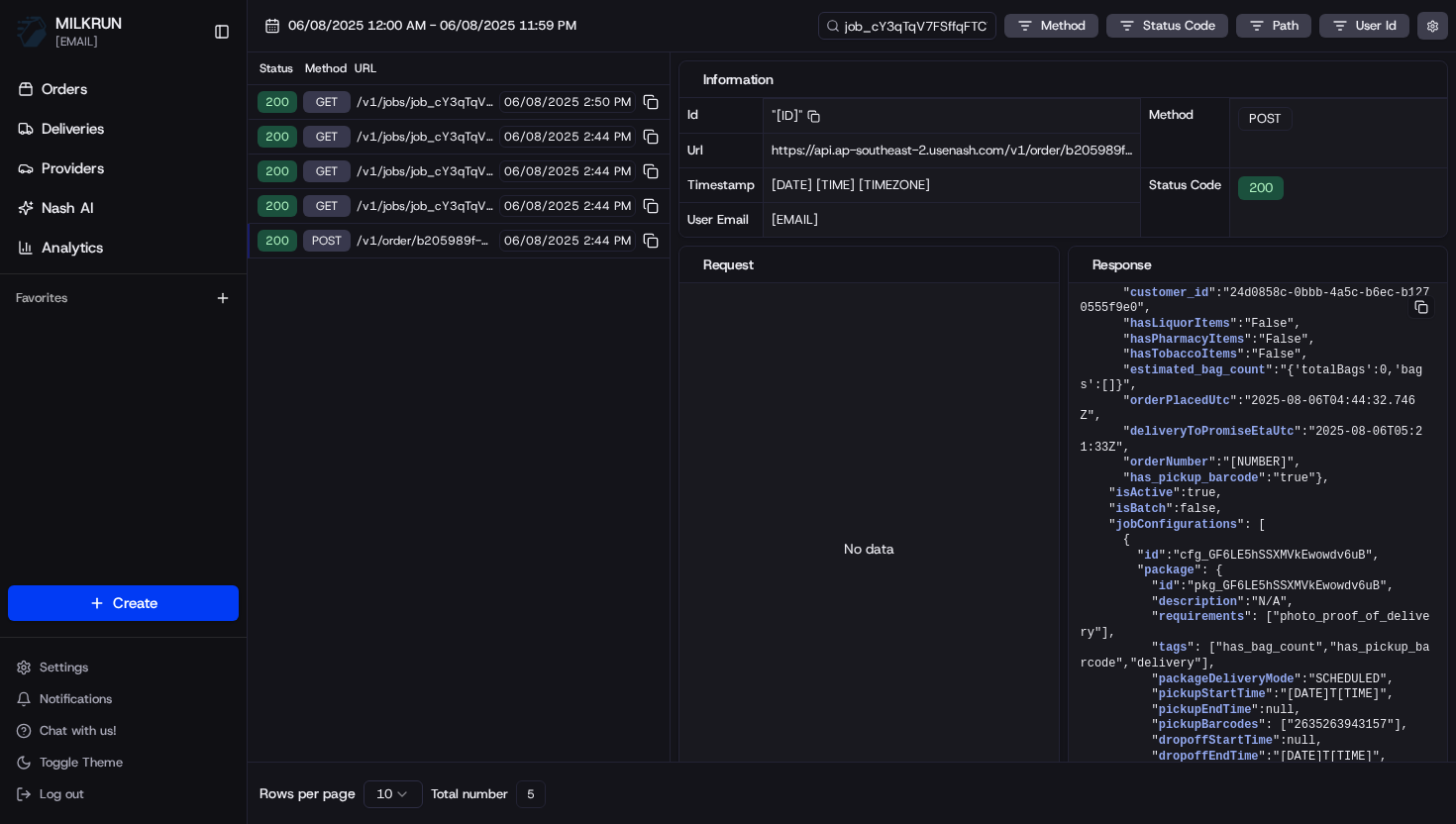 click on "/v1/order/b205989f-7bdc-4836-afee-fa47edf7babf/autodispatch" at bounding box center (425, 241) 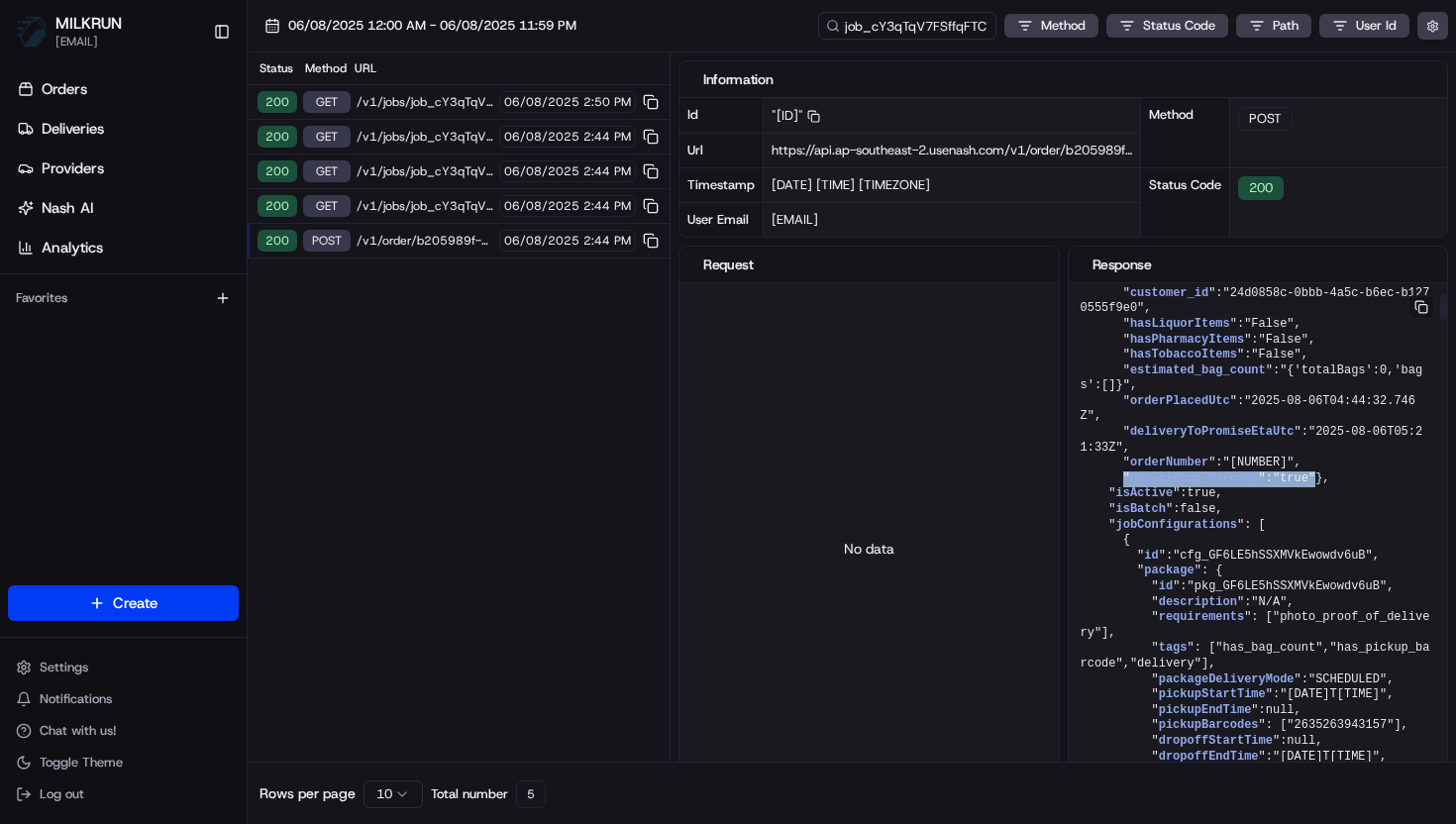drag, startPoint x: 1122, startPoint y: 541, endPoint x: 1349, endPoint y: 540, distance: 227.0022 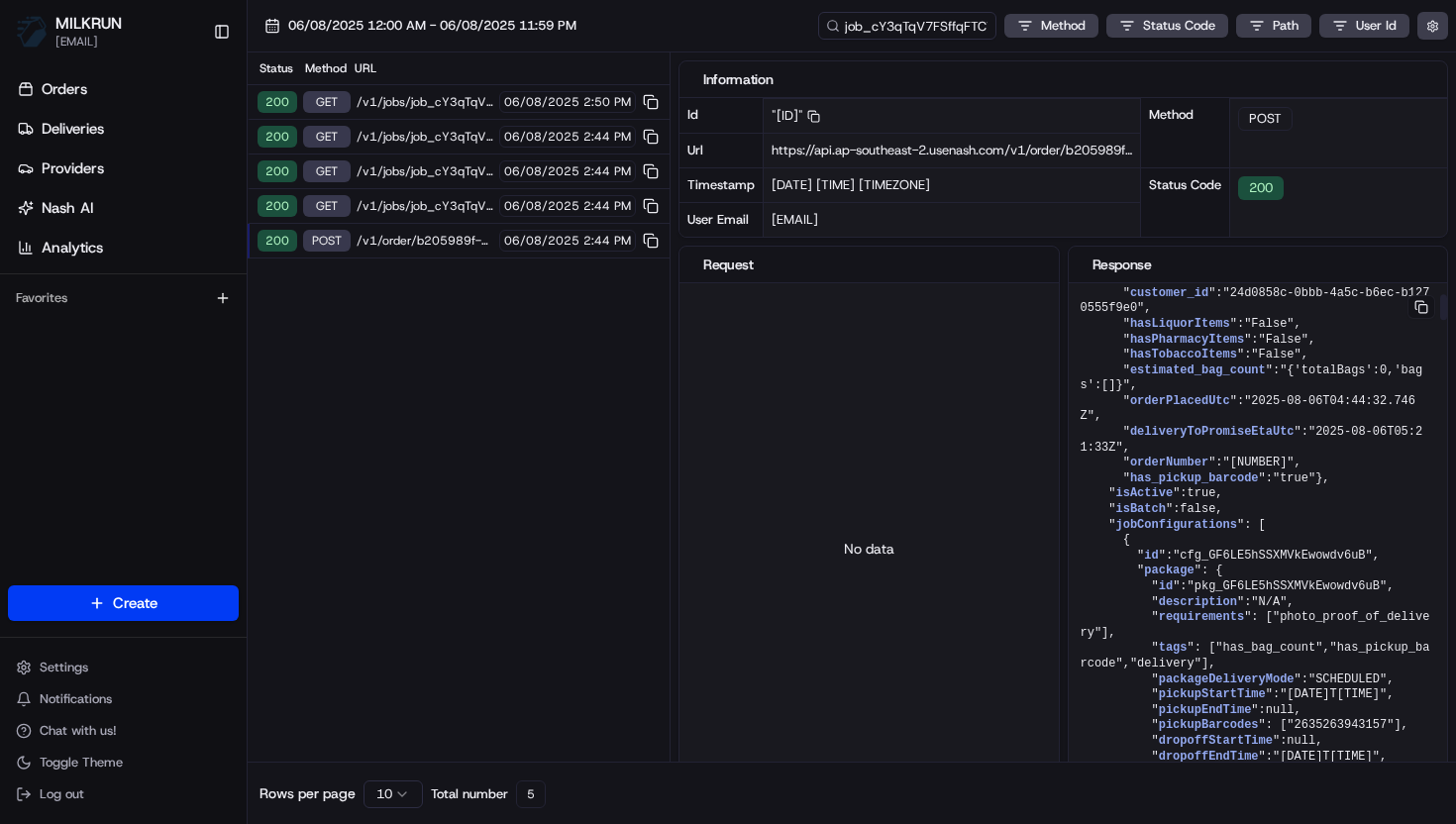 click on "orderNumber" at bounding box center [1169, 463] 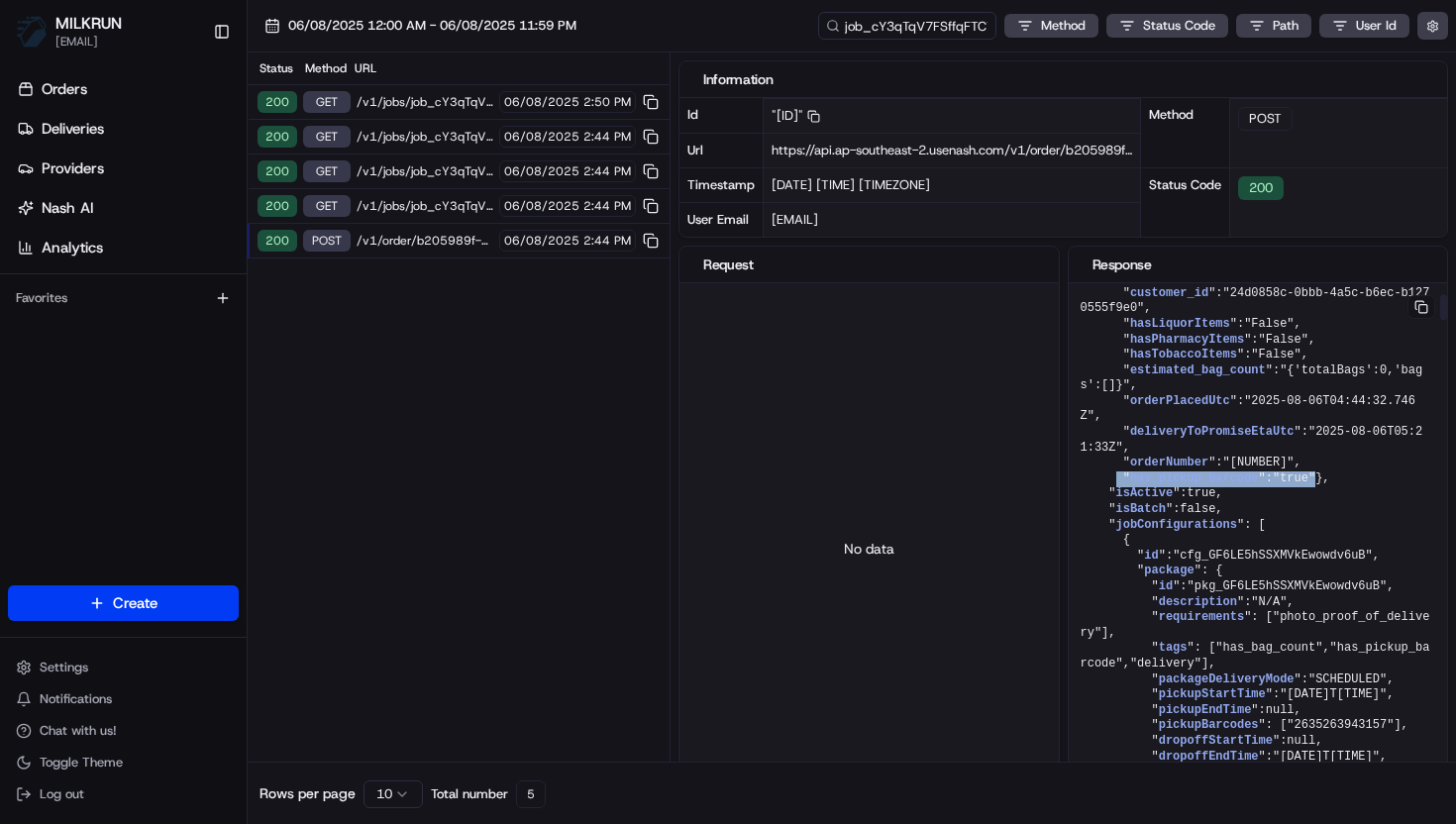drag, startPoint x: 1116, startPoint y: 543, endPoint x: 1330, endPoint y: 541, distance: 214.00935 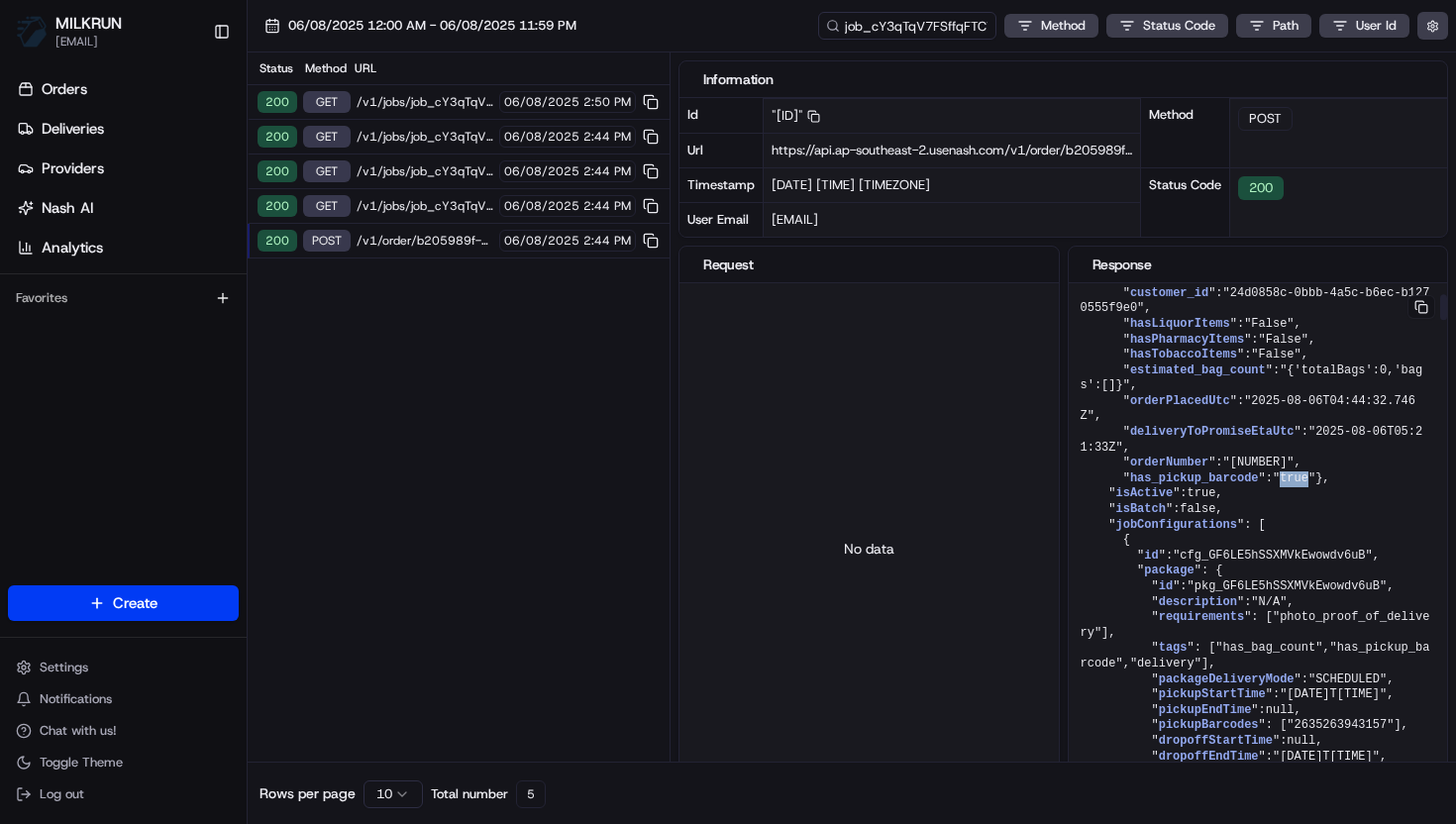 click on ""true"" at bounding box center (1294, 478) 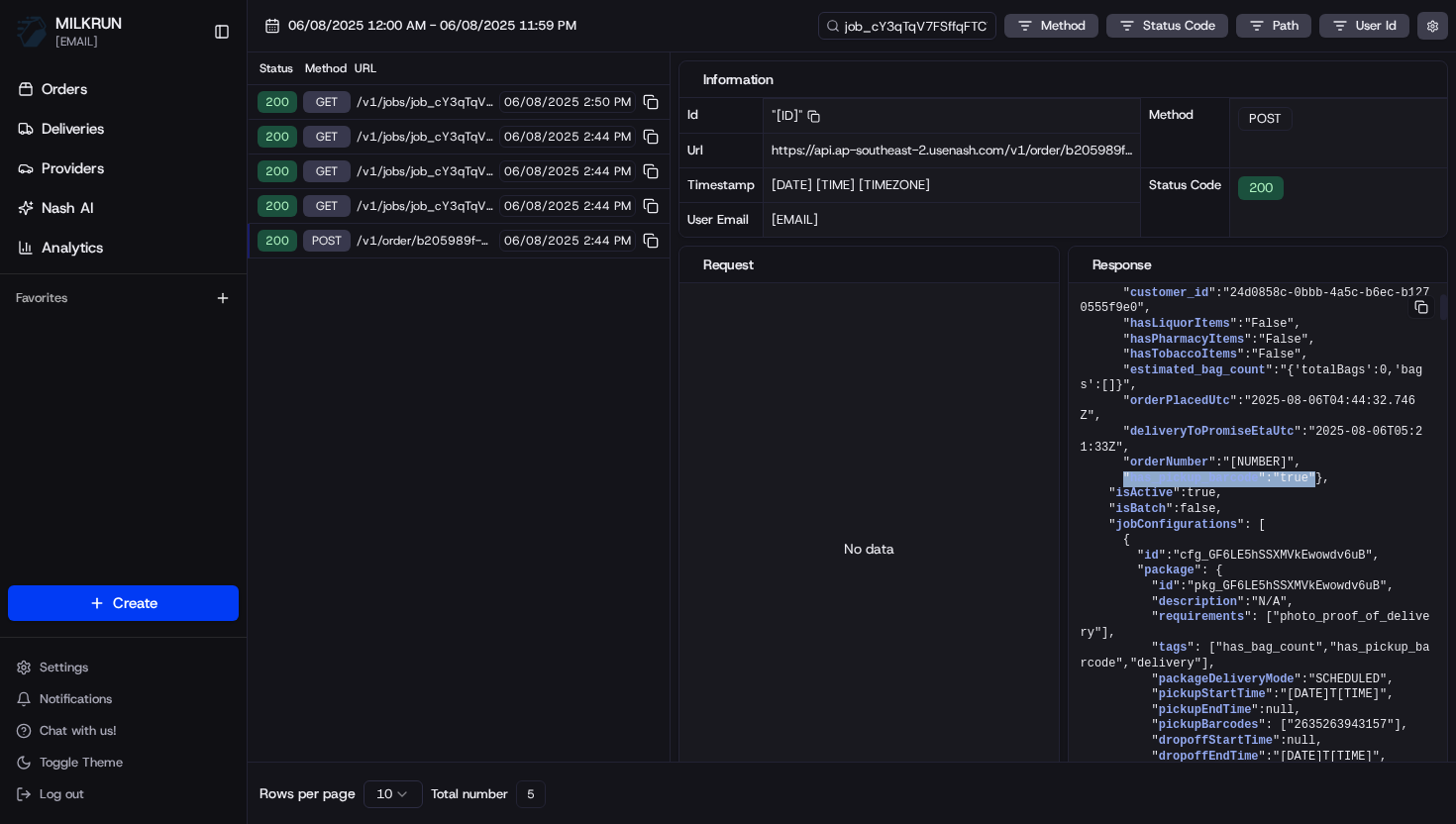 drag, startPoint x: 1119, startPoint y: 539, endPoint x: 1328, endPoint y: 536, distance: 209.02153 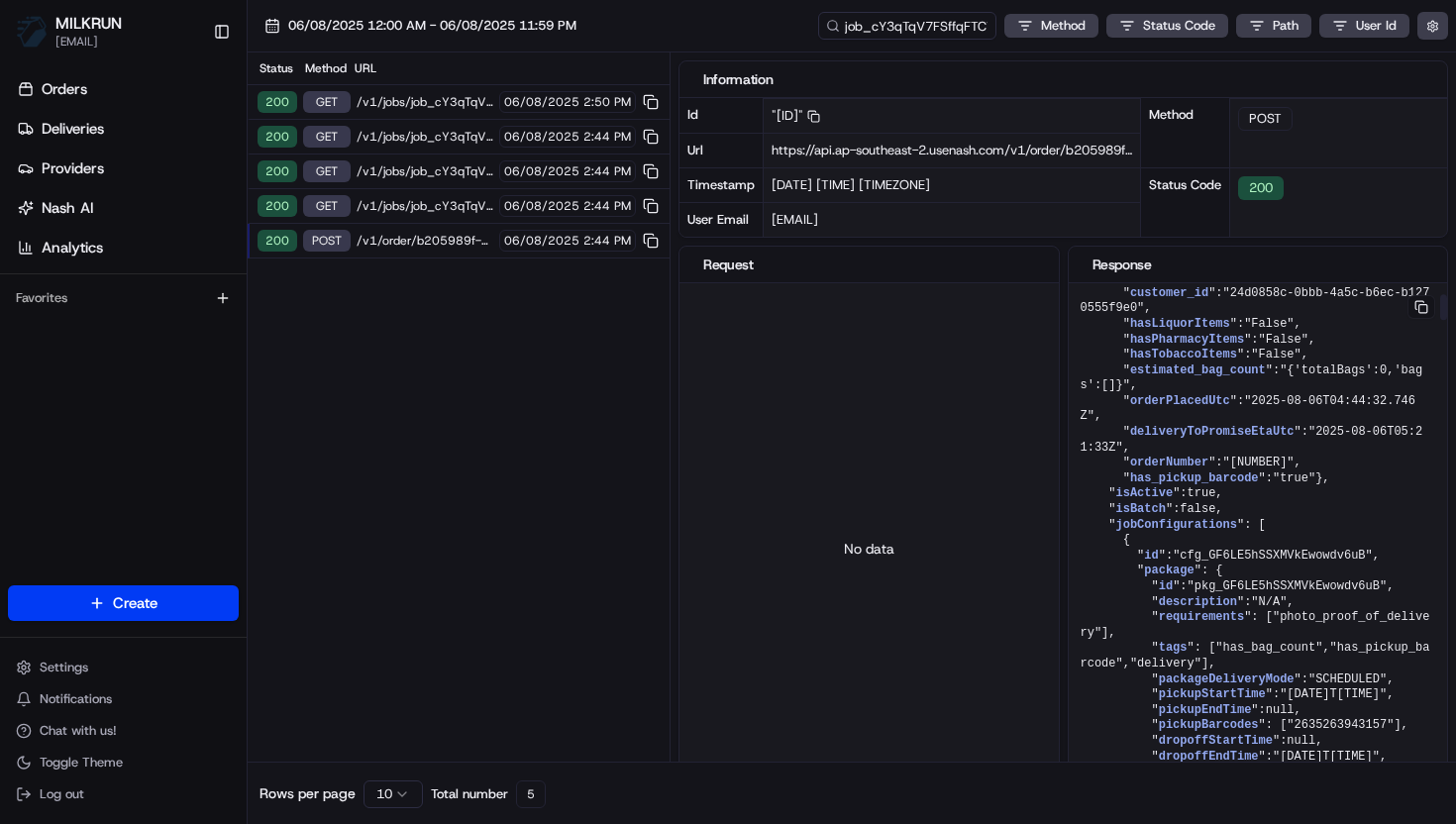 drag, startPoint x: 1119, startPoint y: 542, endPoint x: 1313, endPoint y: 542, distance: 194 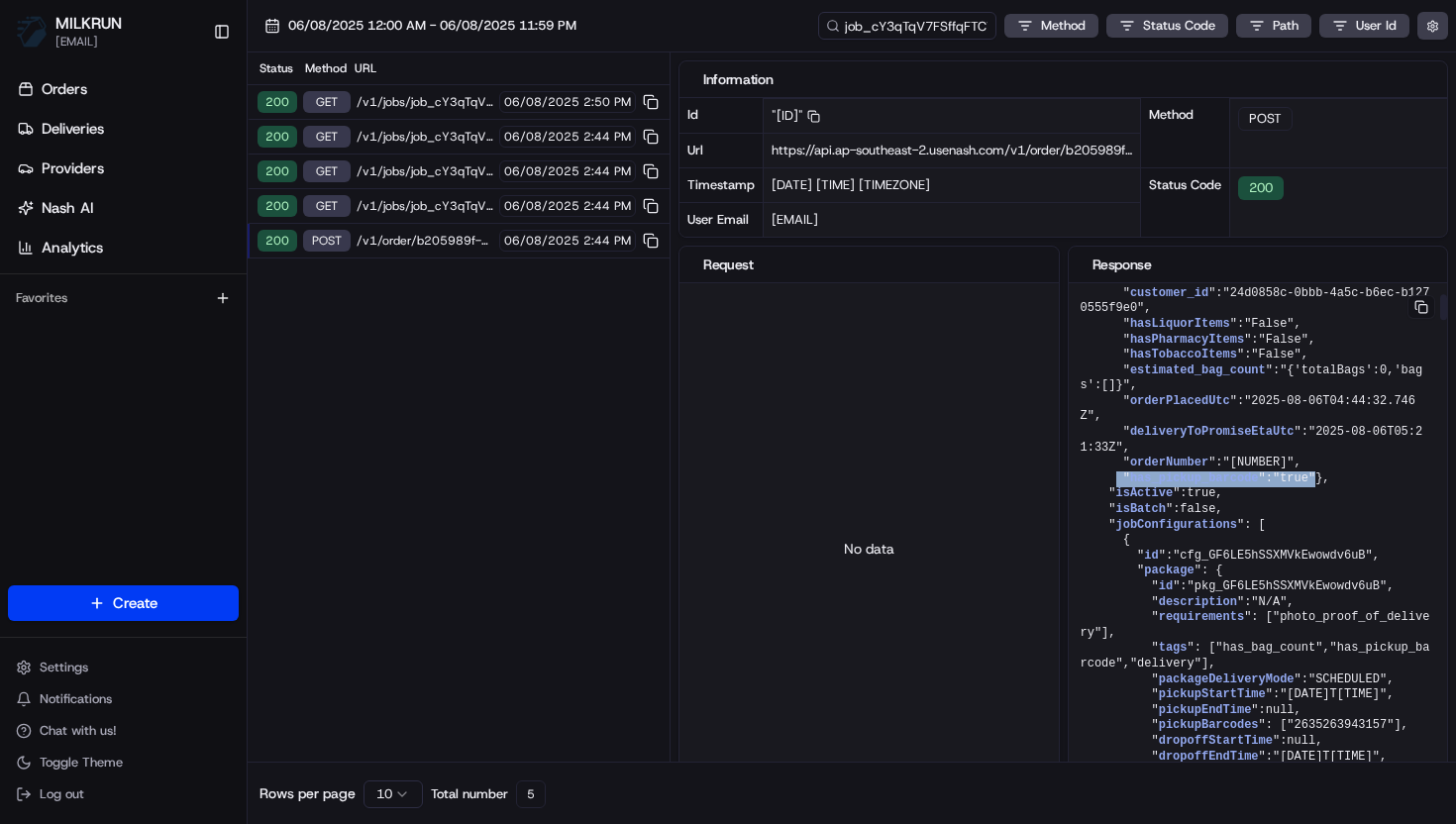 drag, startPoint x: 1328, startPoint y: 542, endPoint x: 1118, endPoint y: 542, distance: 210 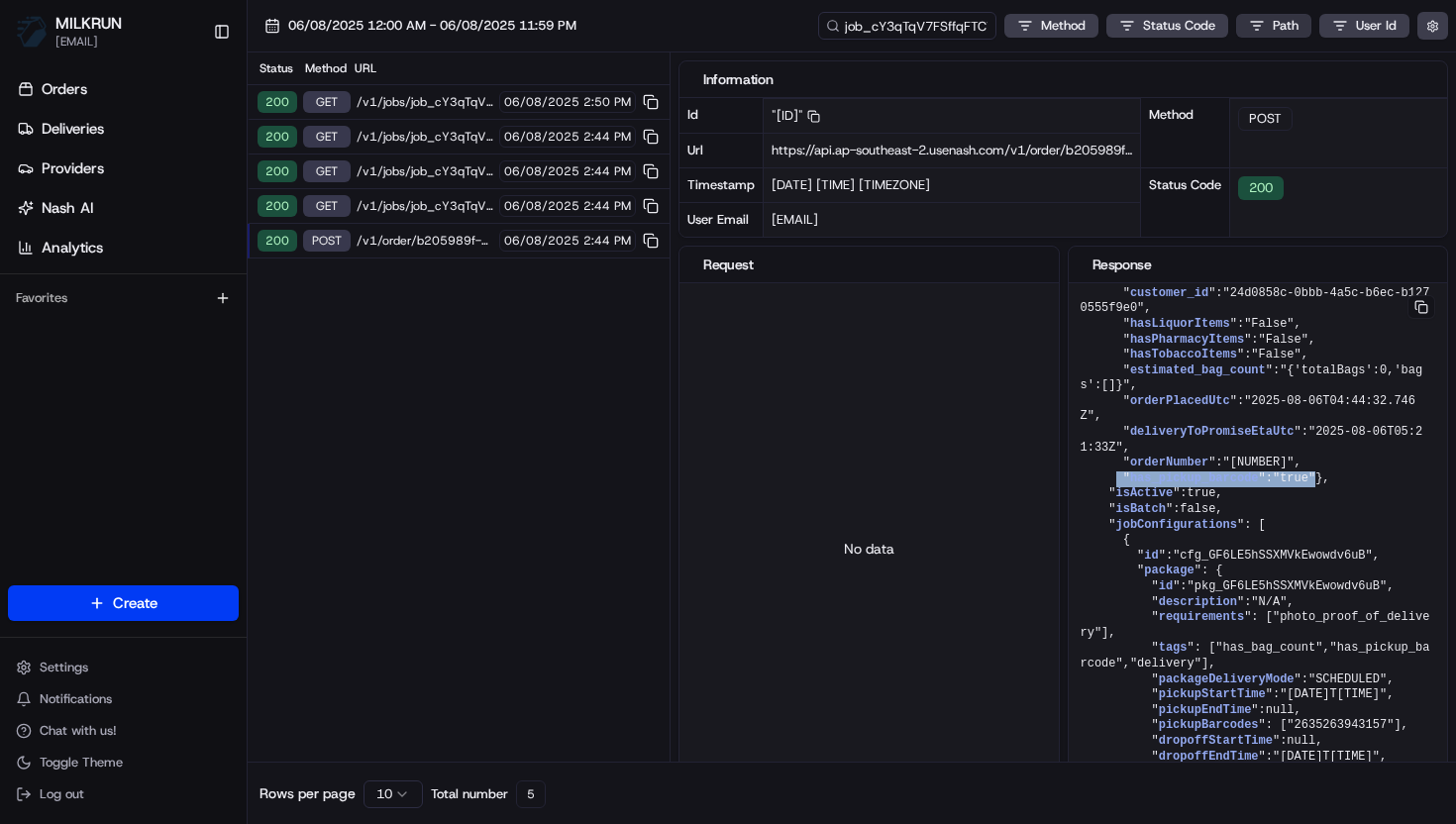 click on "MILKRUN vramasamy3@woolworths.com.au Toggle Sidebar Orders Deliveries Providers Nash AI Analytics Favorites Main Menu Members & Organization Organization Users Roles Preferences Customization Tracking Orchestration Automations Dispatch Strategy Locations Pickup Locations Dropoff Locations AI Support Call Agent Billing Billing Refund Requests Integrations Notification Triggers Webhooks API Keys Request Logs Create Settings Notifications Chat with us! Toggle Theme Log out 06/08/2025 12:00 AM - 06/08/2025 11:59 PM job_cY3qTqV7FSffqFTCW7HUVy Method Status Code Path User Id Status Method URL 200 GET /v1/jobs/job_cY3qTqV7FSffqFTCW7HUVy 06/08/2025 2:50 PM 200 GET /v1/jobs/job_cY3qTqV7FSffqFTCW7HUVy 06/08/2025 2:44 PM 200 GET /v1/jobs/job_cY3qTqV7FSffqFTCW7HUVy 06/08/2025 2:44 PM 200 GET /v1/jobs/job_cY3qTqV7FSffqFTCW7HUVy 06/08/2025 2:44 PM 200 POST /v1/order/b205989f-7bdc-4836-afee-fa47edf7babf/autodispatch 06/08/2025 2:44 PM Information Id 1-6892ddb6-1ecae55d30cdbba47e4428a4 Copy  Url Timestamp 200" at bounding box center (728, 412) 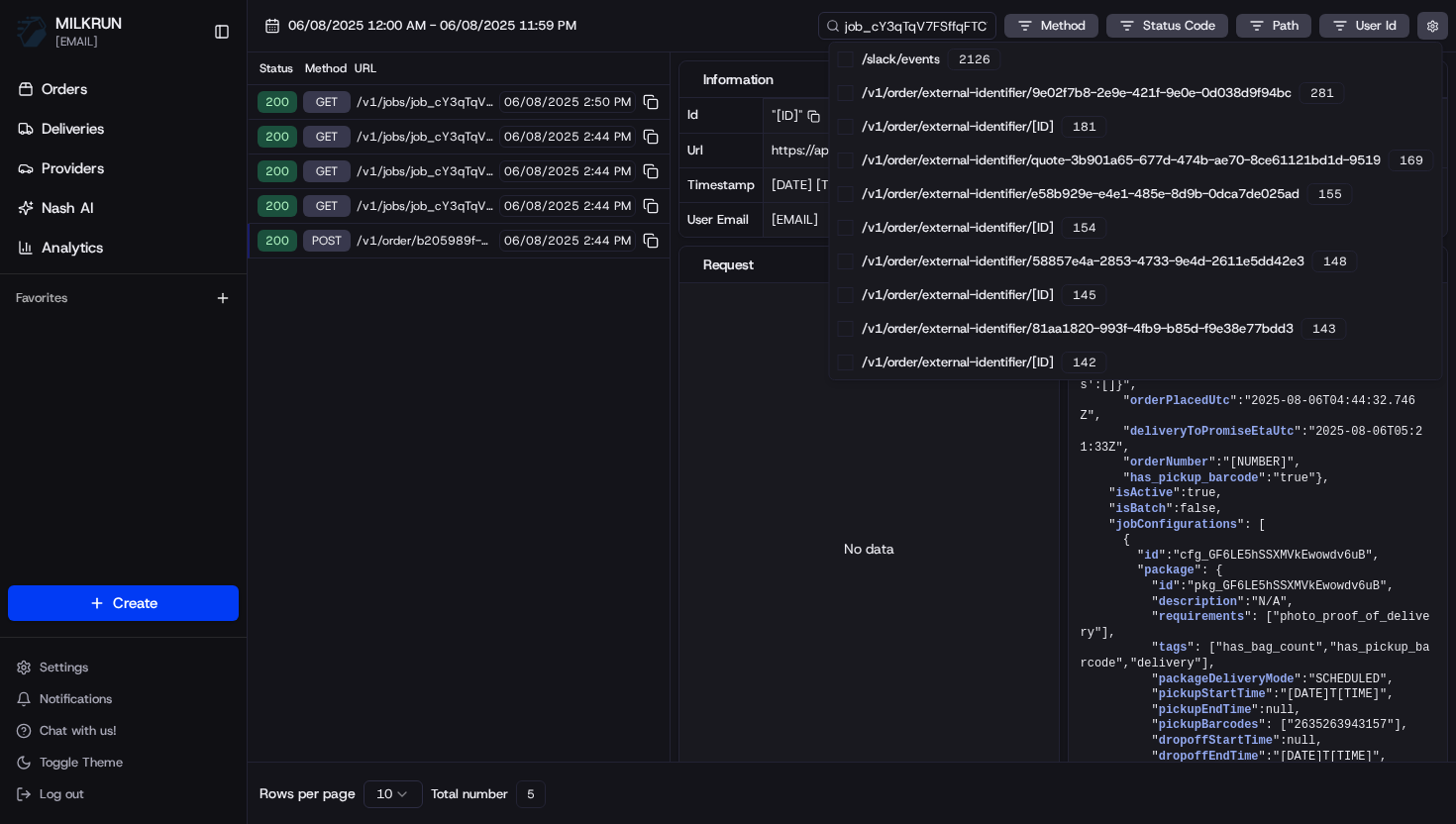 click on "MILKRUN vramasamy3@woolworths.com.au Toggle Sidebar Orders Deliveries Providers Nash AI Analytics Favorites Main Menu Members & Organization Organization Users Roles Preferences Customization Tracking Orchestration Automations Dispatch Strategy Locations Pickup Locations Dropoff Locations AI Support Call Agent Billing Billing Refund Requests Integrations Notification Triggers Webhooks API Keys Request Logs Create Settings Notifications Chat with us! Toggle Theme Log out 06/08/2025 12:00 AM - 06/08/2025 11:59 PM job_cY3qTqV7FSffqFTCW7HUVy Method Status Code Path User Id Status Method URL 200 GET /v1/jobs/job_cY3qTqV7FSffqFTCW7HUVy 06/08/2025 2:50 PM 200 GET /v1/jobs/job_cY3qTqV7FSffqFTCW7HUVy 06/08/2025 2:44 PM 200 GET /v1/jobs/job_cY3qTqV7FSffqFTCW7HUVy 06/08/2025 2:44 PM 200 GET /v1/jobs/job_cY3qTqV7FSffqFTCW7HUVy 06/08/2025 2:44 PM 200 POST /v1/order/b205989f-7bdc-4836-afee-fa47edf7babf/autodispatch 06/08/2025 2:44 PM Information Id 1-6892ddb6-1ecae55d30cdbba47e4428a4 Copy  Url Timestamp 200" at bounding box center (728, 412) 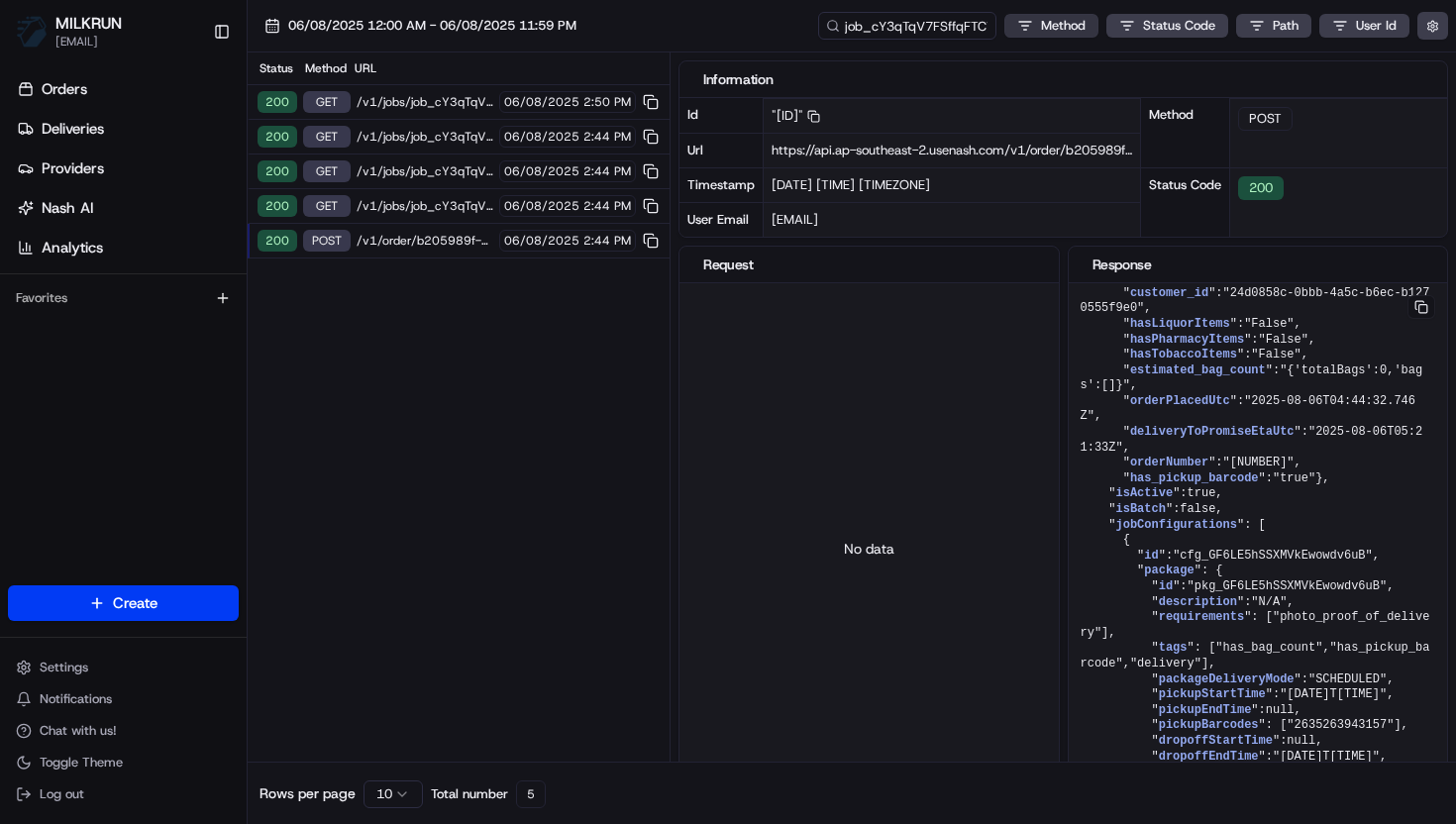 click on "MILKRUN vramasamy3@woolworths.com.au Toggle Sidebar Orders Deliveries Providers Nash AI Analytics Favorites Main Menu Members & Organization Organization Users Roles Preferences Customization Tracking Orchestration Automations Dispatch Strategy Locations Pickup Locations Dropoff Locations AI Support Call Agent Billing Billing Refund Requests Integrations Notification Triggers Webhooks API Keys Request Logs Create Settings Notifications Chat with us! Toggle Theme Log out 06/08/2025 12:00 AM - 06/08/2025 11:59 PM job_cY3qTqV7FSffqFTCW7HUVy Method Status Code Path User Id Status Method URL 200 GET /v1/jobs/job_cY3qTqV7FSffqFTCW7HUVy 06/08/2025 2:50 PM 200 GET /v1/jobs/job_cY3qTqV7FSffqFTCW7HUVy 06/08/2025 2:44 PM 200 GET /v1/jobs/job_cY3qTqV7FSffqFTCW7HUVy 06/08/2025 2:44 PM 200 GET /v1/jobs/job_cY3qTqV7FSffqFTCW7HUVy 06/08/2025 2:44 PM 200 POST /v1/order/b205989f-7bdc-4836-afee-fa47edf7babf/autodispatch 06/08/2025 2:44 PM Information Id 1-6892ddb6-1ecae55d30cdbba47e4428a4 Copy  Url Timestamp 200" at bounding box center (728, 412) 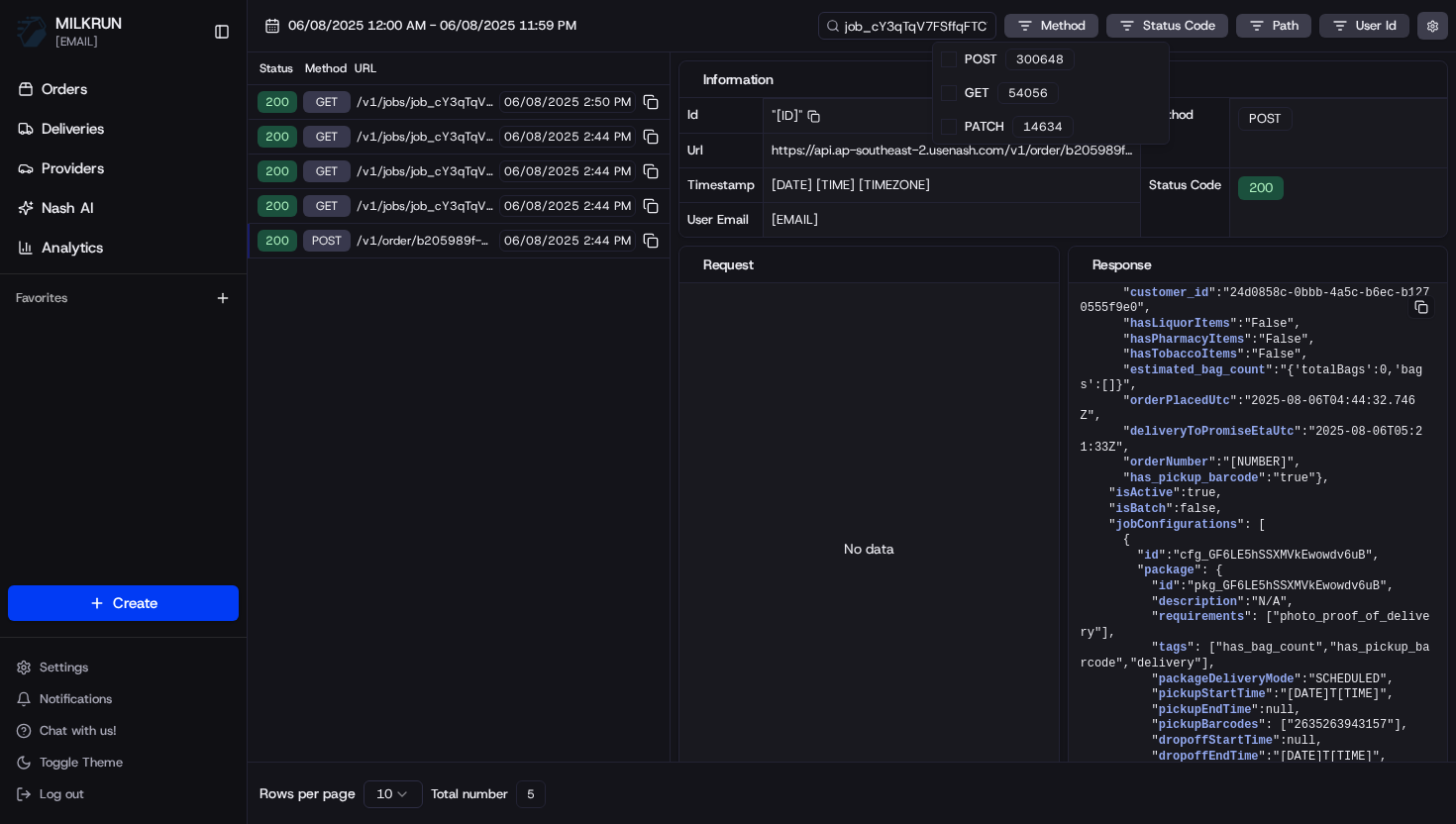 click on "MILKRUN vramasamy3@woolworths.com.au Toggle Sidebar Orders Deliveries Providers Nash AI Analytics Favorites Main Menu Members & Organization Organization Users Roles Preferences Customization Tracking Orchestration Automations Dispatch Strategy Locations Pickup Locations Dropoff Locations AI Support Call Agent Billing Billing Refund Requests Integrations Notification Triggers Webhooks API Keys Request Logs Create Settings Notifications Chat with us! Toggle Theme Log out 06/08/2025 12:00 AM - 06/08/2025 11:59 PM job_cY3qTqV7FSffqFTCW7HUVy Method Status Code Path User Id Status Method URL 200 GET /v1/jobs/job_cY3qTqV7FSffqFTCW7HUVy 06/08/2025 2:50 PM 200 GET /v1/jobs/job_cY3qTqV7FSffqFTCW7HUVy 06/08/2025 2:44 PM 200 GET /v1/jobs/job_cY3qTqV7FSffqFTCW7HUVy 06/08/2025 2:44 PM 200 GET /v1/jobs/job_cY3qTqV7FSffqFTCW7HUVy 06/08/2025 2:44 PM 200 POST /v1/order/b205989f-7bdc-4836-afee-fa47edf7babf/autodispatch 06/08/2025 2:44 PM Information Id 1-6892ddb6-1ecae55d30cdbba47e4428a4 Copy  Url Timestamp 200" at bounding box center [728, 412] 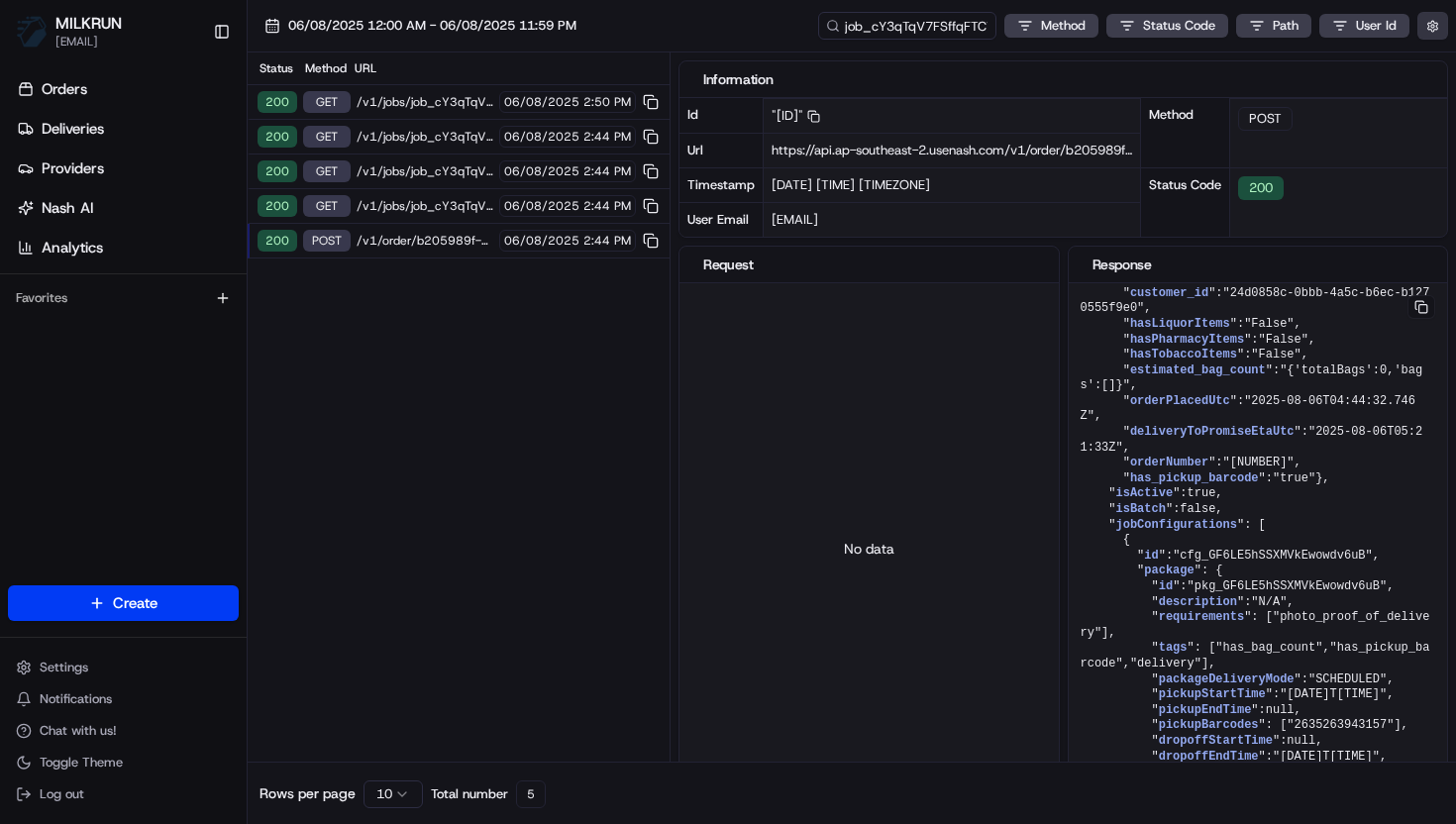 click at bounding box center (1432, 26) 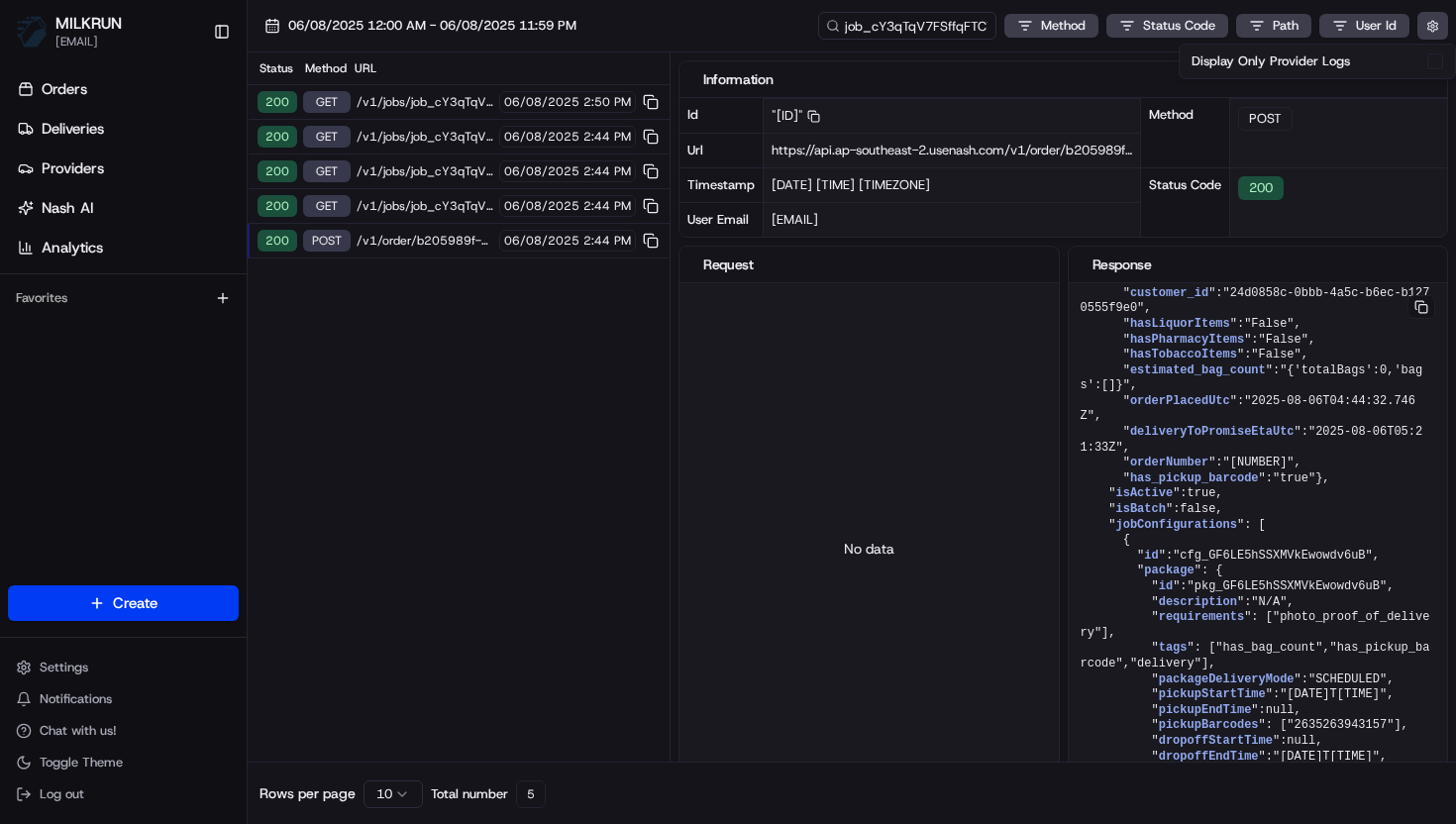 click on "Display Only Provider Logs" at bounding box center (1435, 61) 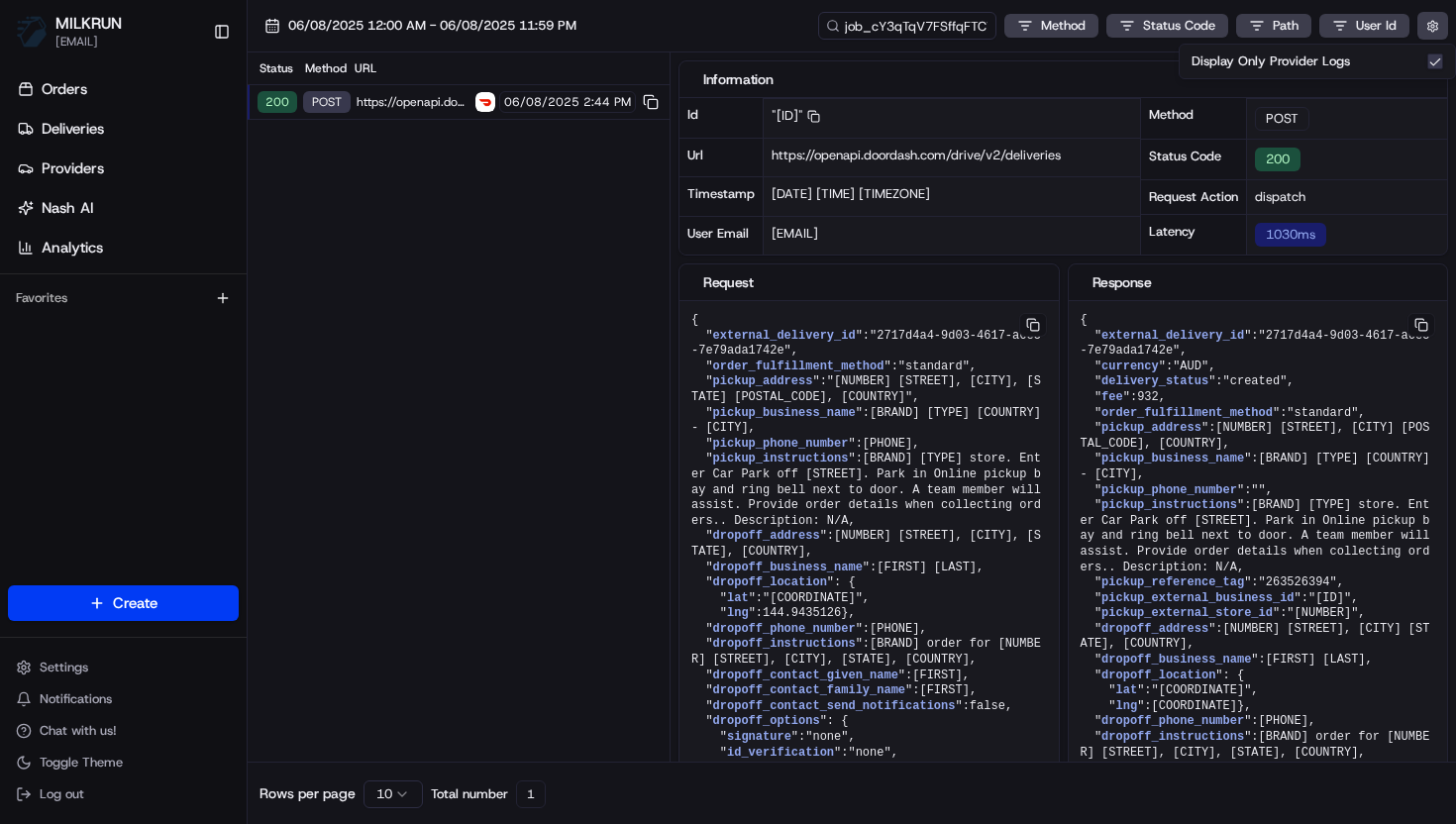 click on "200 POST https://openapi.doordash.com/drive/v2/deliveries 06/08/2025 2:44 PM" at bounding box center [459, 102] 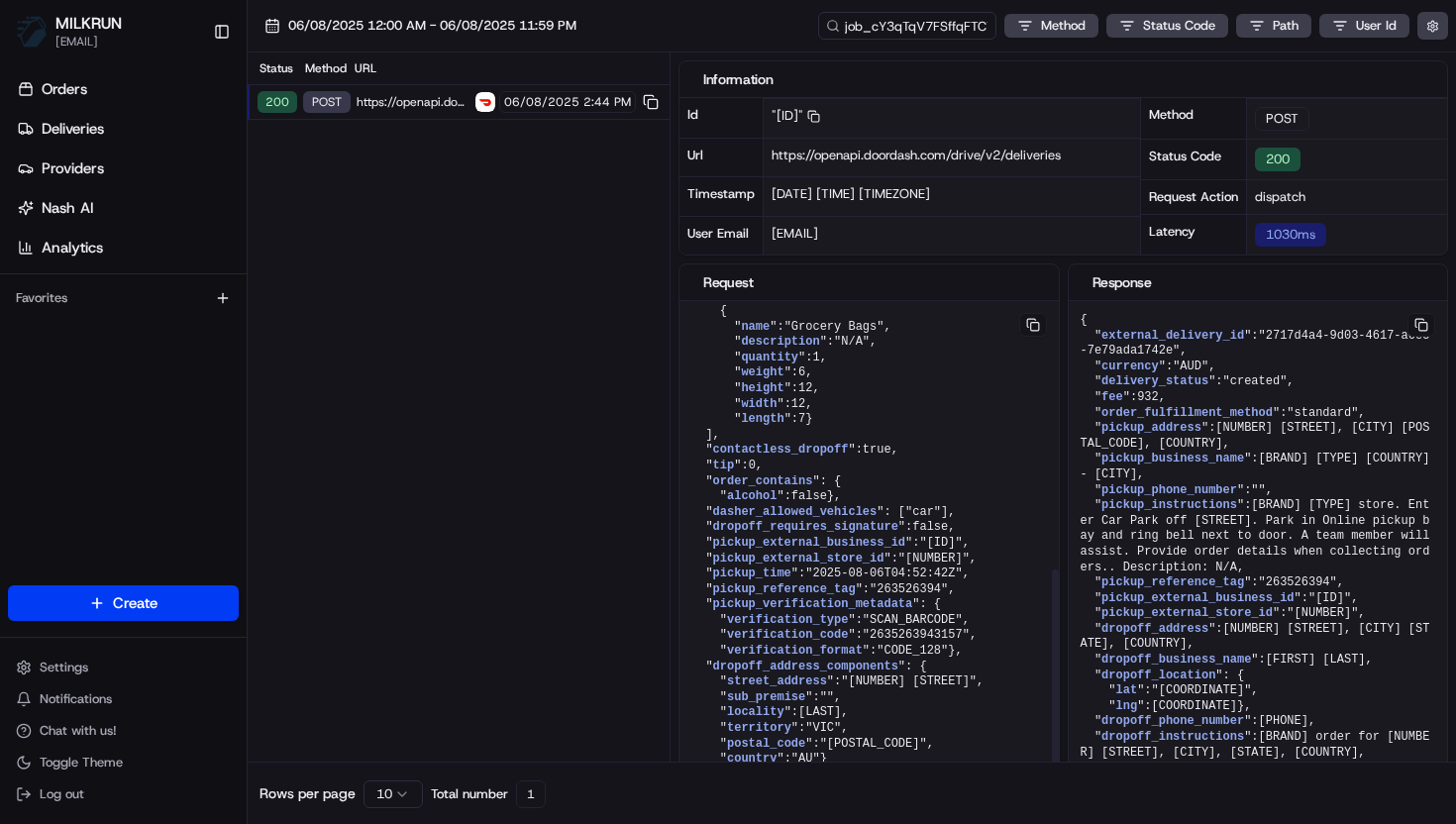 scroll, scrollTop: 627, scrollLeft: 0, axis: vertical 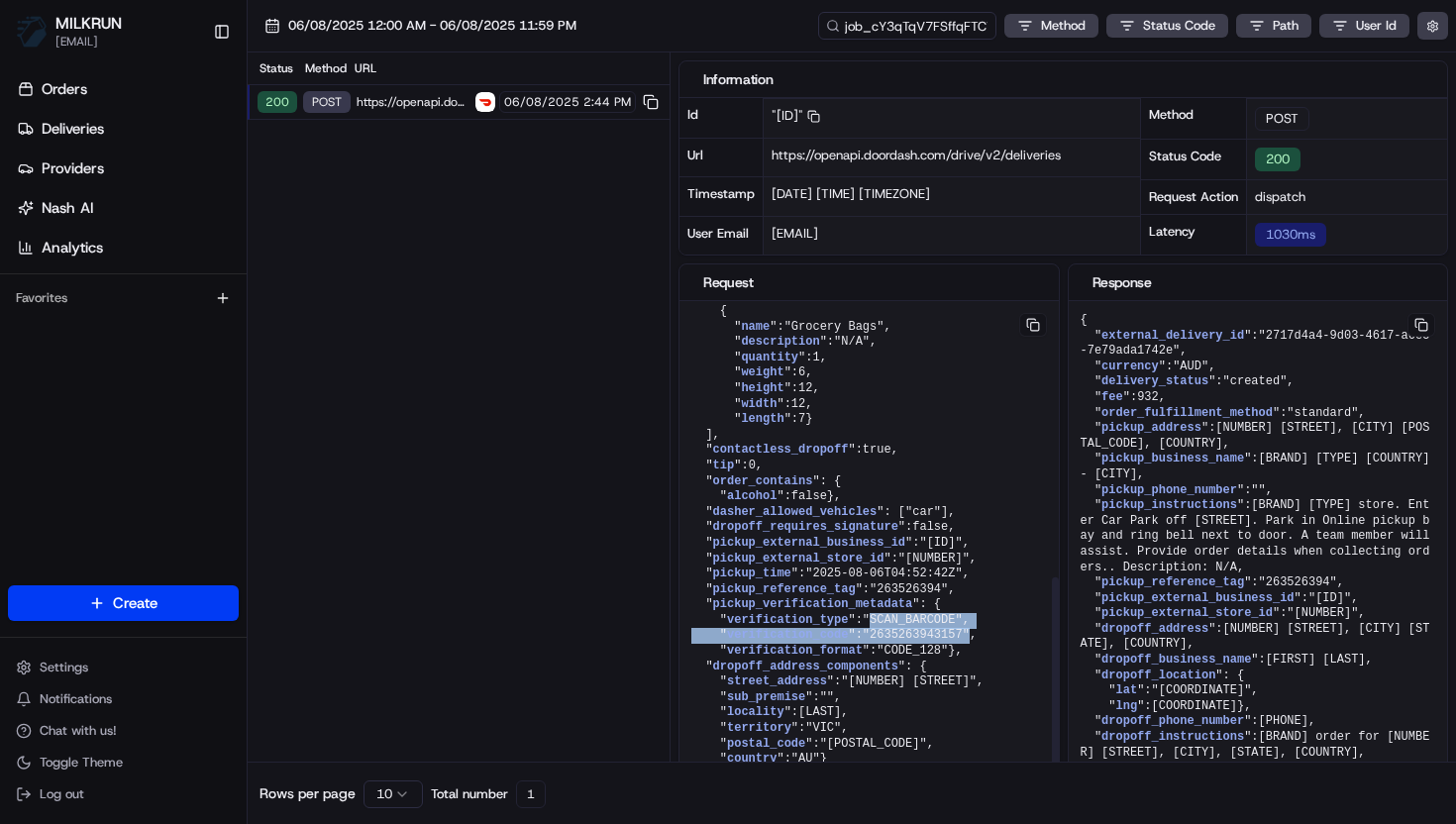 drag, startPoint x: 876, startPoint y: 589, endPoint x: 979, endPoint y: 598, distance: 103.392456 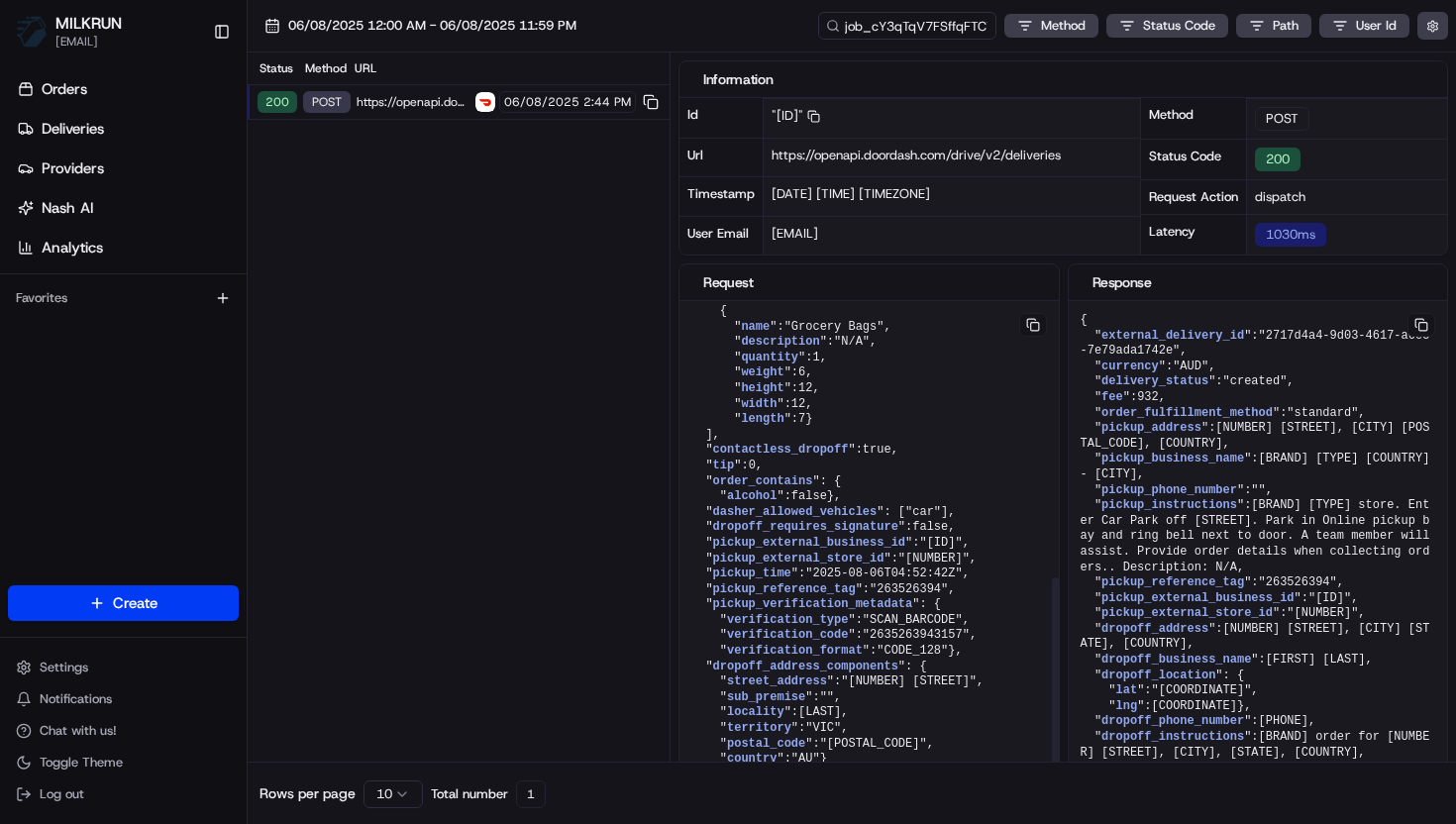 click on "{
" external_delivery_id ":  "2717d4a4-9d03-4617-a6e5-7e79ada1742e" ,
" order_fulfillment_method ":  "standard" ,
" pickup_address ":  "10 Geum St, Hadfield, VIC 3046, AU" ,
" pickup_business_name ":  "Woolworths Metro AU - Hadfield" ,
" pickup_phone_number ":  "+61383475882" ,
" pickup_instructions ":  "This is a Woolworths Metro store. Enter Car Park off Geum Street. Park in Online pickup bay and ring bell next to door. A team member will assist. Provide order details when collecting orders.. Description: N/A" ,
" dropoff_address ":  "9A Dickinson St, Hadfield, VIC 3046, AU" ,
" dropoff_business_name ":  "Amira Saraya" ,
" dropoff_location ": {
" lat ":  -37.713379 ,
" lng ":  144.9435126
},
" dropoff_phone_number ":  "+61459776829" ,
" dropoff_instructions ":  "MILKRUN order for 9A Dickinson St, Hadfield, VIC 3046, AU" ,
" dropoff_contact_given_name ":  "Amira" ,
" dropoff_contact_family_name ":  "Saraya" ,
" dropoff_contact_send_notifications ":  false ,
" ":  ":" at bounding box center [869, 296] 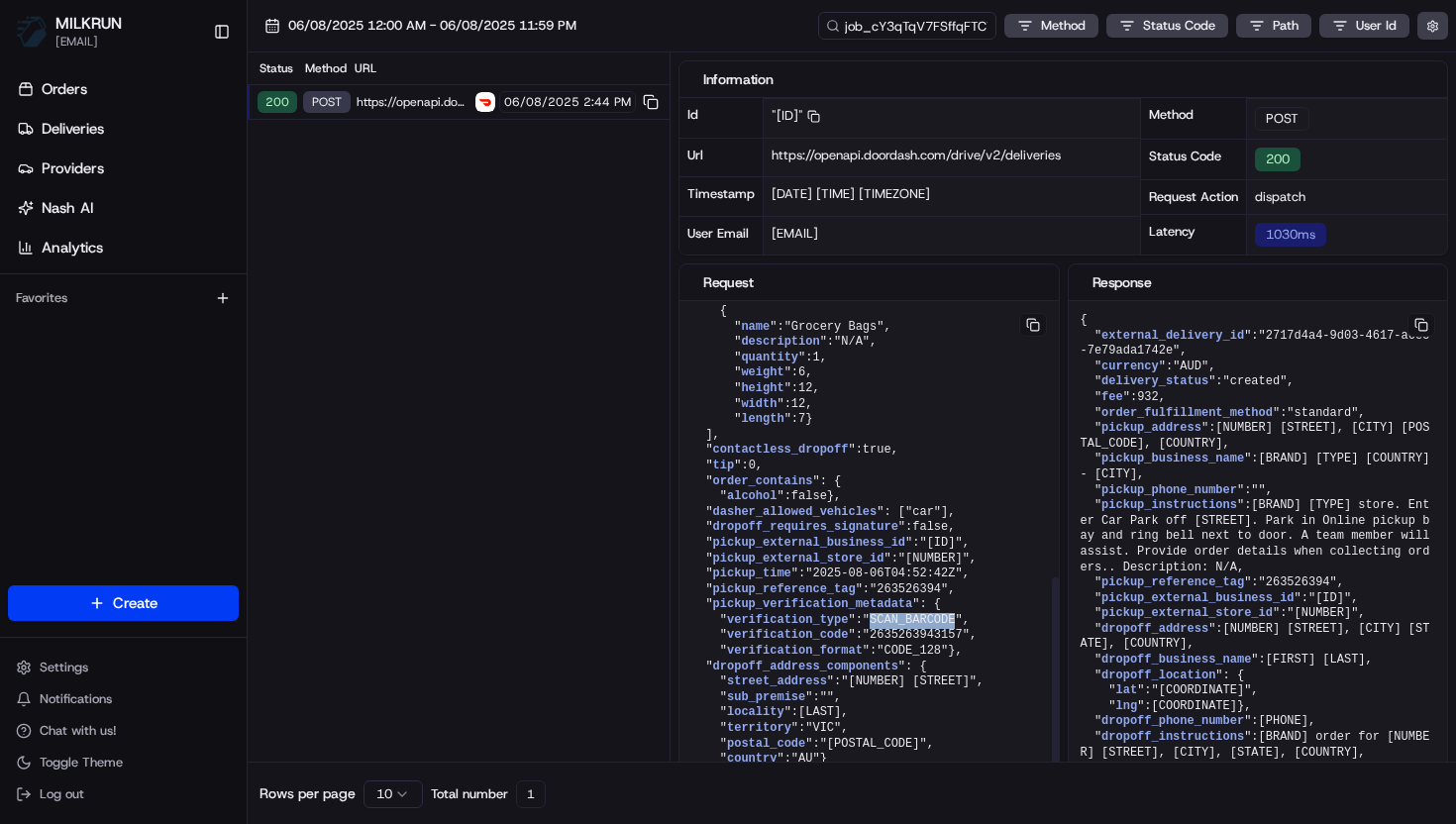 drag, startPoint x: 880, startPoint y: 587, endPoint x: 966, endPoint y: 582, distance: 86.14523 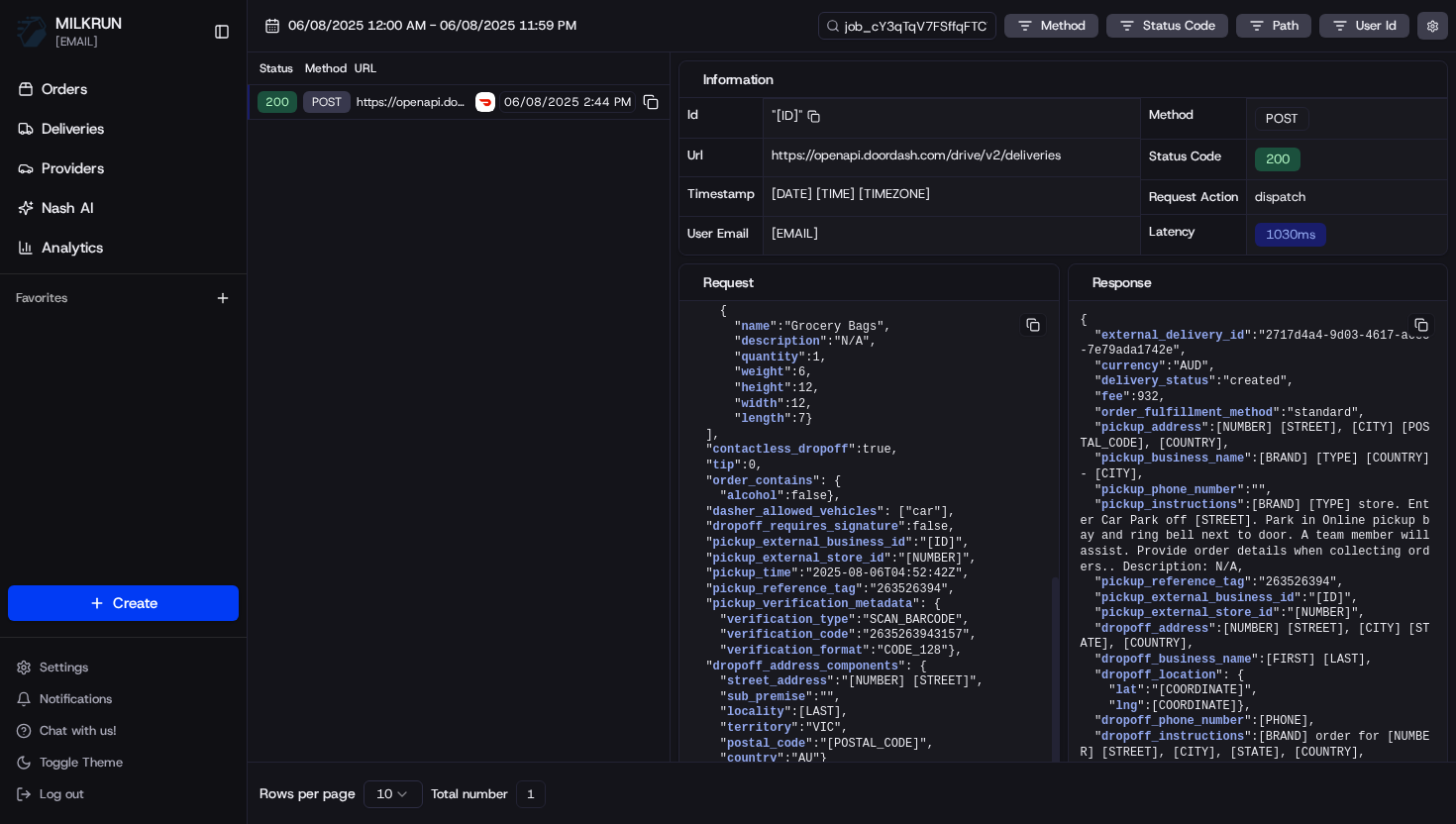 click on "verification_code" at bounding box center [787, 635] 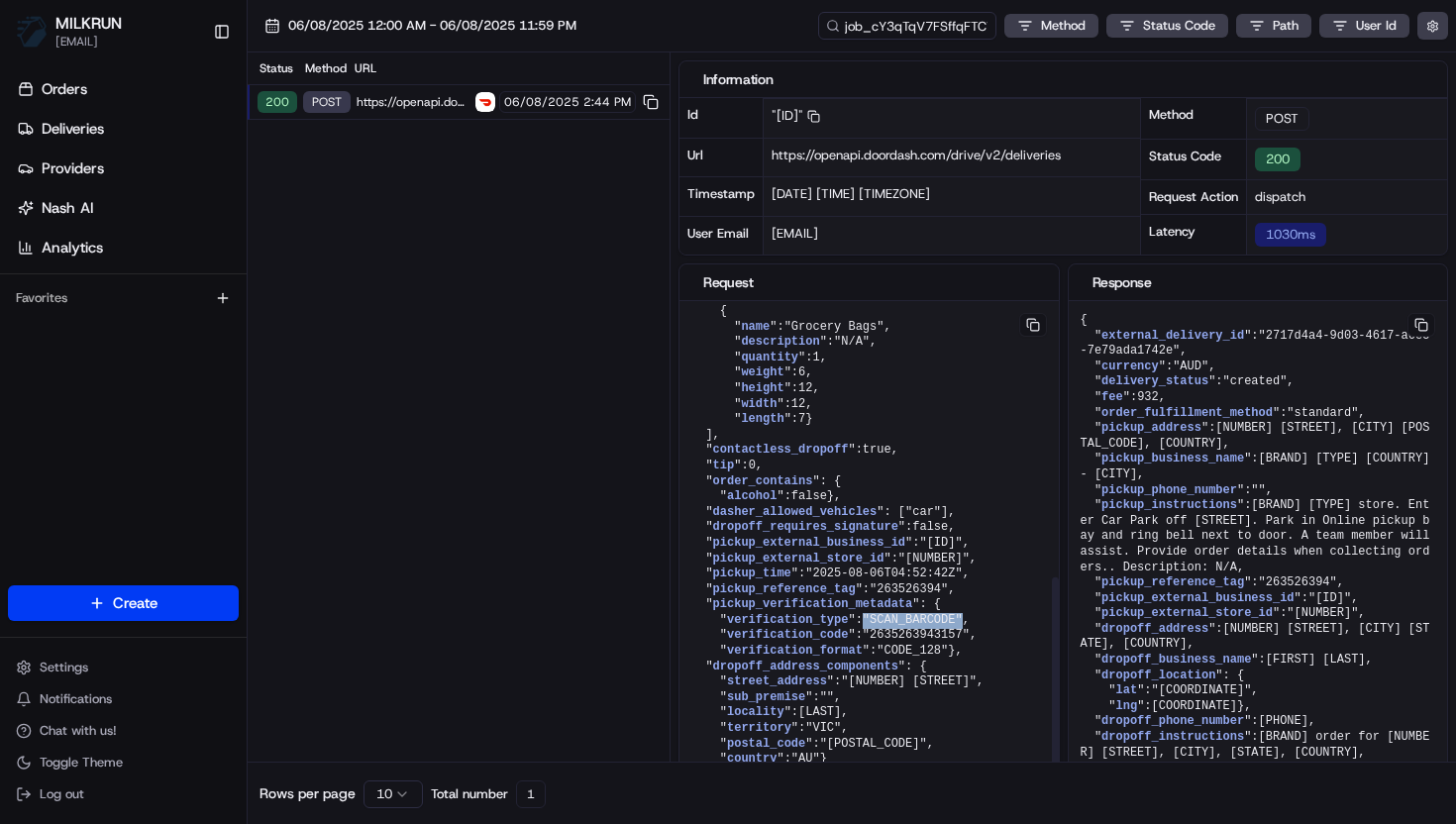 drag, startPoint x: 871, startPoint y: 585, endPoint x: 971, endPoint y: 582, distance: 100.04499 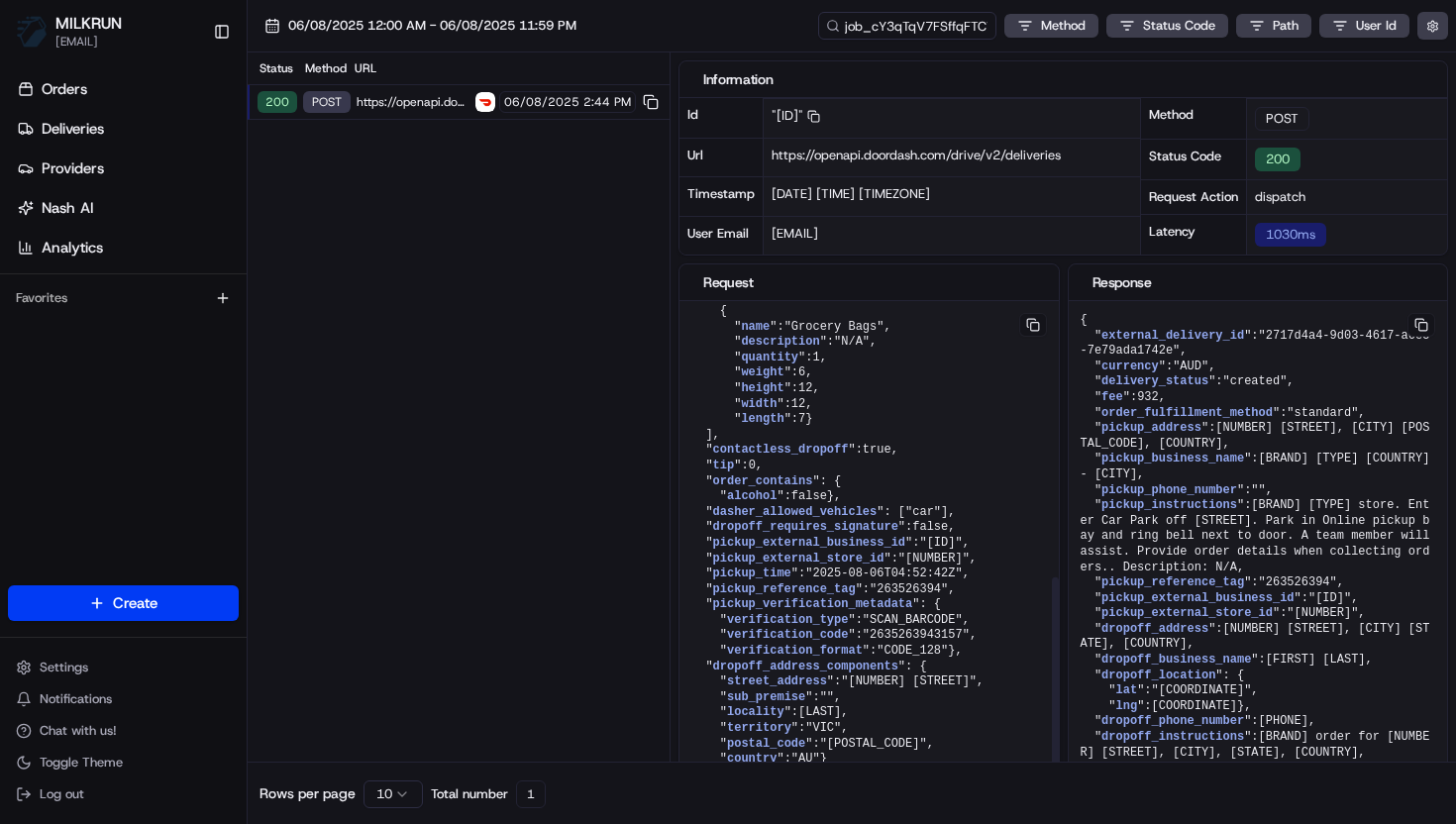 click on "verification_code" at bounding box center (787, 635) 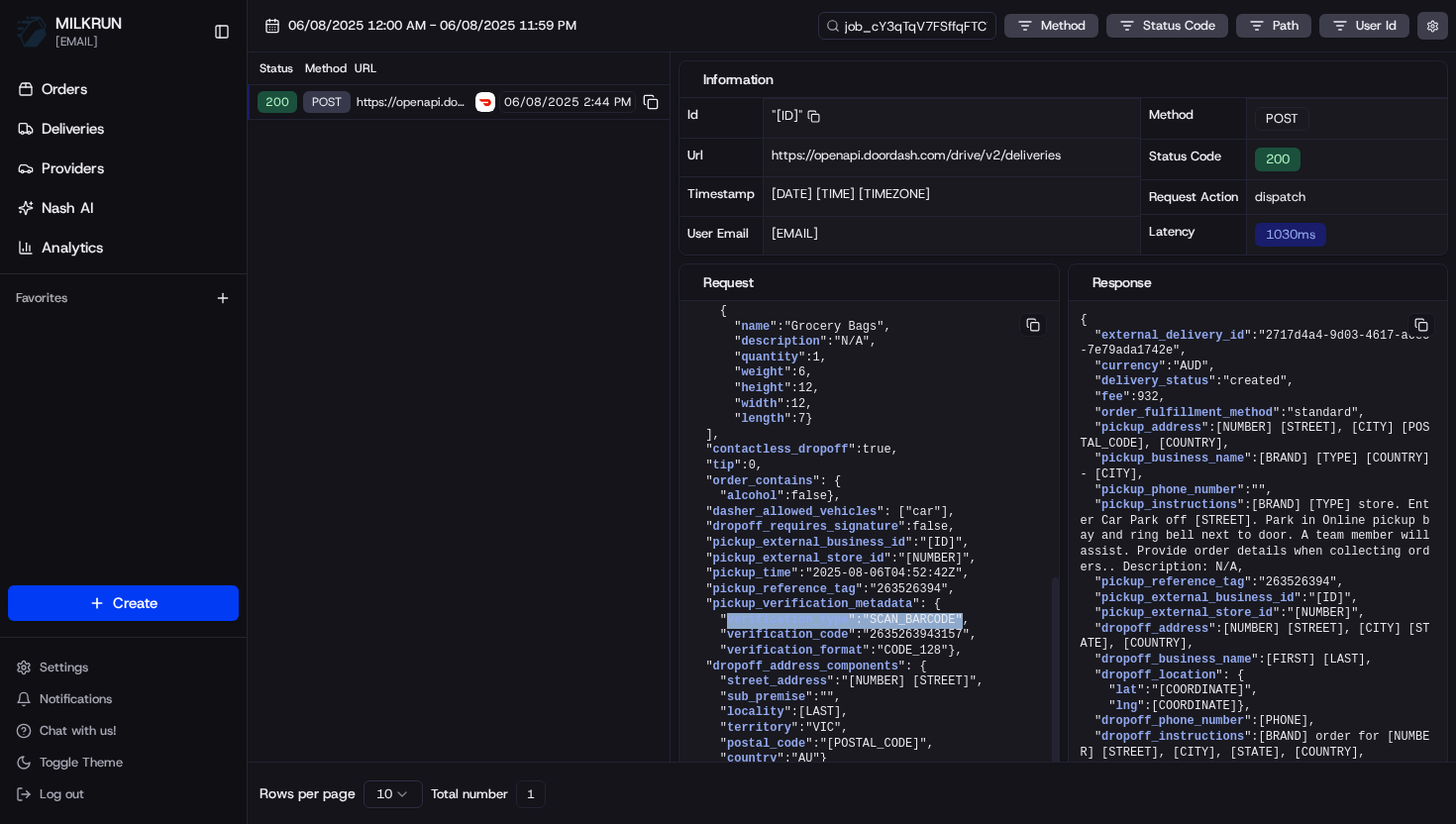 drag, startPoint x: 726, startPoint y: 590, endPoint x: 974, endPoint y: 588, distance: 248.008 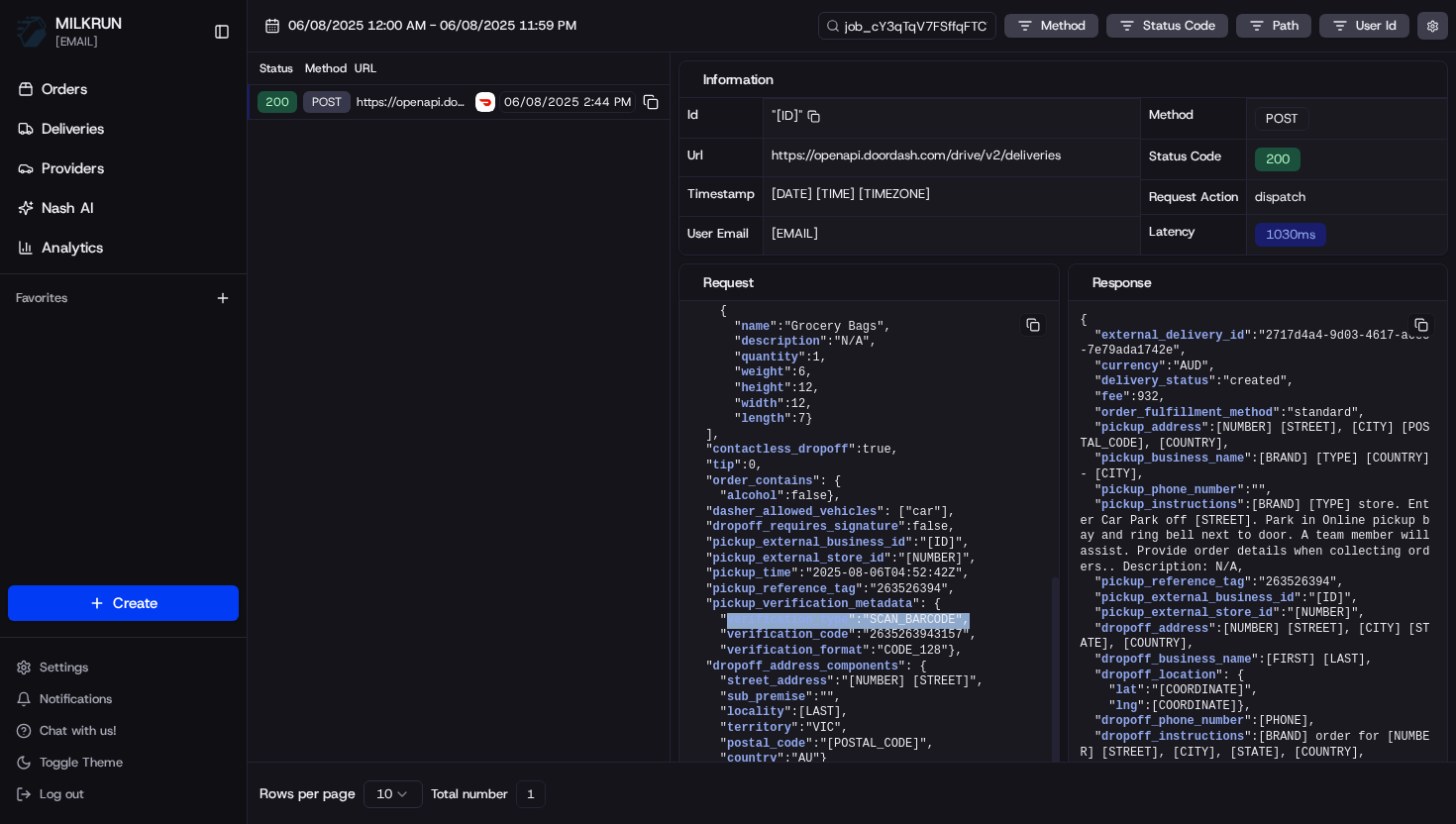 click on "{
" external_delivery_id ":  "2717d4a4-9d03-4617-a6e5-7e79ada1742e" ,
" order_fulfillment_method ":  "standard" ,
" pickup_address ":  "10 Geum St, Hadfield, VIC 3046, AU" ,
" pickup_business_name ":  "Woolworths Metro AU - Hadfield" ,
" pickup_phone_number ":  "+61383475882" ,
" pickup_instructions ":  "This is a Woolworths Metro store. Enter Car Park off Geum Street. Park in Online pickup bay and ring bell next to door. A team member will assist. Provide order details when collecting orders.. Description: N/A" ,
" dropoff_address ":  "9A Dickinson St, Hadfield, VIC 3046, AU" ,
" dropoff_business_name ":  "Amira Saraya" ,
" dropoff_location ": {
" lat ":  -37.713379 ,
" lng ":  144.9435126
},
" dropoff_phone_number ":  "+61459776829" ,
" dropoff_instructions ":  "MILKRUN order for 9A Dickinson St, Hadfield, VIC 3046, AU" ,
" dropoff_contact_given_name ":  "Amira" ,
" dropoff_contact_family_name ":  "Saraya" ,
" dropoff_contact_send_notifications ":  false ,
" ":  ":" at bounding box center [869, 296] 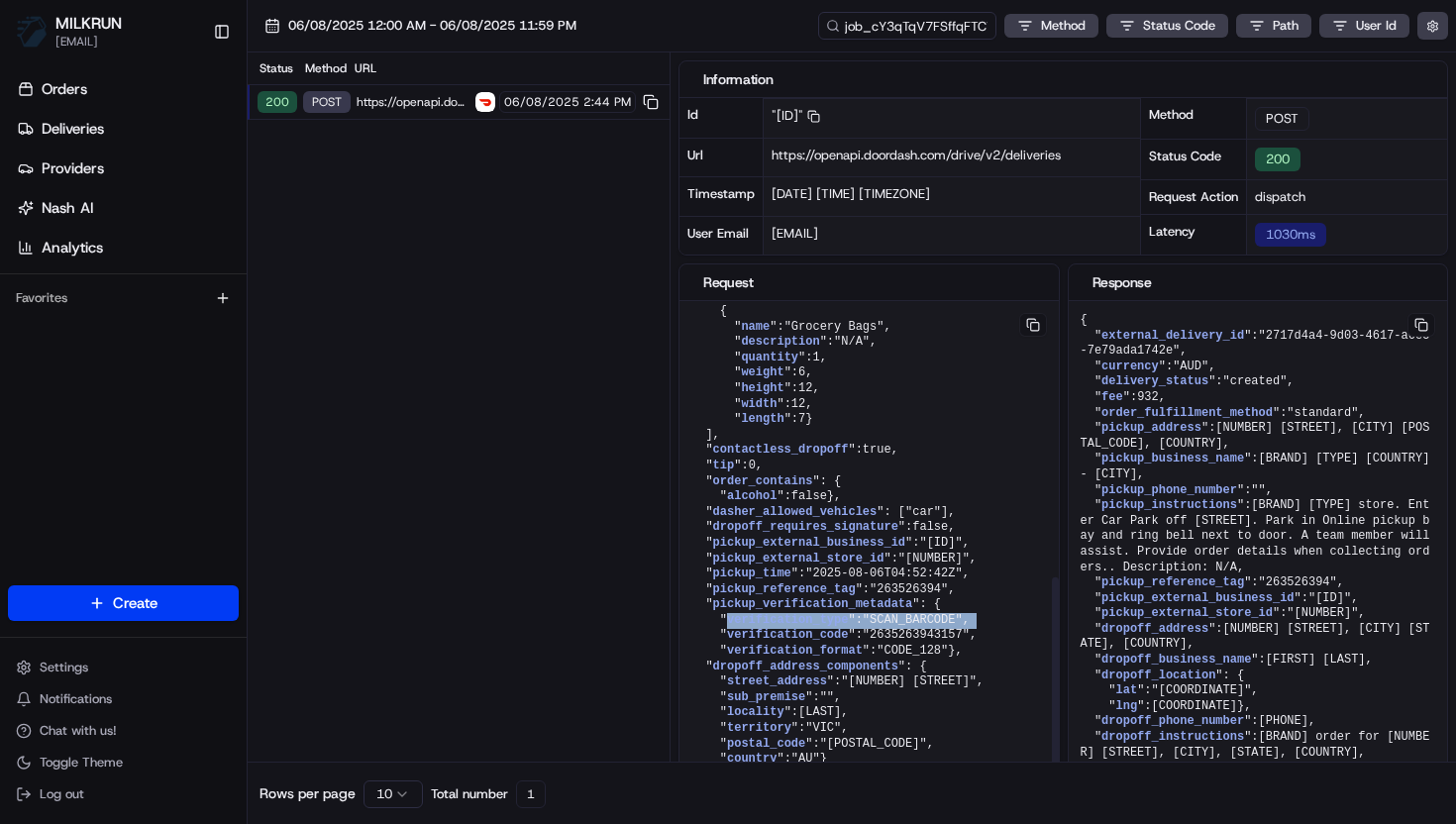 drag, startPoint x: 983, startPoint y: 590, endPoint x: 768, endPoint y: 597, distance: 215.11392 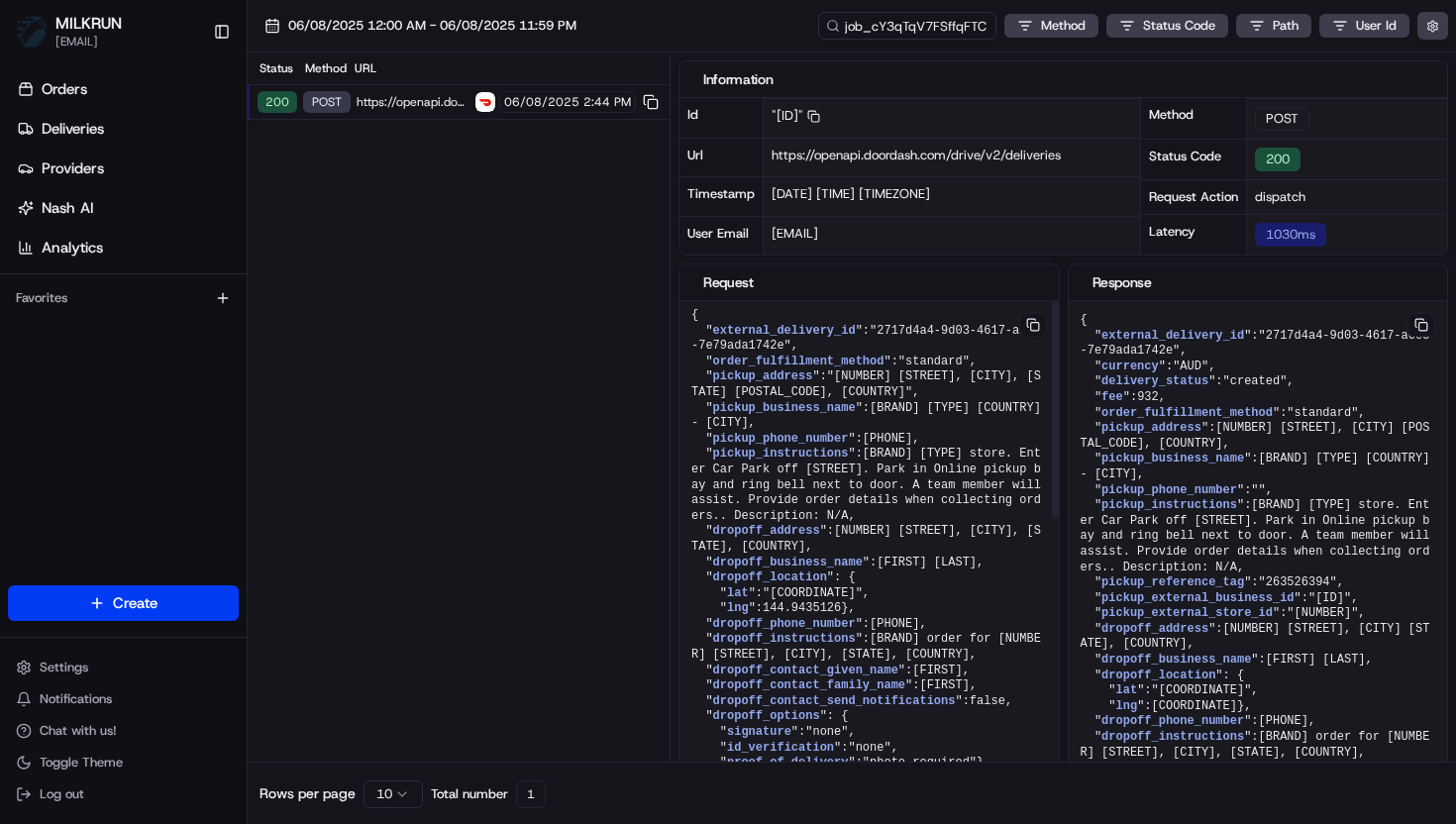 scroll, scrollTop: 0, scrollLeft: 0, axis: both 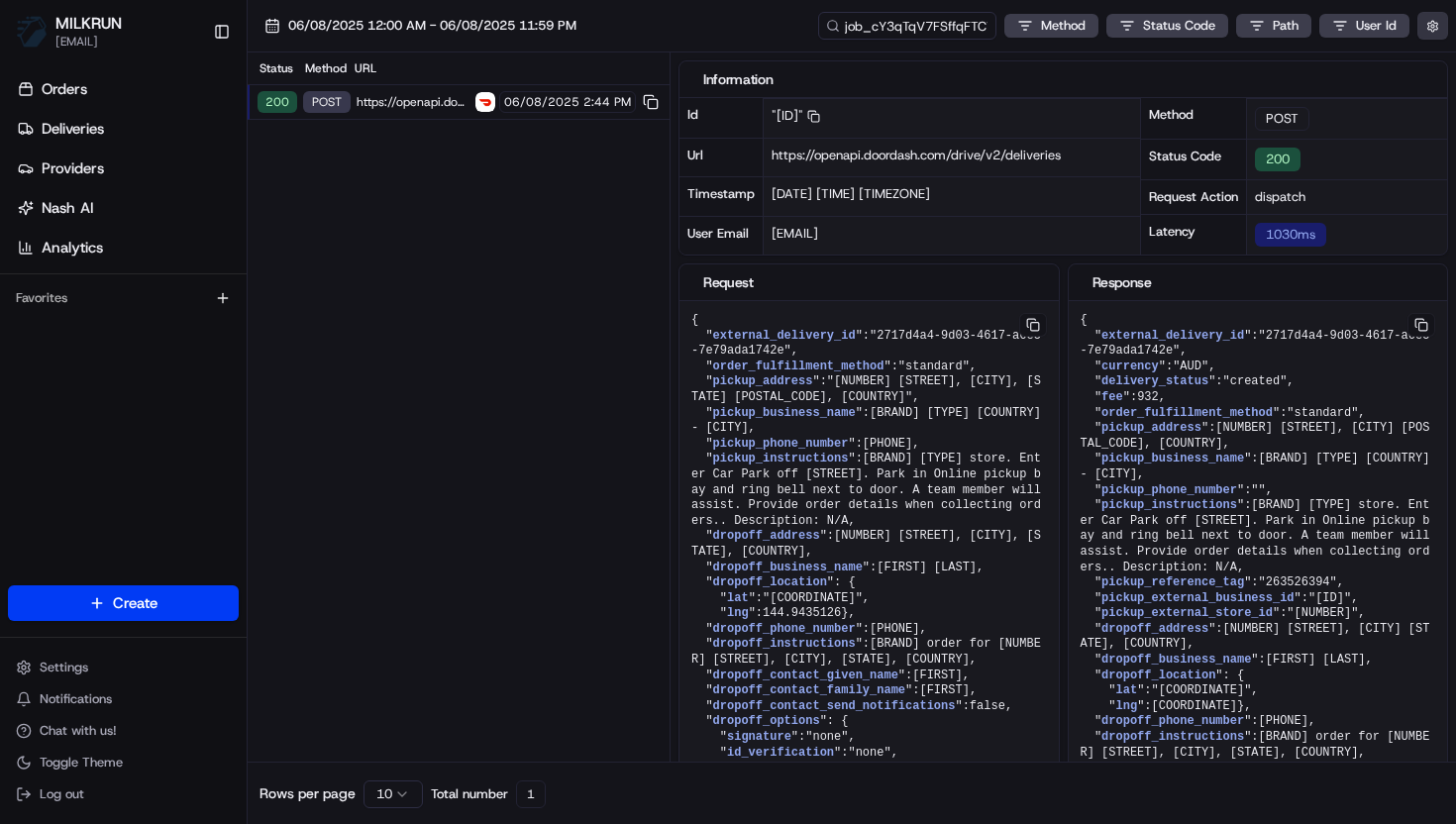click at bounding box center [1432, 26] 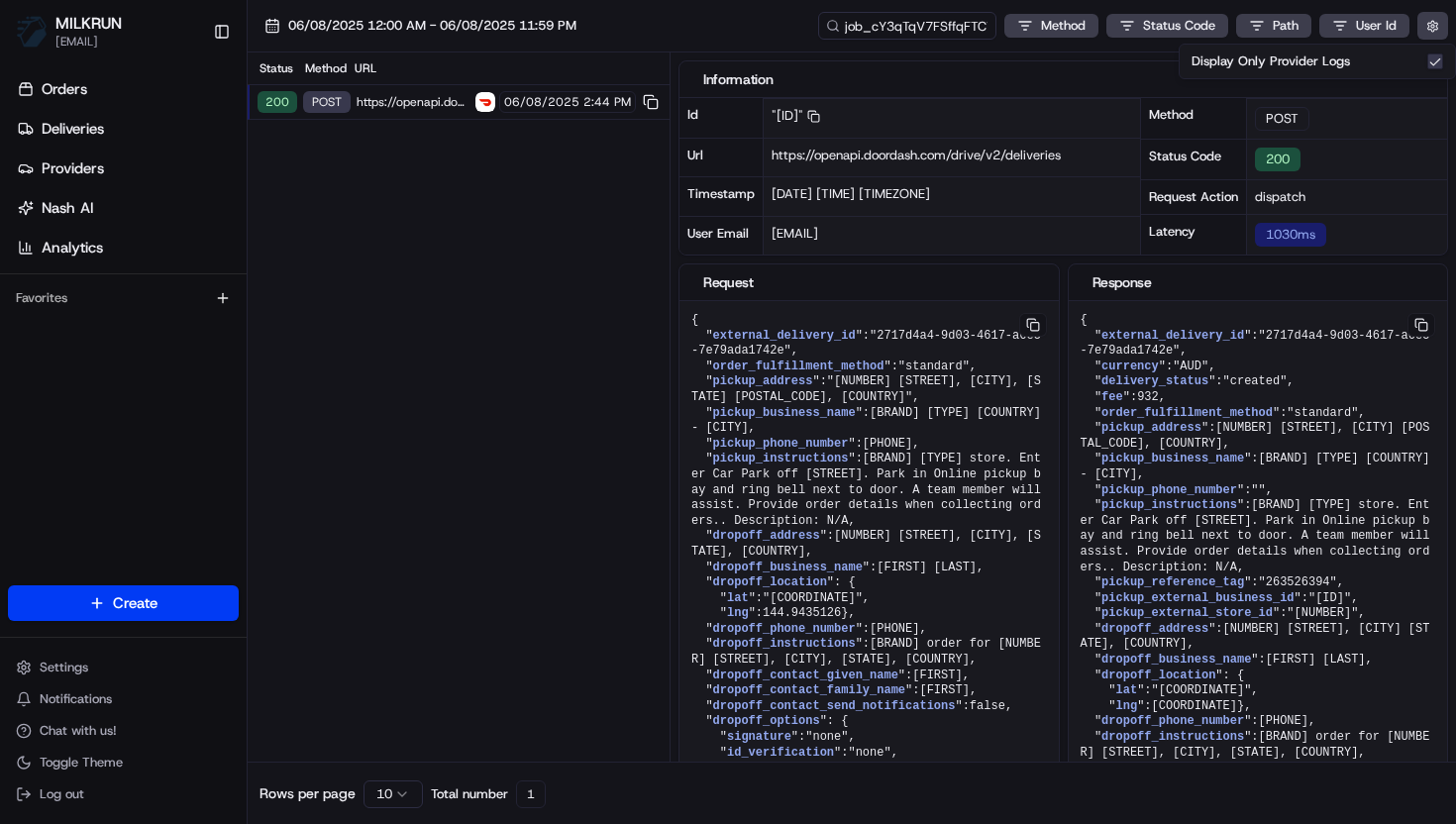 click on "Display Only Provider Logs" at bounding box center [1435, 61] 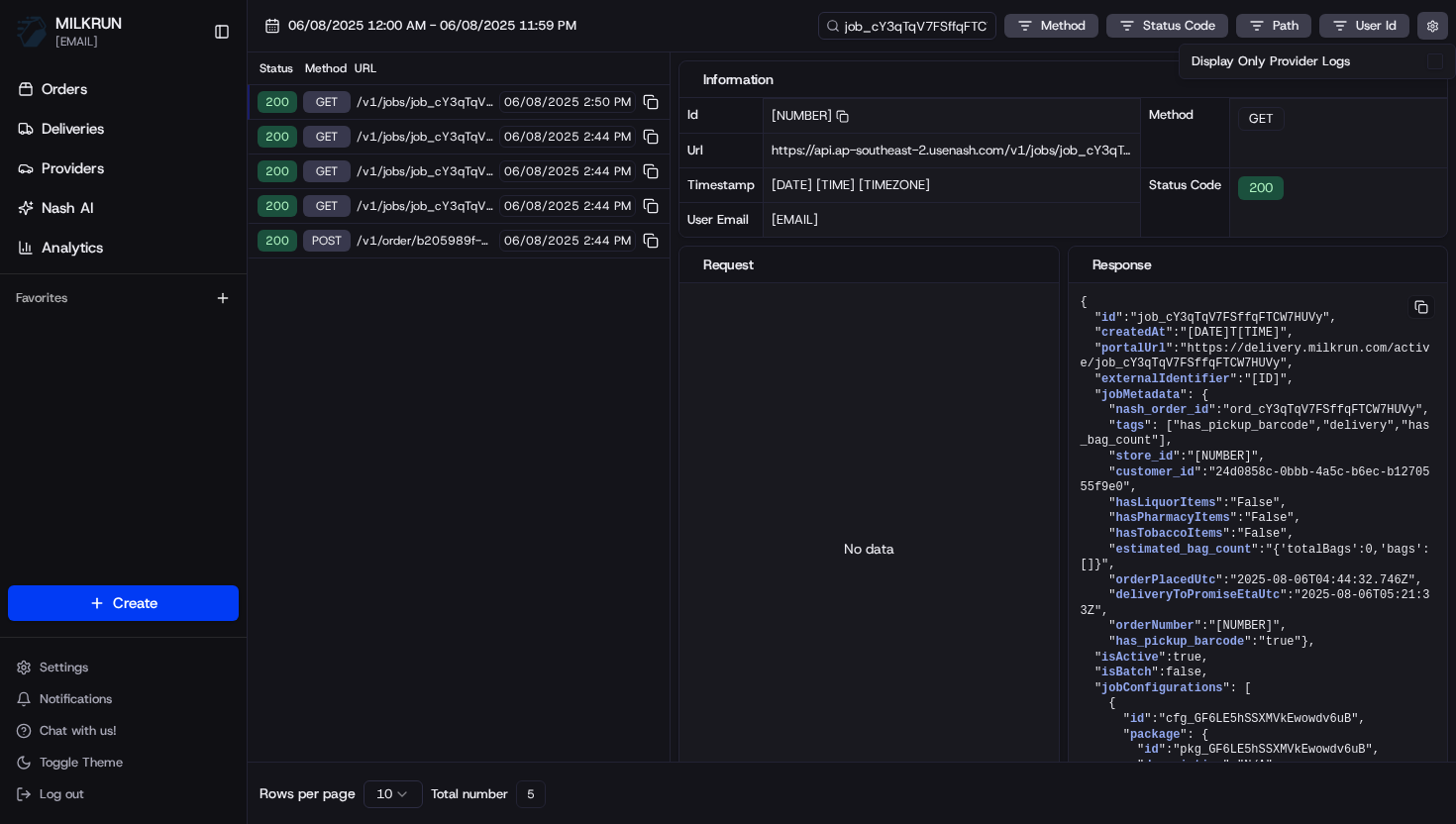 click on "/v1/order/b205989f-7bdc-4836-afee-fa47edf7babf/autodispatch" at bounding box center [425, 241] 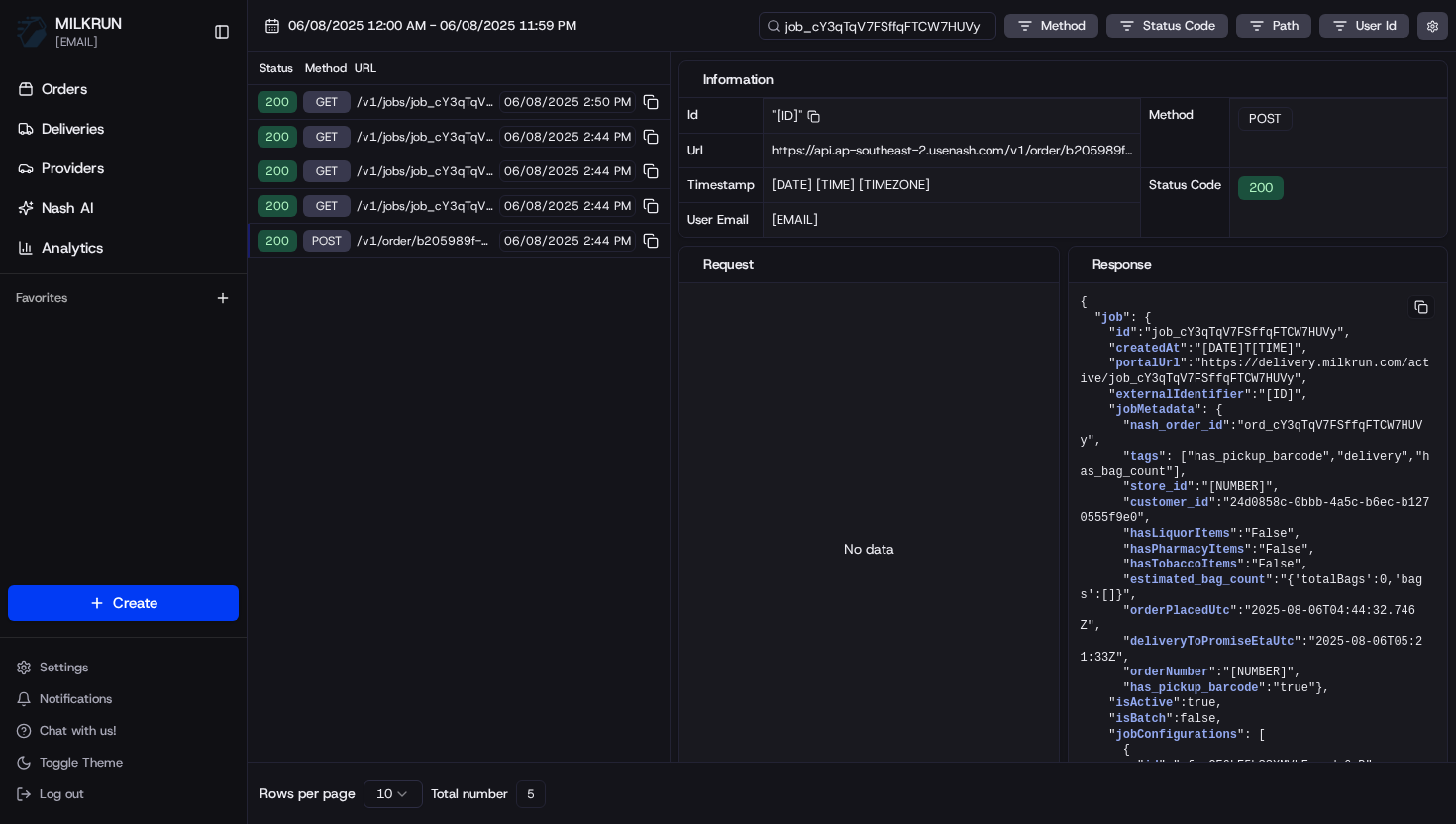 click on "job_cY3qTqV7FSffqFTCW7HUVy" at bounding box center (878, 26) 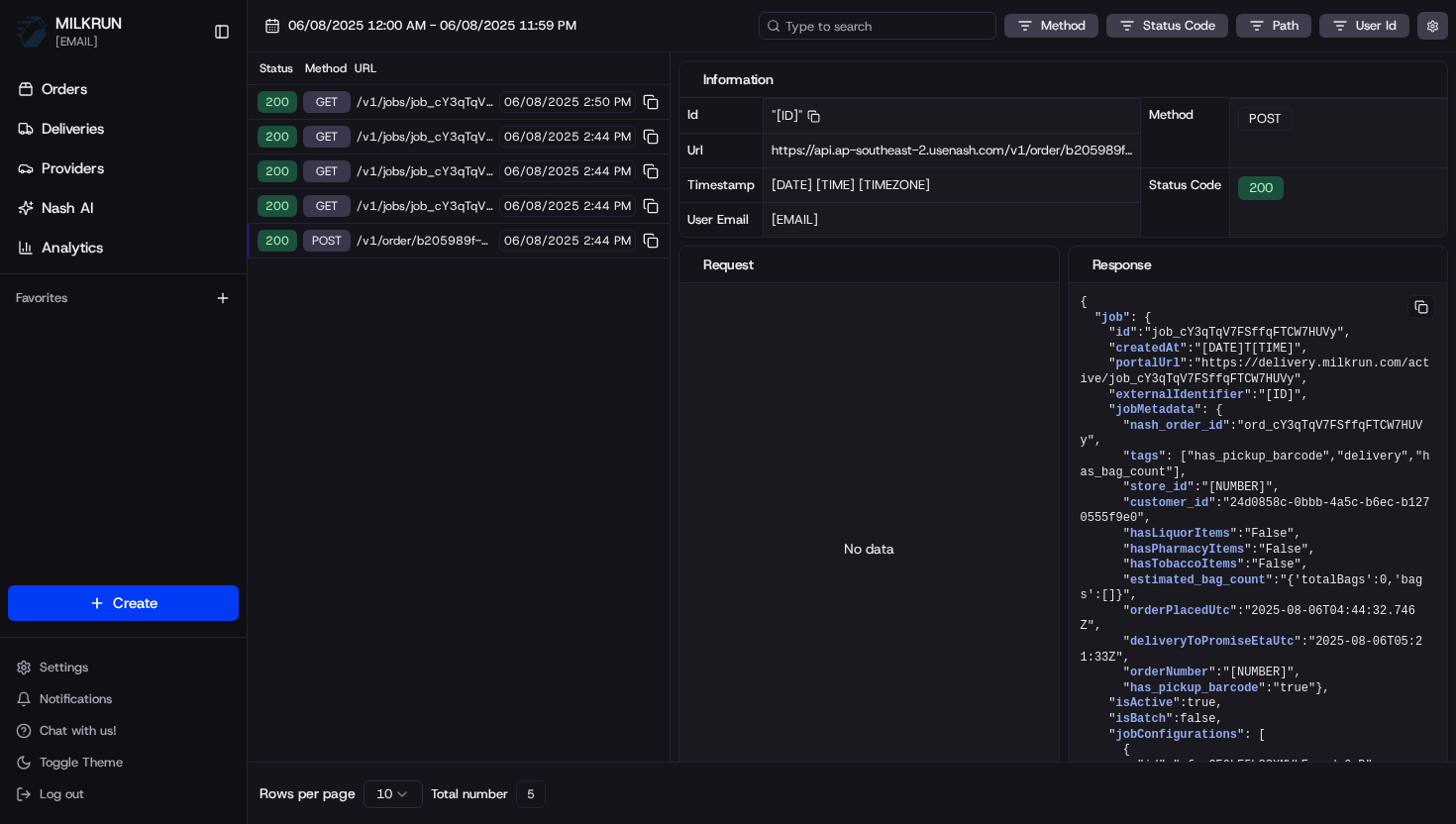 click at bounding box center (878, 26) 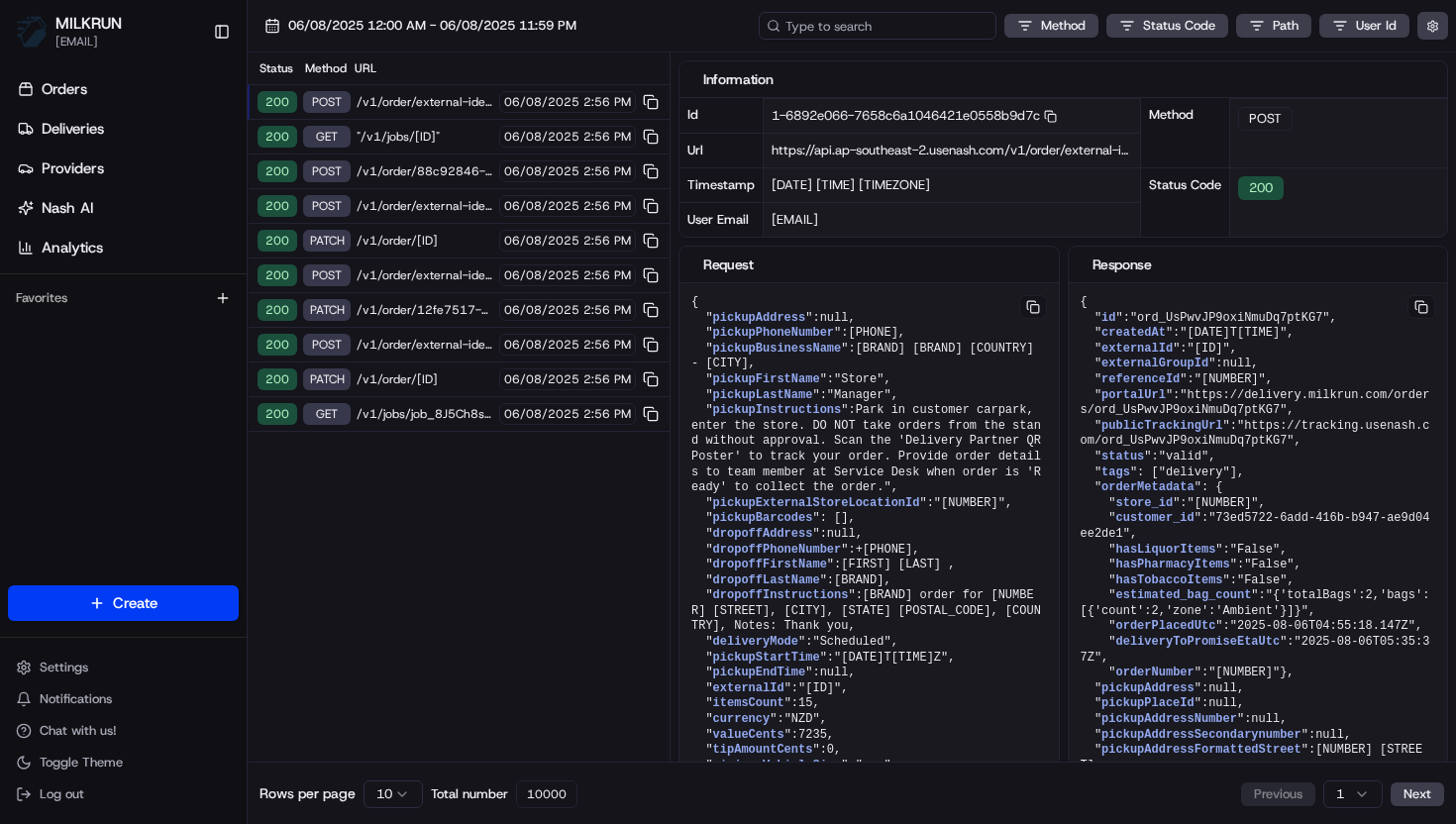 click at bounding box center (878, 26) 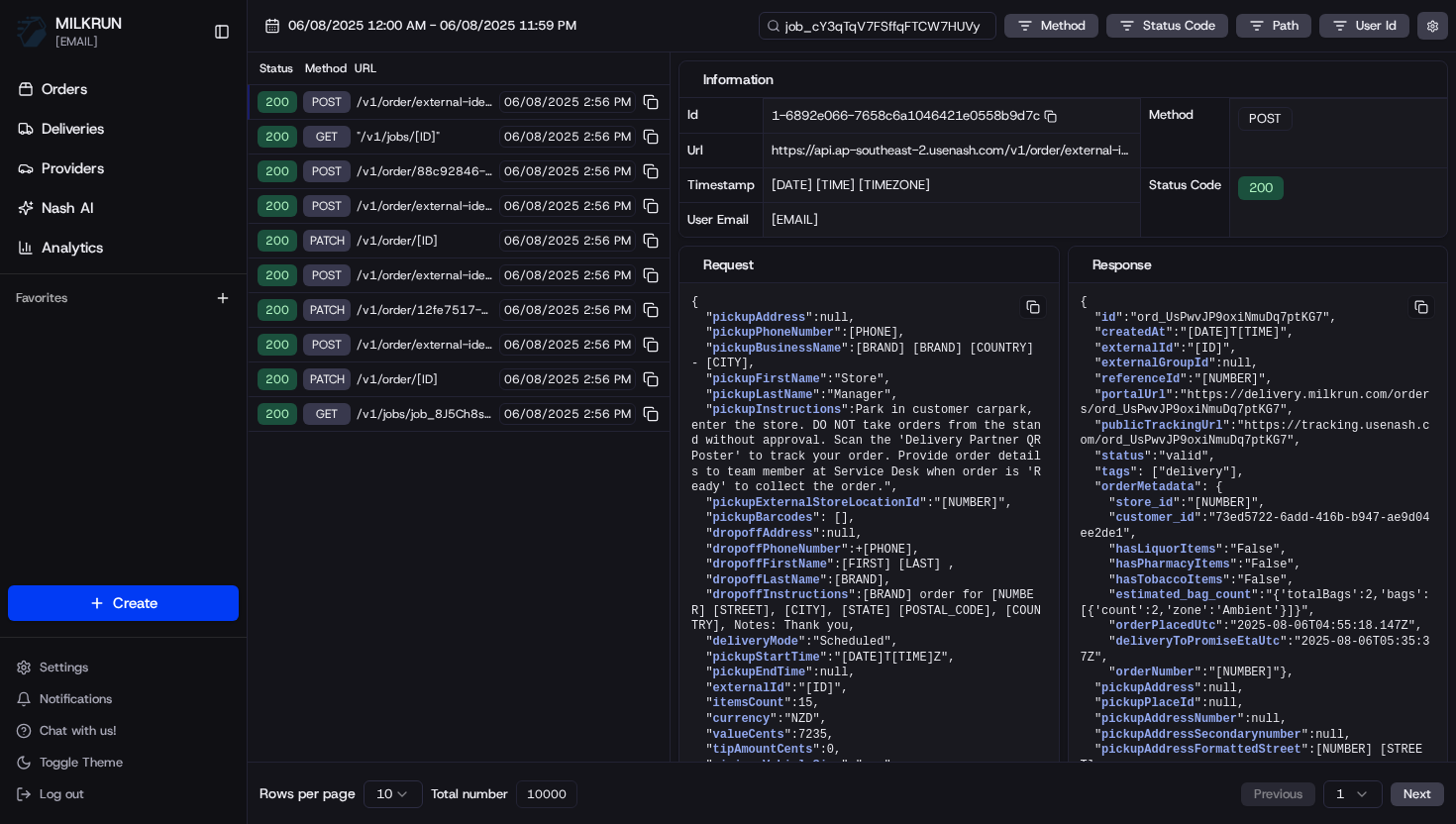 type on "job_cY3qTqV7FSffqFTCW7HUVy" 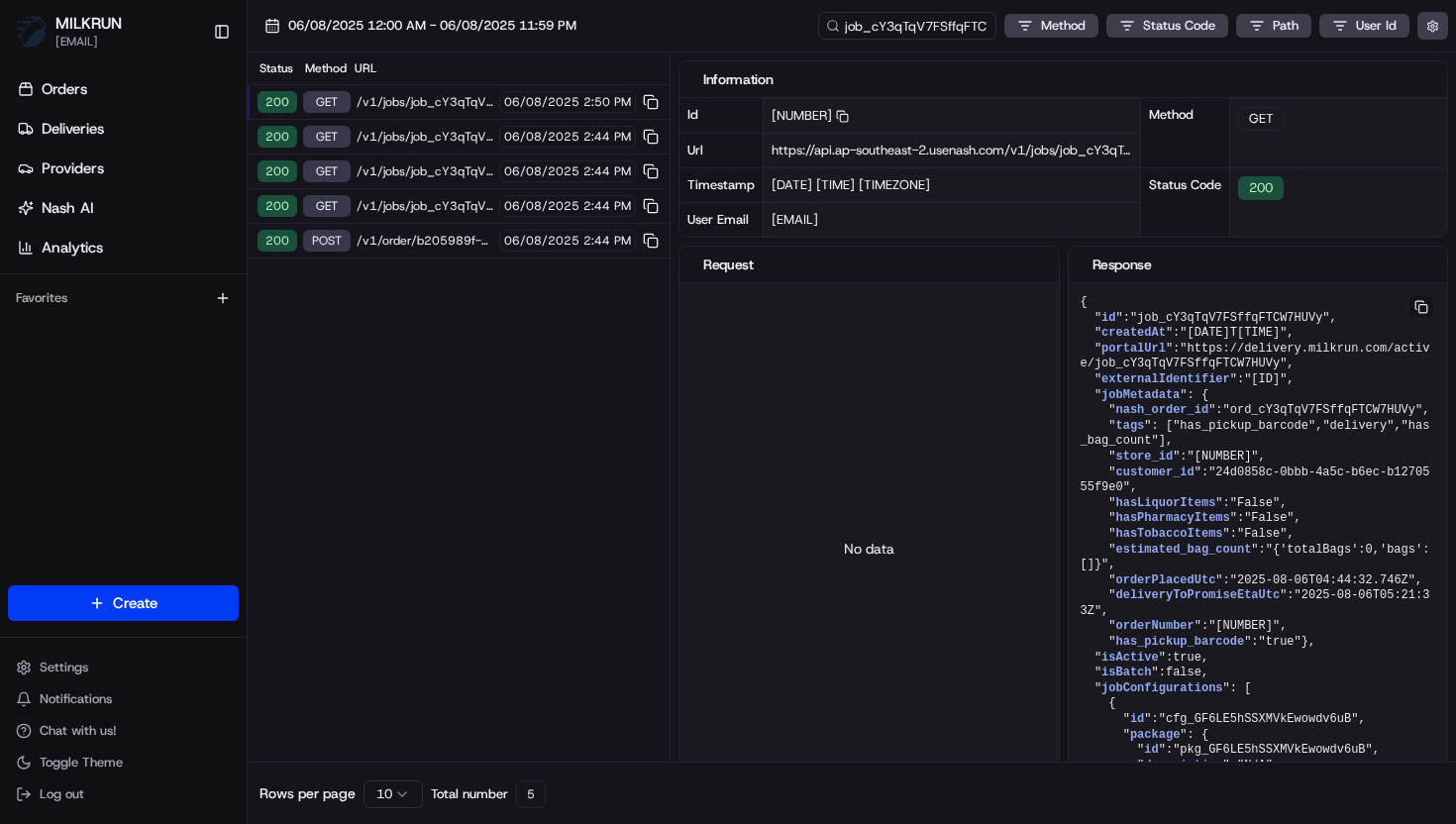 click on "MILKRUN vramasamy3@woolworths.com.au Toggle Sidebar Orders Deliveries Providers Nash AI Analytics Favorites Main Menu Members & Organization Organization Users Roles Preferences Customization Tracking Orchestration Automations Dispatch Strategy Locations Pickup Locations Dropoff Locations AI Support Call Agent Billing Billing Refund Requests Integrations Notification Triggers Webhooks API Keys Request Logs Create Settings Notifications Chat with us! Toggle Theme Log out 06/08/2025 12:00 AM - 06/08/2025 11:59 PM job_cY3qTqV7FSffqFTCW7HUVy Method Status Code Path User Id Status Method URL 200 GET /v1/jobs/job_cY3qTqV7FSffqFTCW7HUVy 06/08/2025 2:50 PM 200 GET /v1/jobs/job_cY3qTqV7FSffqFTCW7HUVy 06/08/2025 2:44 PM 200 GET /v1/jobs/job_cY3qTqV7FSffqFTCW7HUVy 06/08/2025 2:44 PM 200 GET /v1/jobs/job_cY3qTqV7FSffqFTCW7HUVy 06/08/2025 2:44 PM 200 POST /v1/order/b205989f-7bdc-4836-afee-fa47edf7babf/autodispatch 06/08/2025 2:44 PM Information Id 1-6892defc-67822e2851e4cd3136de8ca7 Copy  Url Timestamp GET" at bounding box center [728, 412] 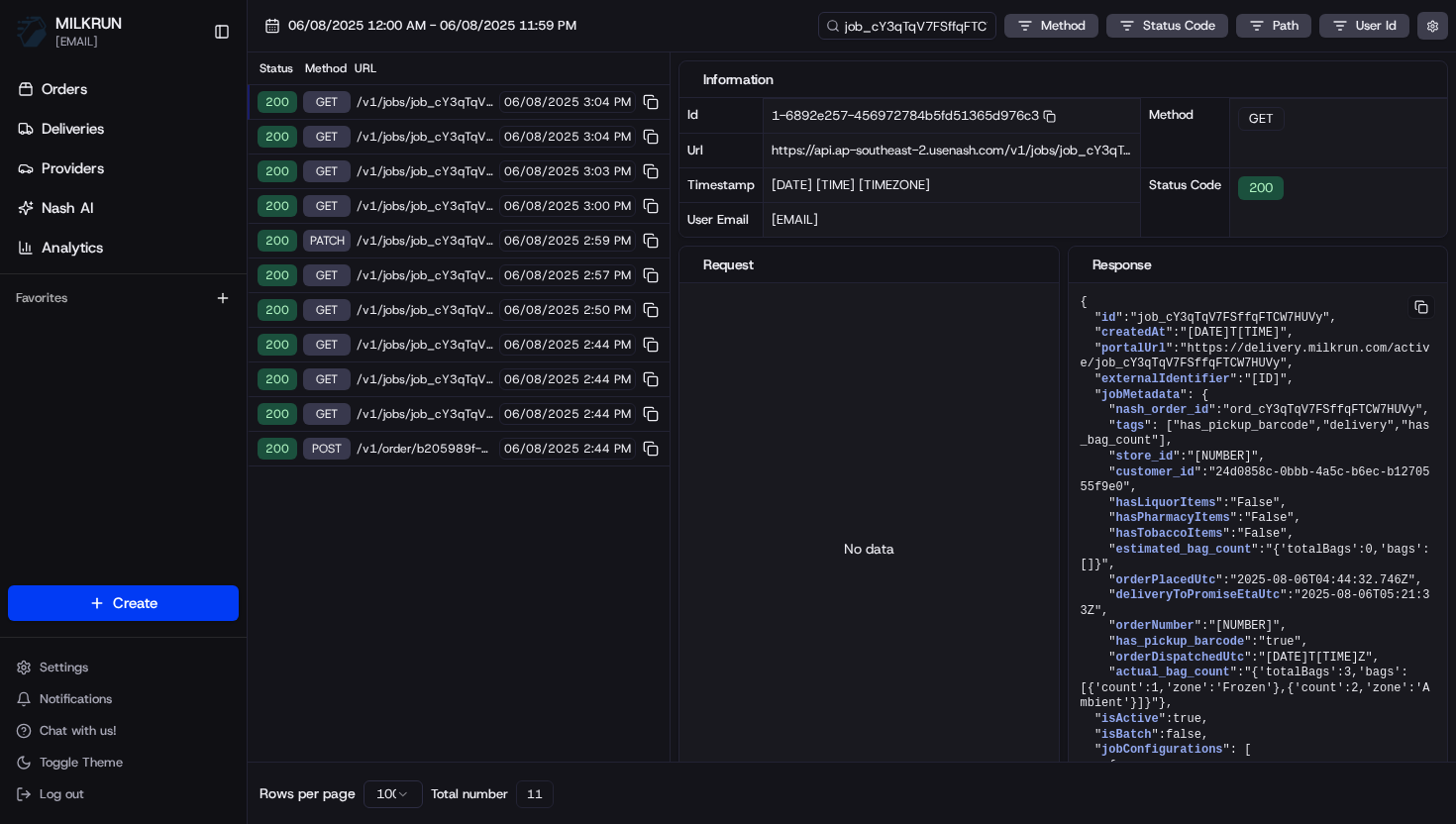 click on "/v1/jobs/job_cY3qTqV7FSffqFTCW7HUVy" at bounding box center (425, 241) 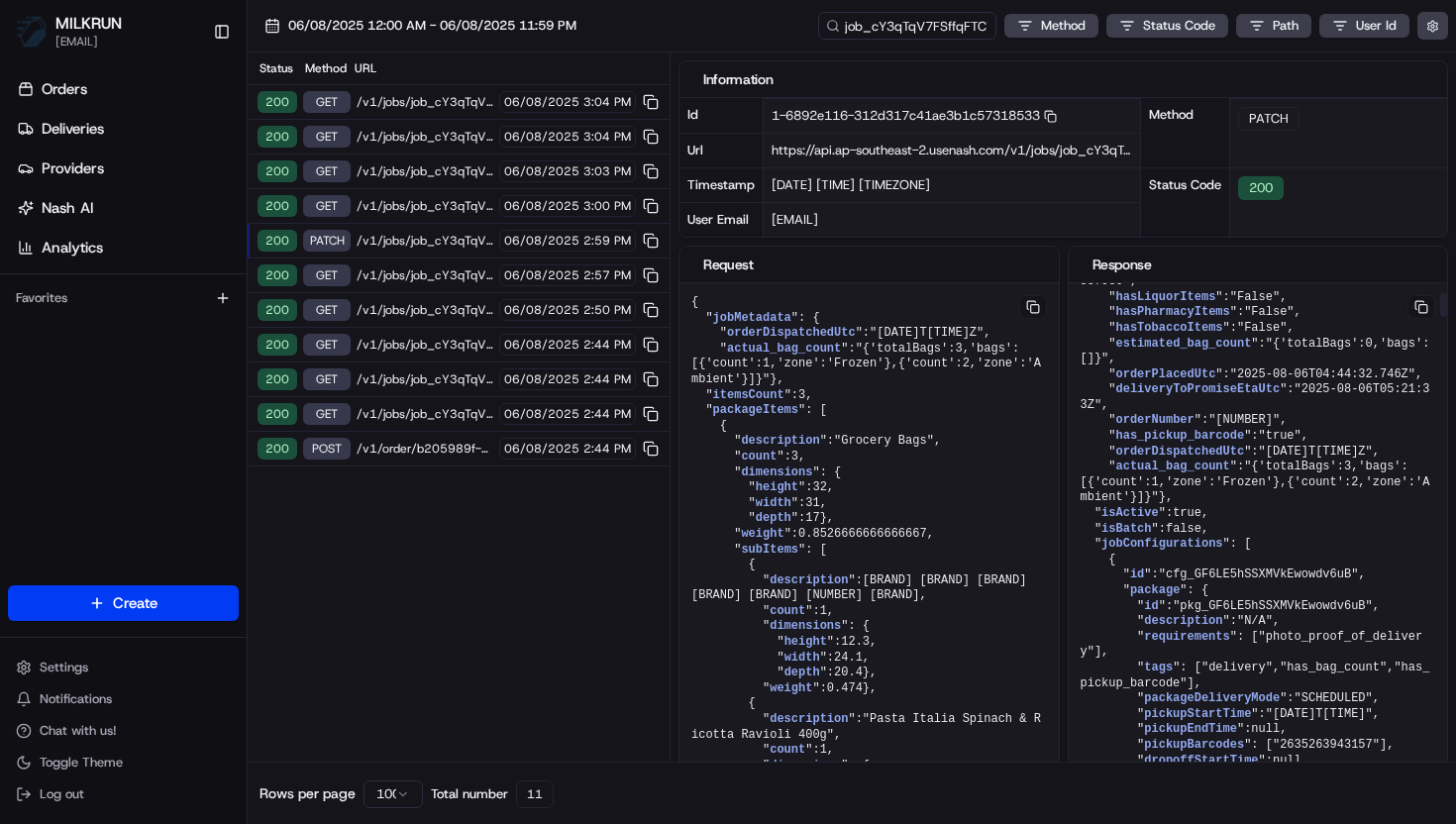 scroll, scrollTop: 209, scrollLeft: 0, axis: vertical 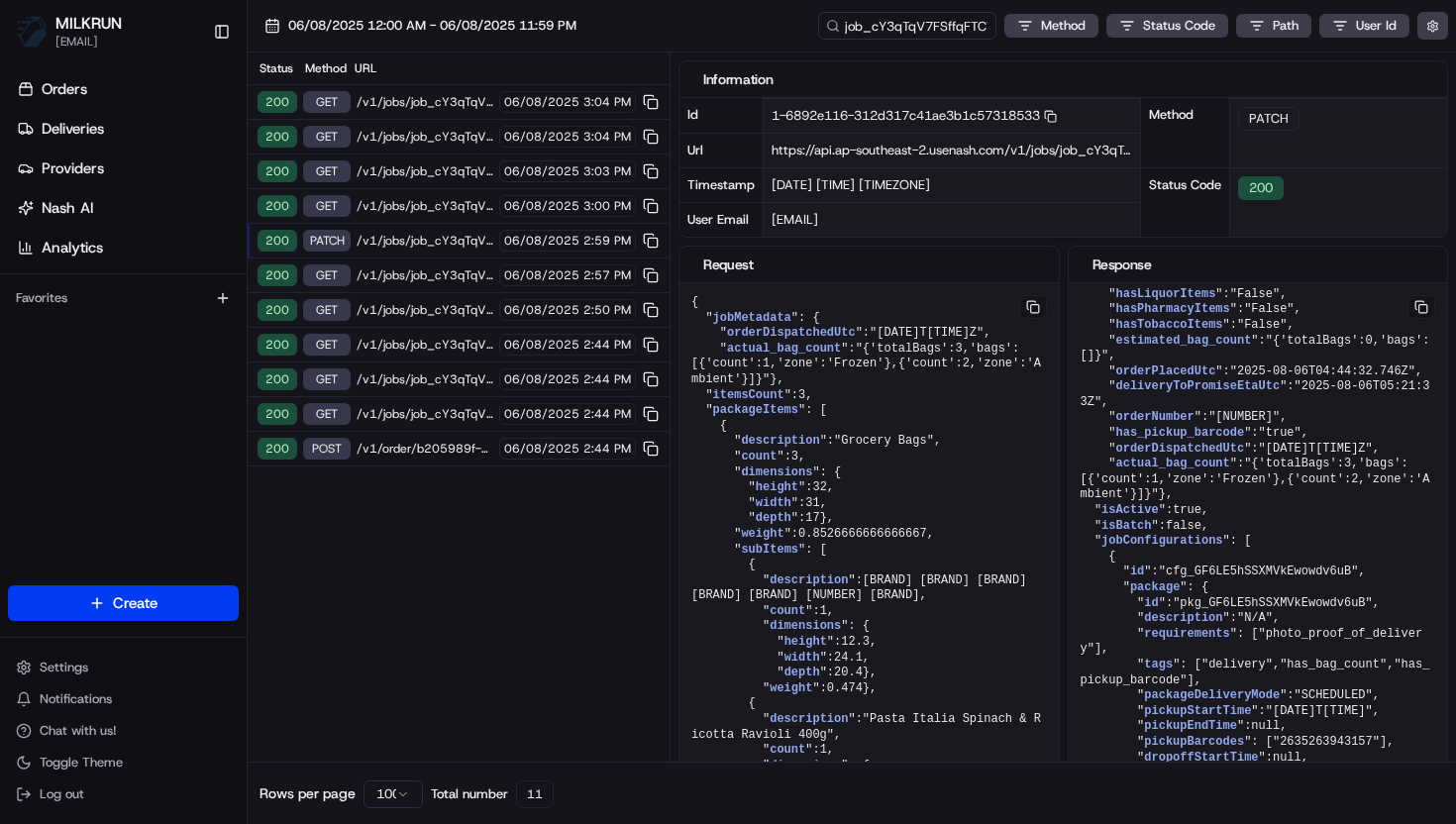 click on "/v1/order/b205989f-7bdc-4836-afee-fa47edf7babf/autodispatch" at bounding box center [425, 449] 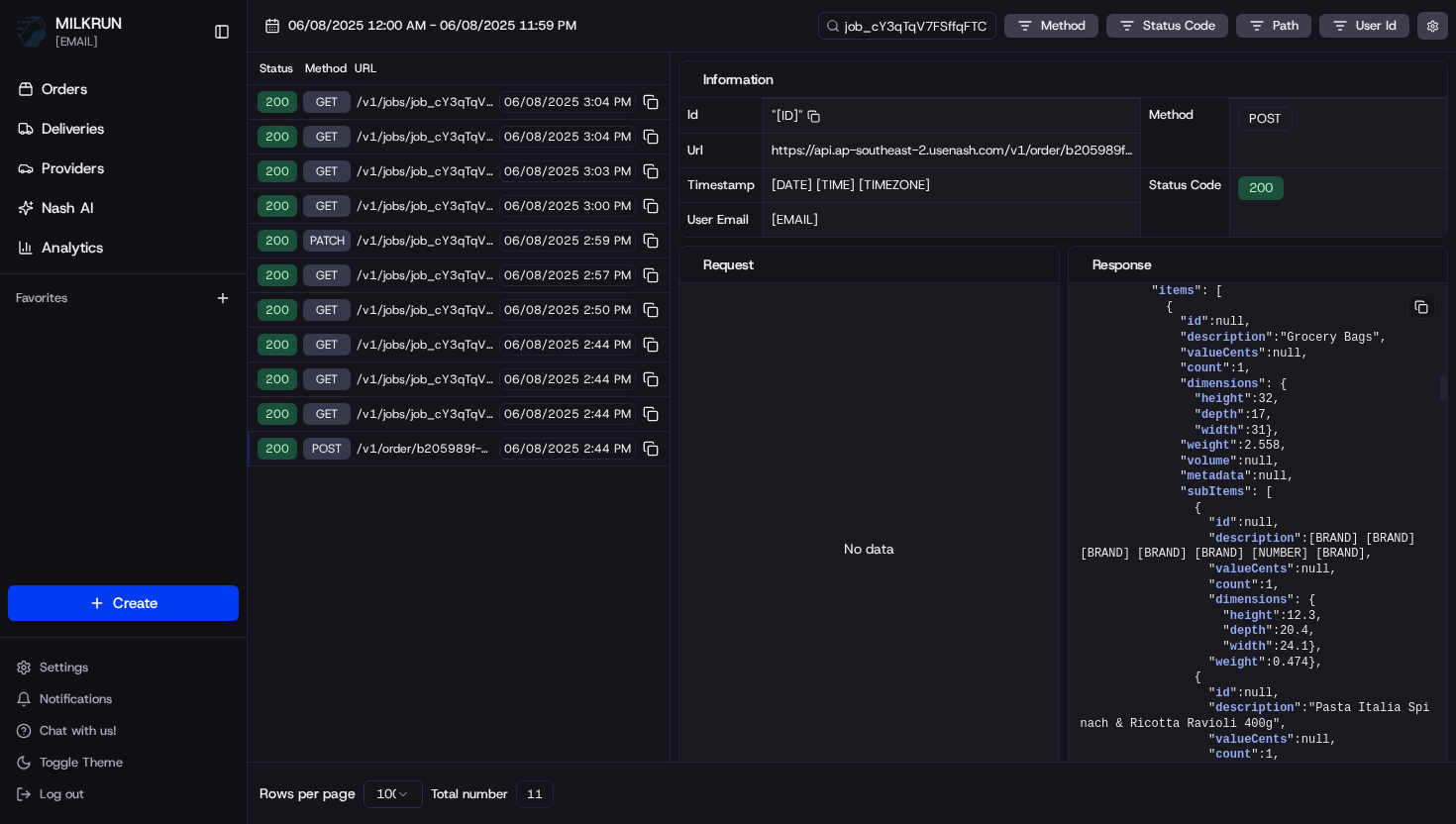 scroll, scrollTop: 1700, scrollLeft: 0, axis: vertical 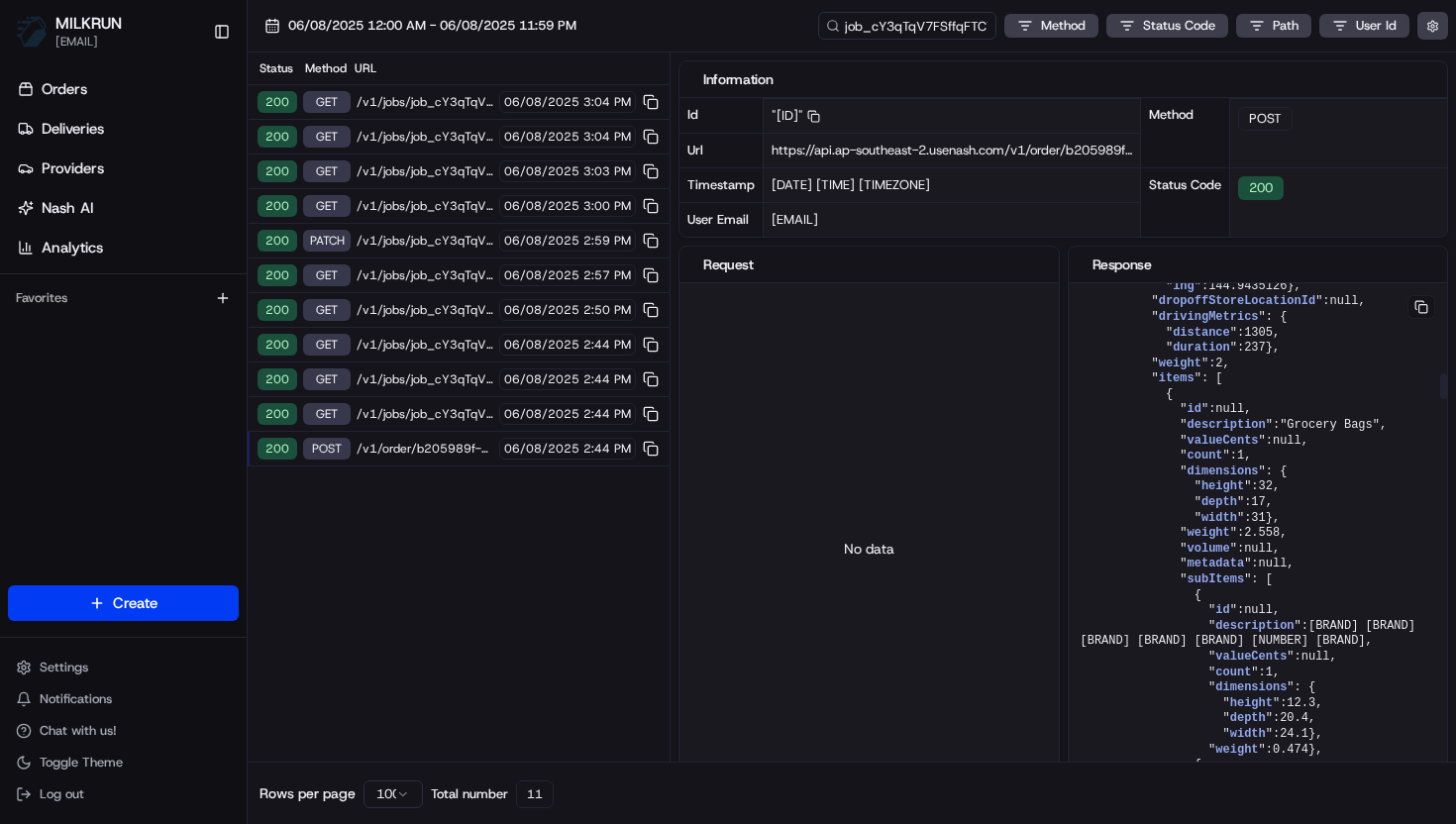 click on "{
" job ": {
" id ":  "job_cY3qTqV7FSffqFTCW7HUVy" ,
" createdAt ":  "2025-08-06T04:44:38.436298" ,
" portalUrl ":  "https://delivery.milkrun.com/active/job_cY3qTqV7FSffqFTCW7HUVy" ,
" externalIdentifier ":  "b205989f-7bdc-4836-afee-fa47edf7babf" ,
" jobMetadata ": {
" nash_order_id ":  "ord_cY3qTqV7FSffqFTCW7HUVy" ,
" tags ": [
"has_pickup_barcode" ,
"delivery" ,
"has_bag_count"
],
" store_id ":  "3157" ,
" customer_id ":  "24d0858c-0bbb-4a5c-b6ec-b1270555f9e0" ,
" hasLiquorItems ":  "False" ,
" hasPharmacyItems ":  "False" ,
" hasTobaccoItems ":  "False" ,
" estimated_bag_count ":  "{'totalBags':0,'bags':[]}" ,
" orderPlacedUtc ":  "2025-08-06T04:44:32.746Z" ,
" deliveryToPromiseEtaUtc ":  "2025-08-06T05:21:33Z" ,
" orderNumber ":  "25LWQ3LRIDTP" ,
" has_pickup_barcode ":  "true"
},
" isActive ":  true ,
" isBatch ":  false ,
" jobConfigurations id ":  ,
"" at bounding box center (1258, 2596) 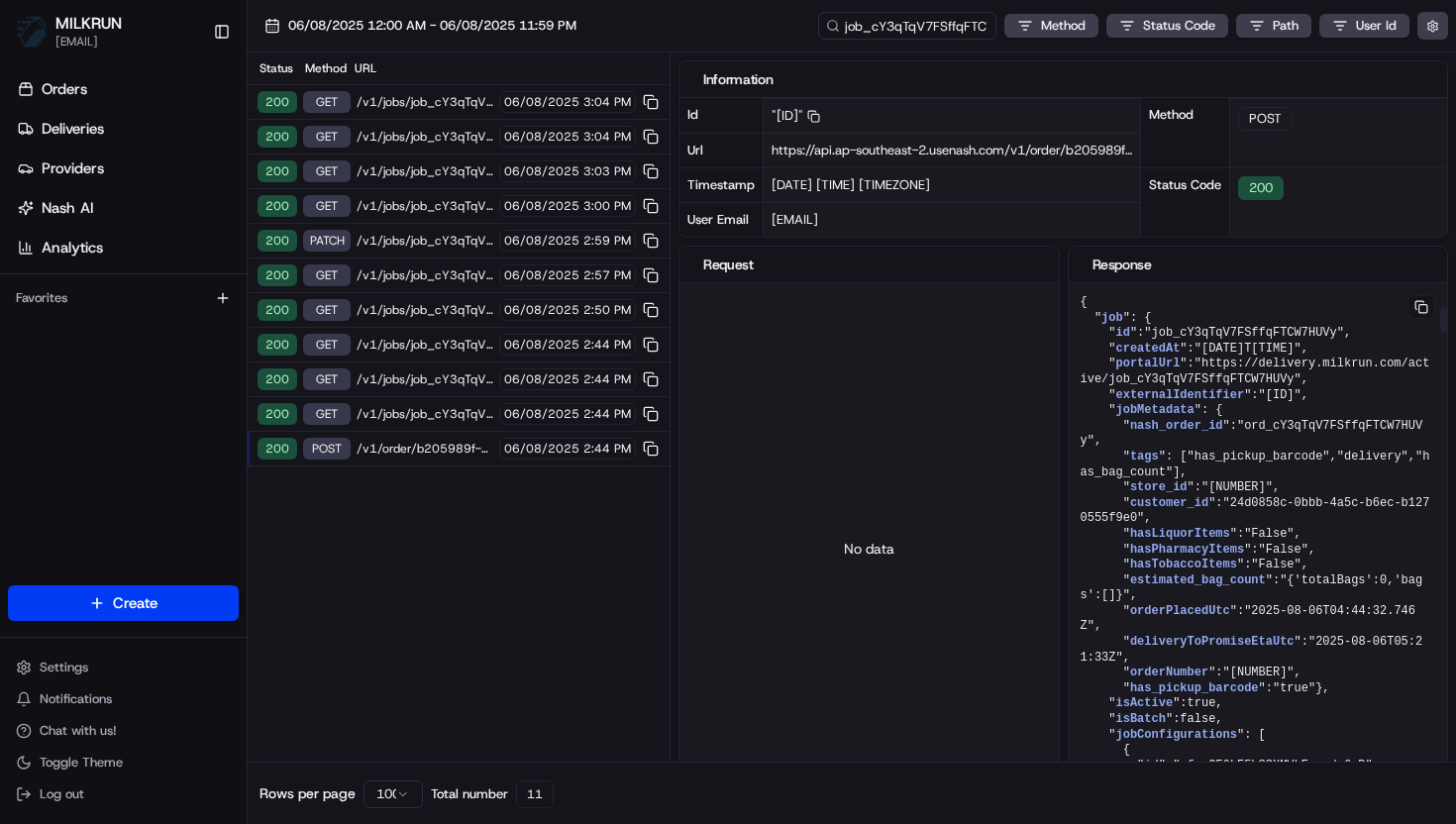 scroll, scrollTop: 437, scrollLeft: 0, axis: vertical 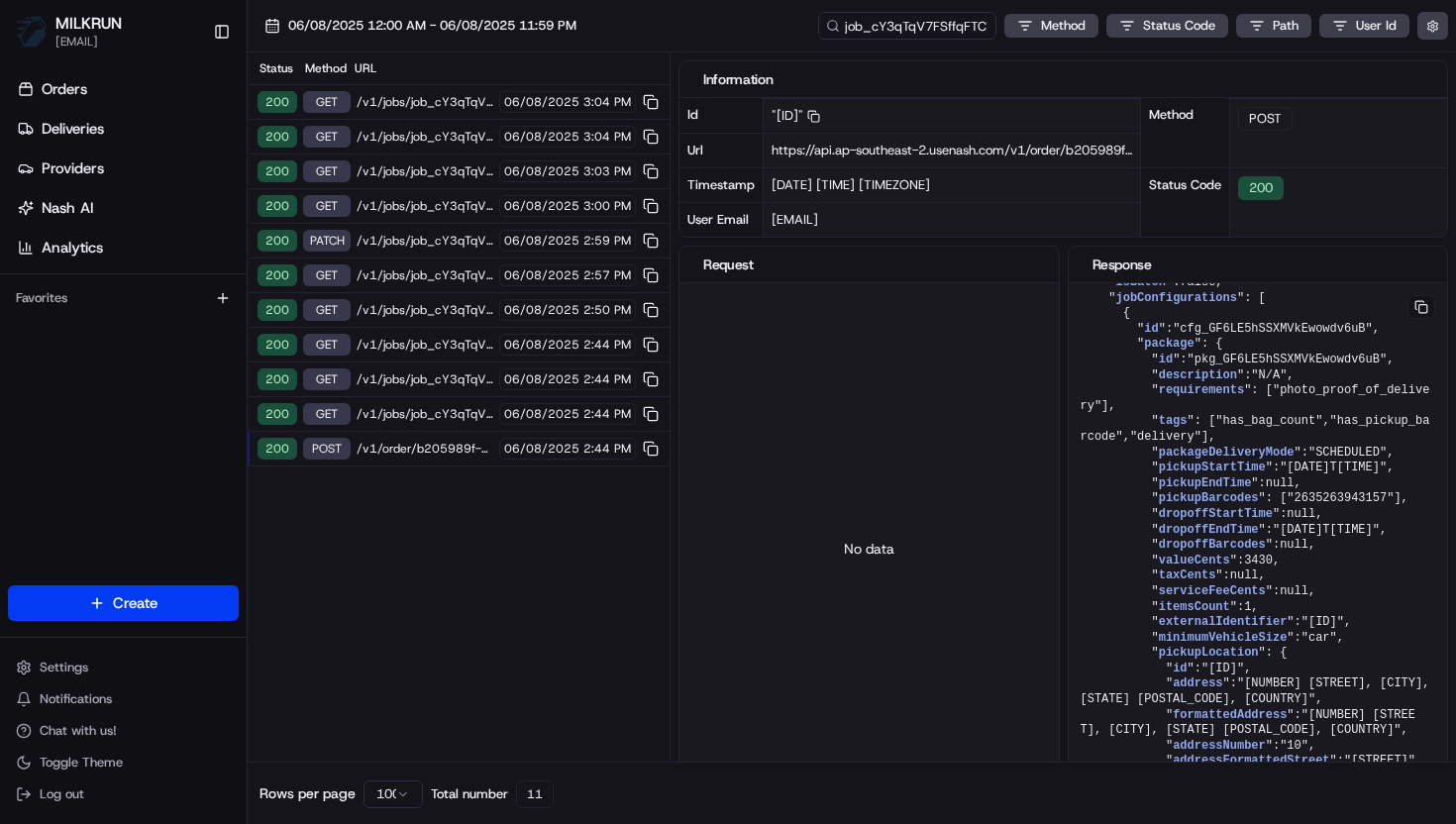 click on "200 PATCH /v1/jobs/job_cY3qTqV7FSffqFTCW7HUVy 06/08/2025 2:59 PM" at bounding box center [459, 241] 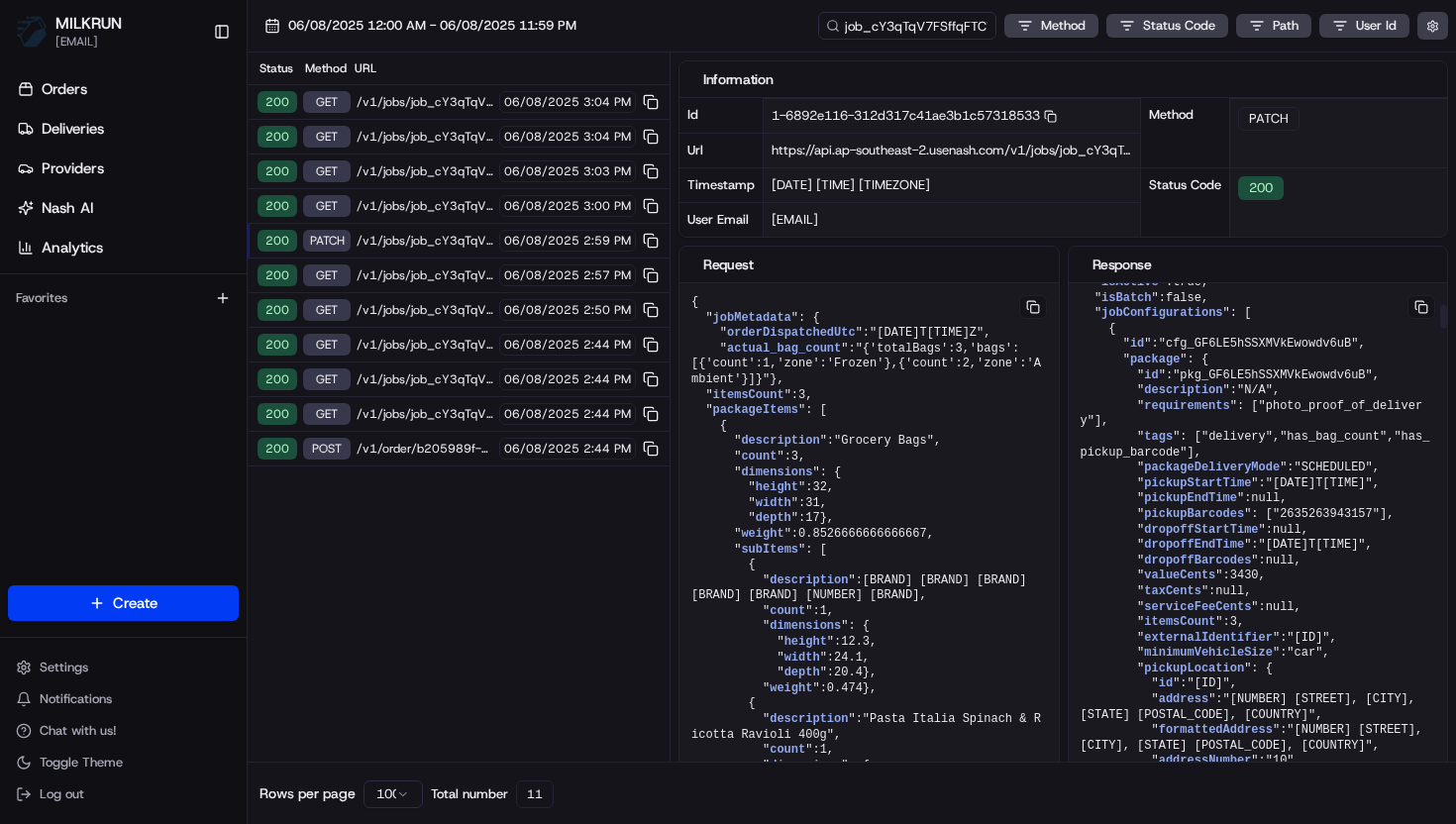 click on ""photo_proof_of_delivery"" at bounding box center (1252, 414) 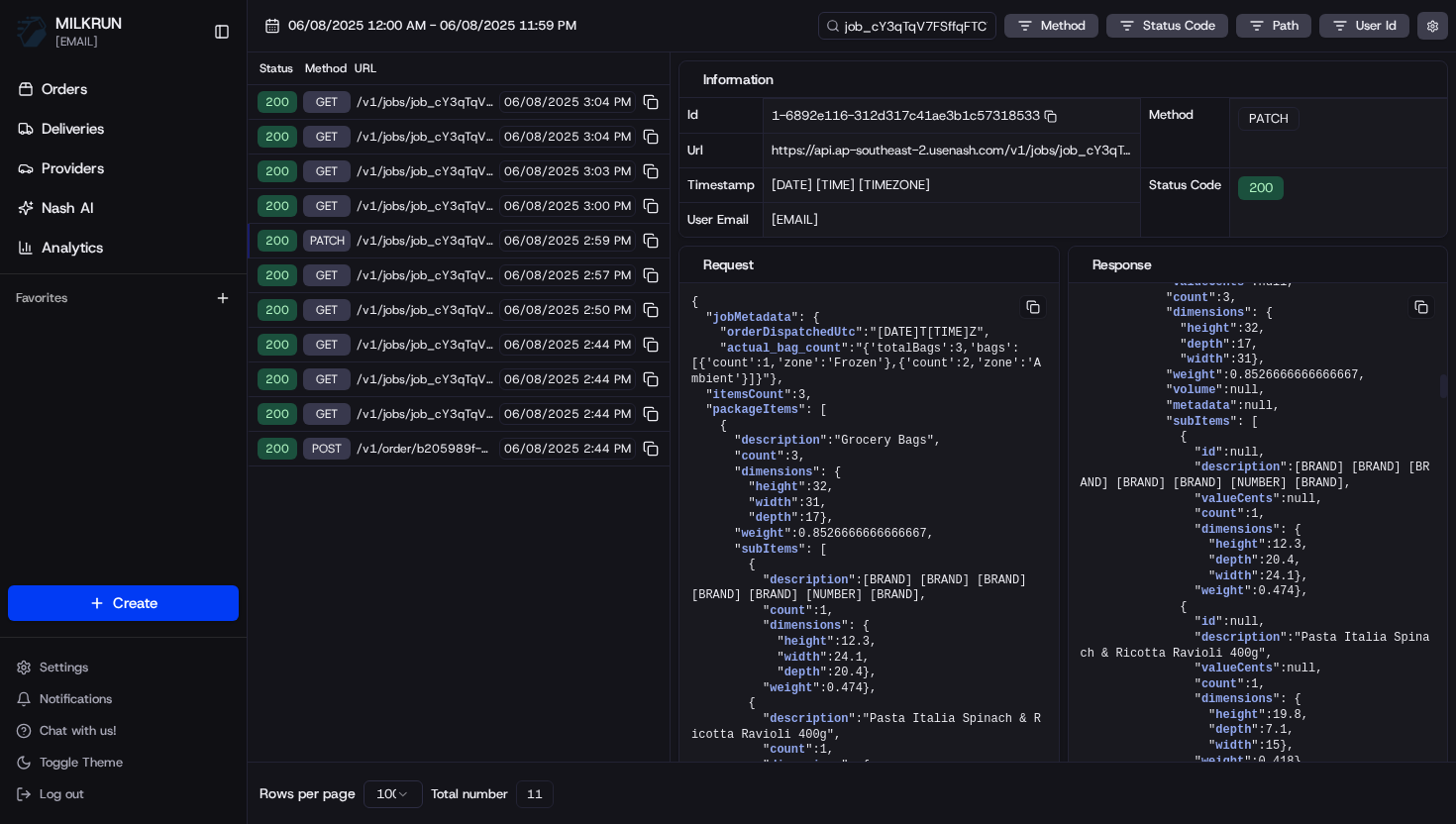 drag, startPoint x: 1241, startPoint y: 562, endPoint x: 1224, endPoint y: 562, distance: 17 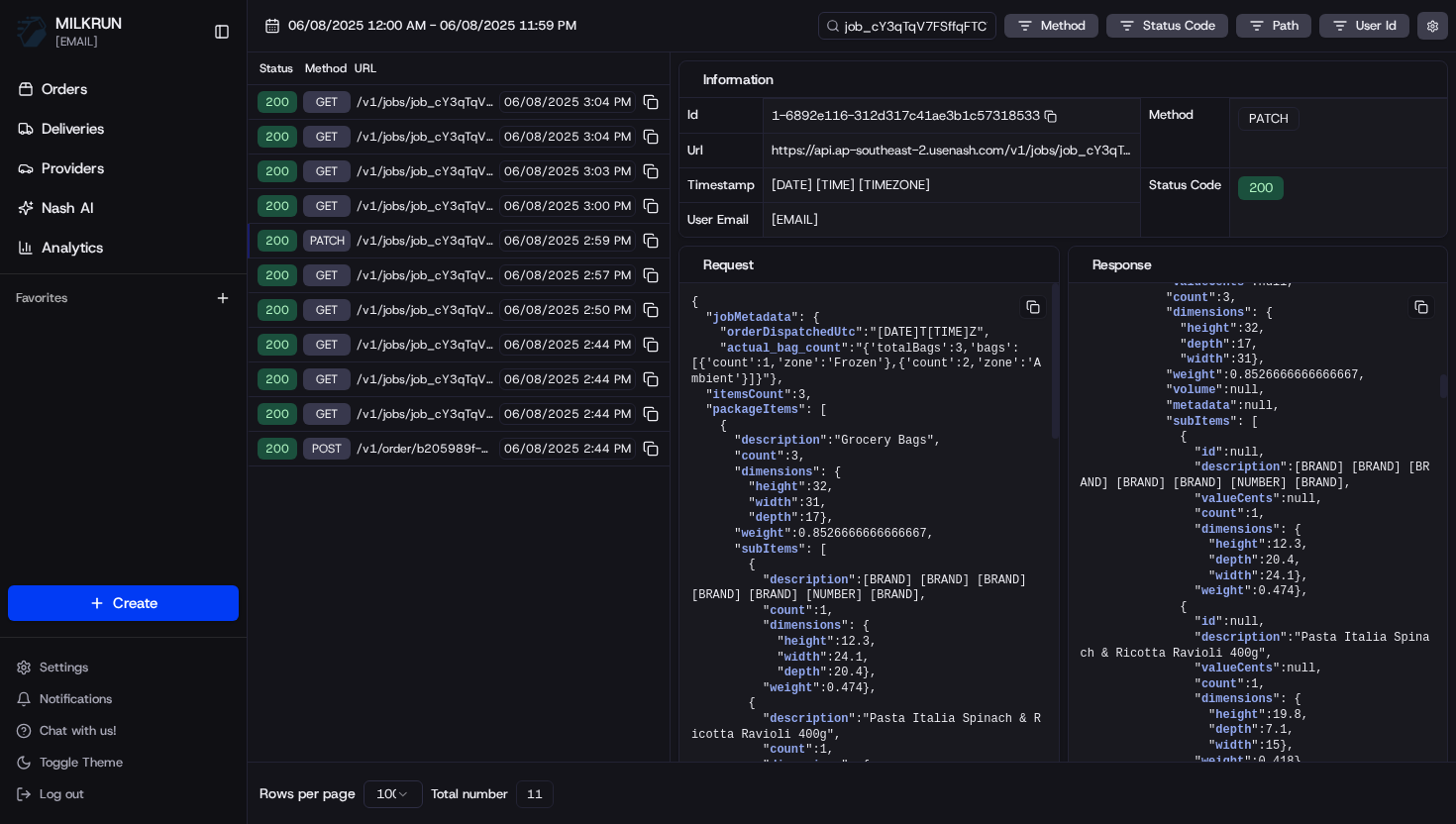 click on "200 POST /v1/order/b205989f-7bdc-4836-afee-fa47edf7babf/autodispatch 06/08/2025 2:44 PM" at bounding box center (459, 449) 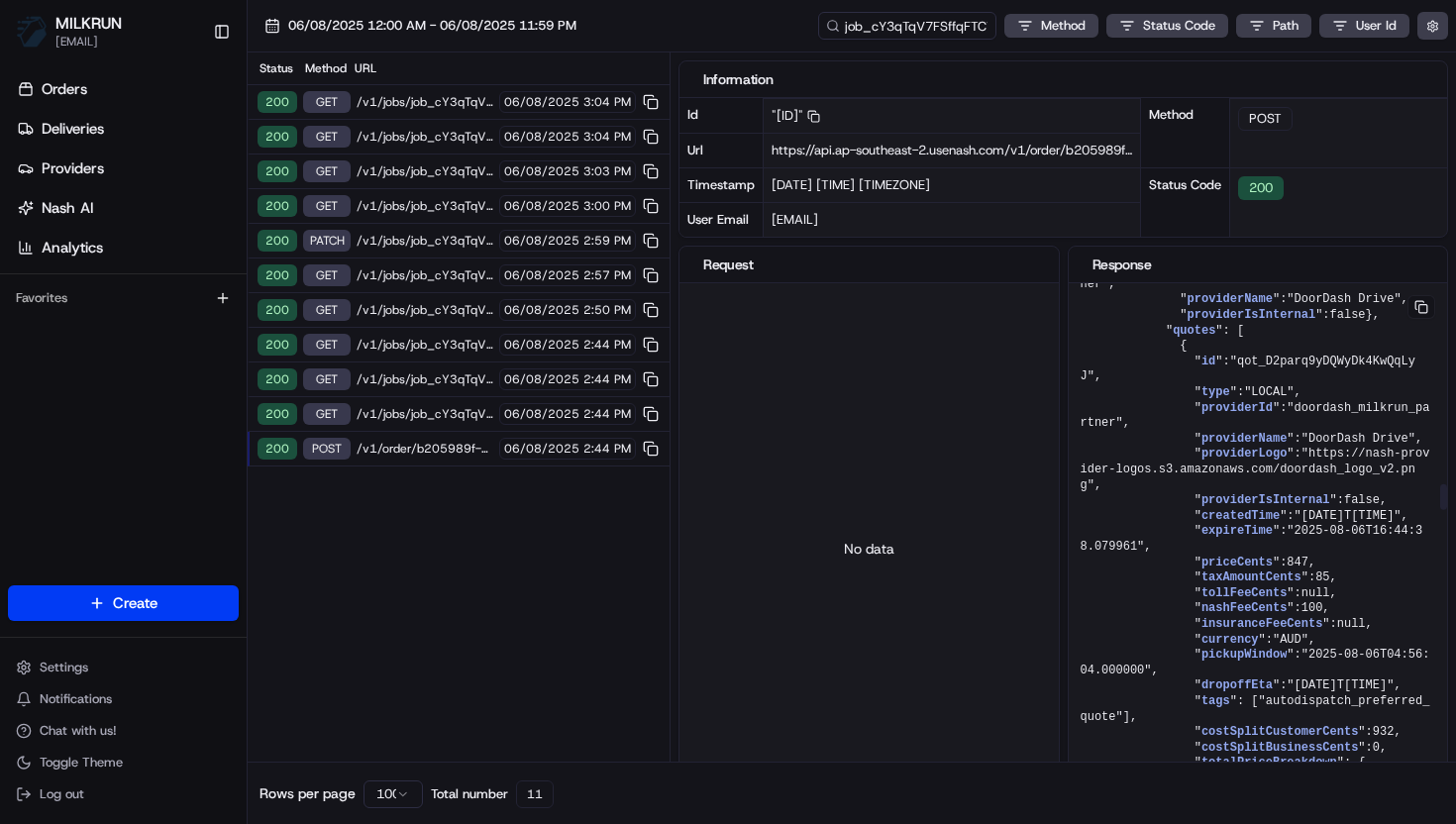scroll, scrollTop: 3788, scrollLeft: 0, axis: vertical 